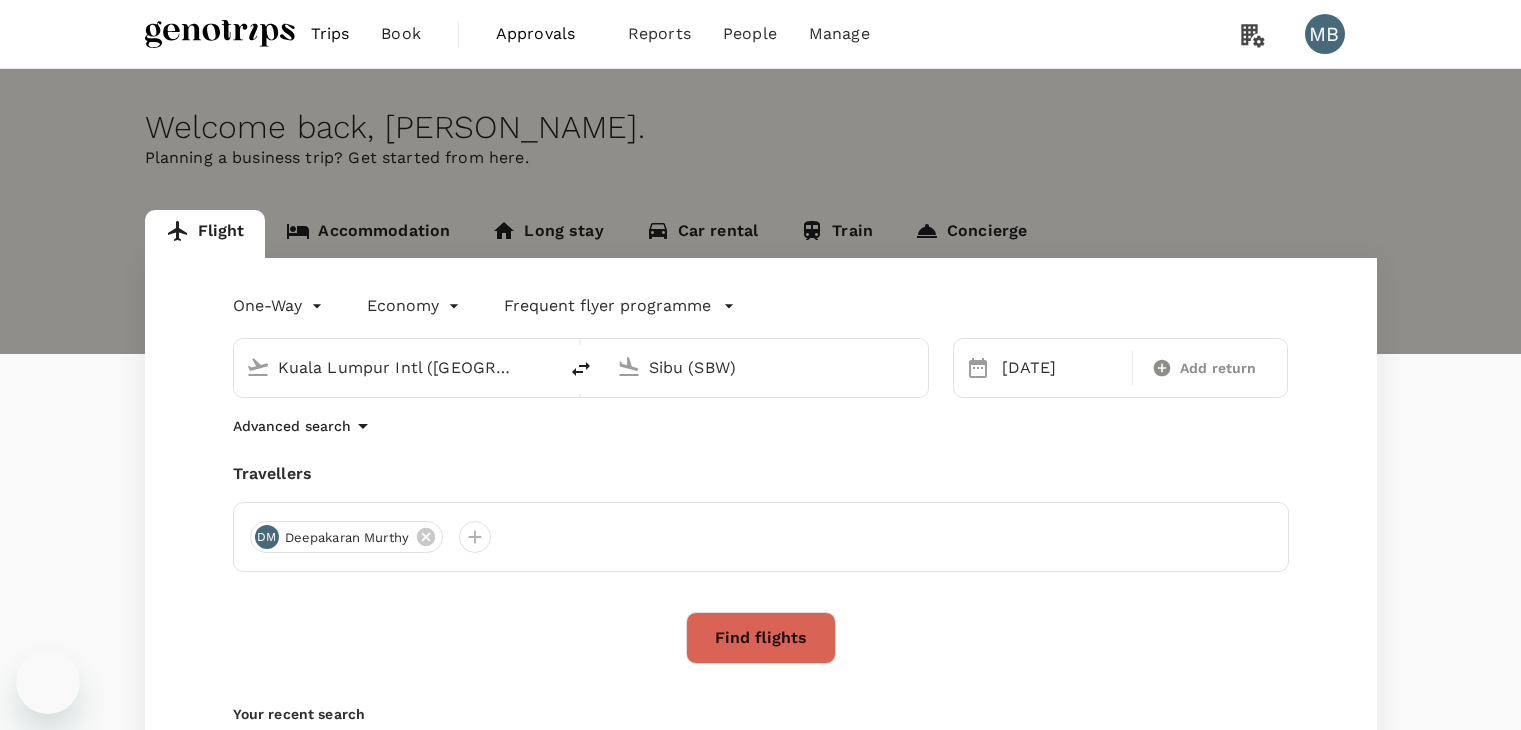 scroll, scrollTop: 0, scrollLeft: 0, axis: both 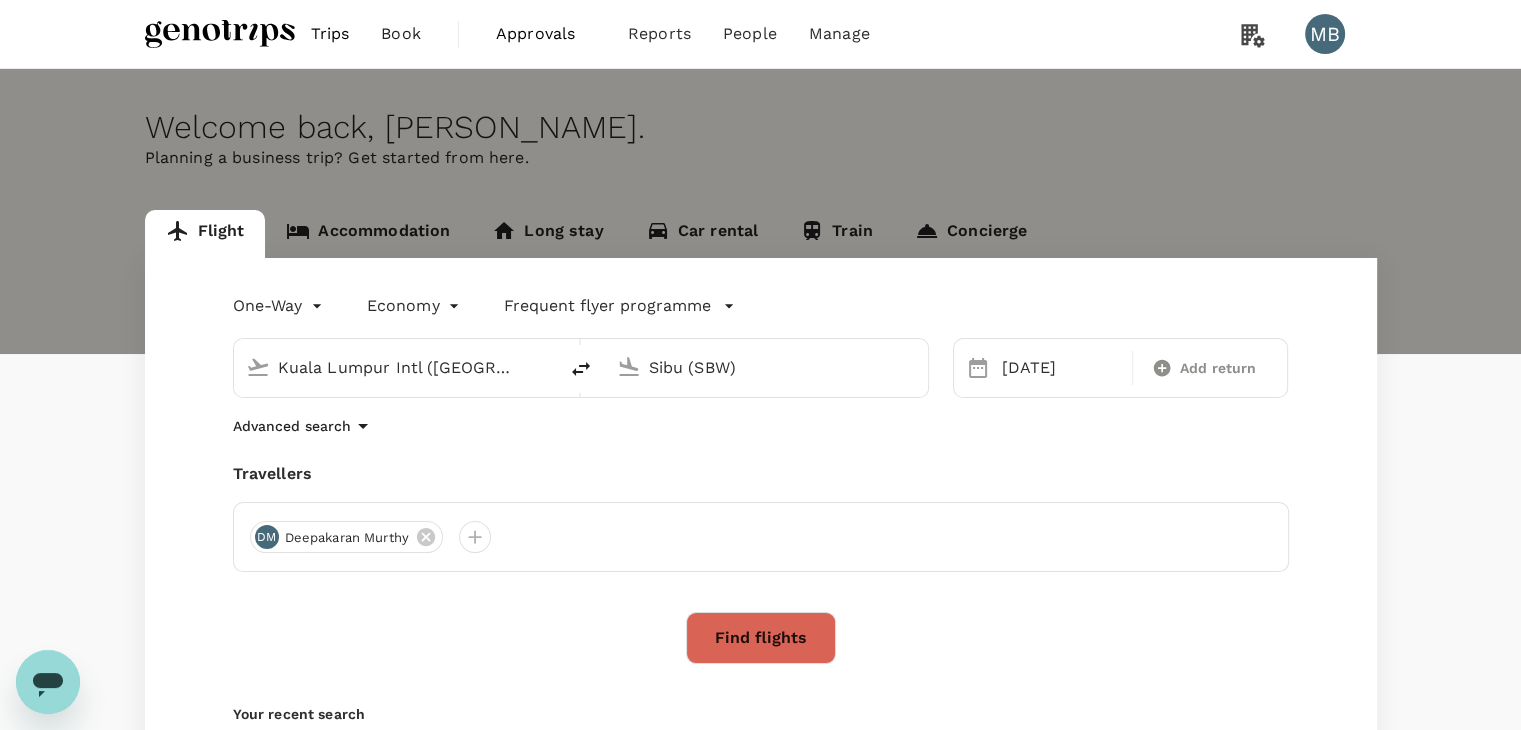 click on "Sibu (SBW)" at bounding box center [767, 367] 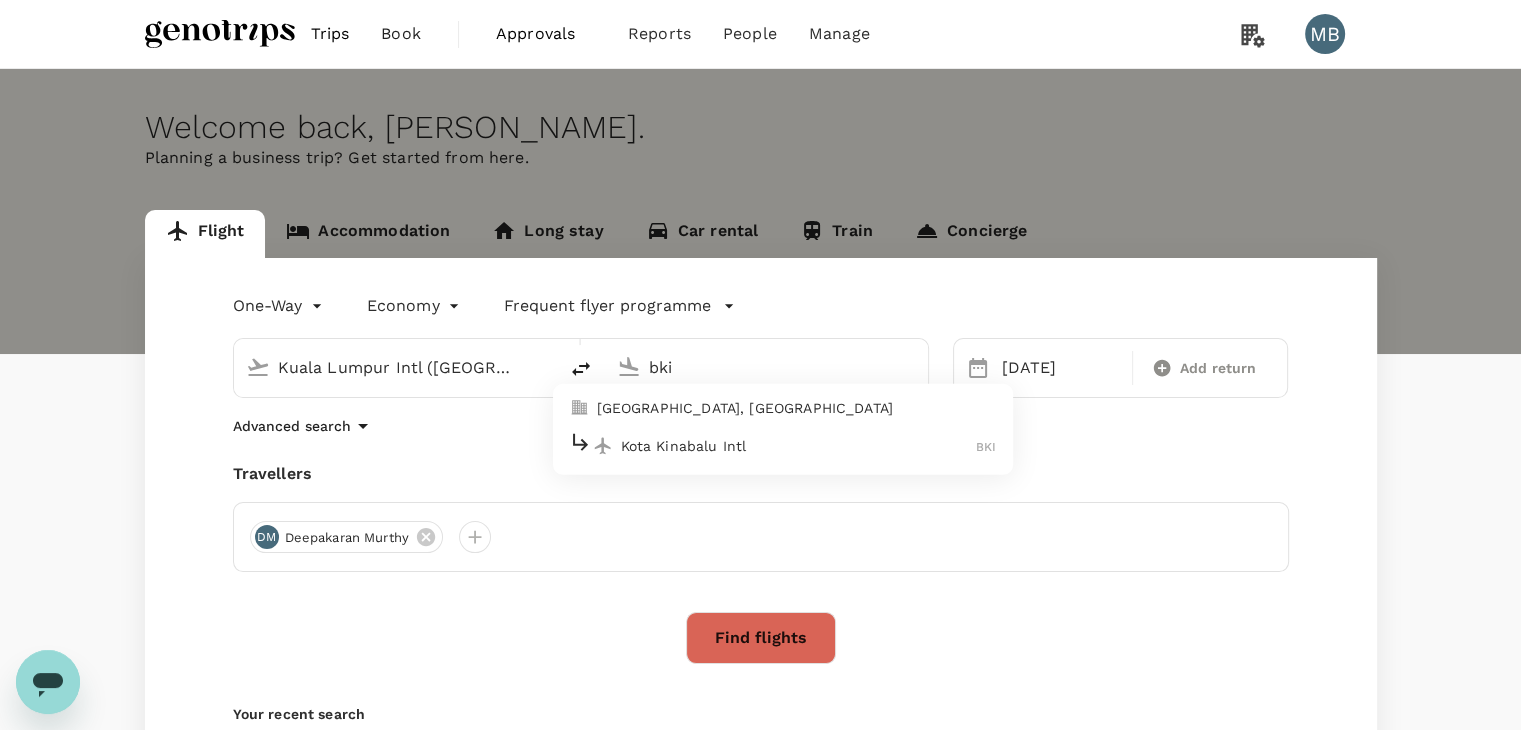 click on "Kota Kinabalu Intl" at bounding box center [799, 446] 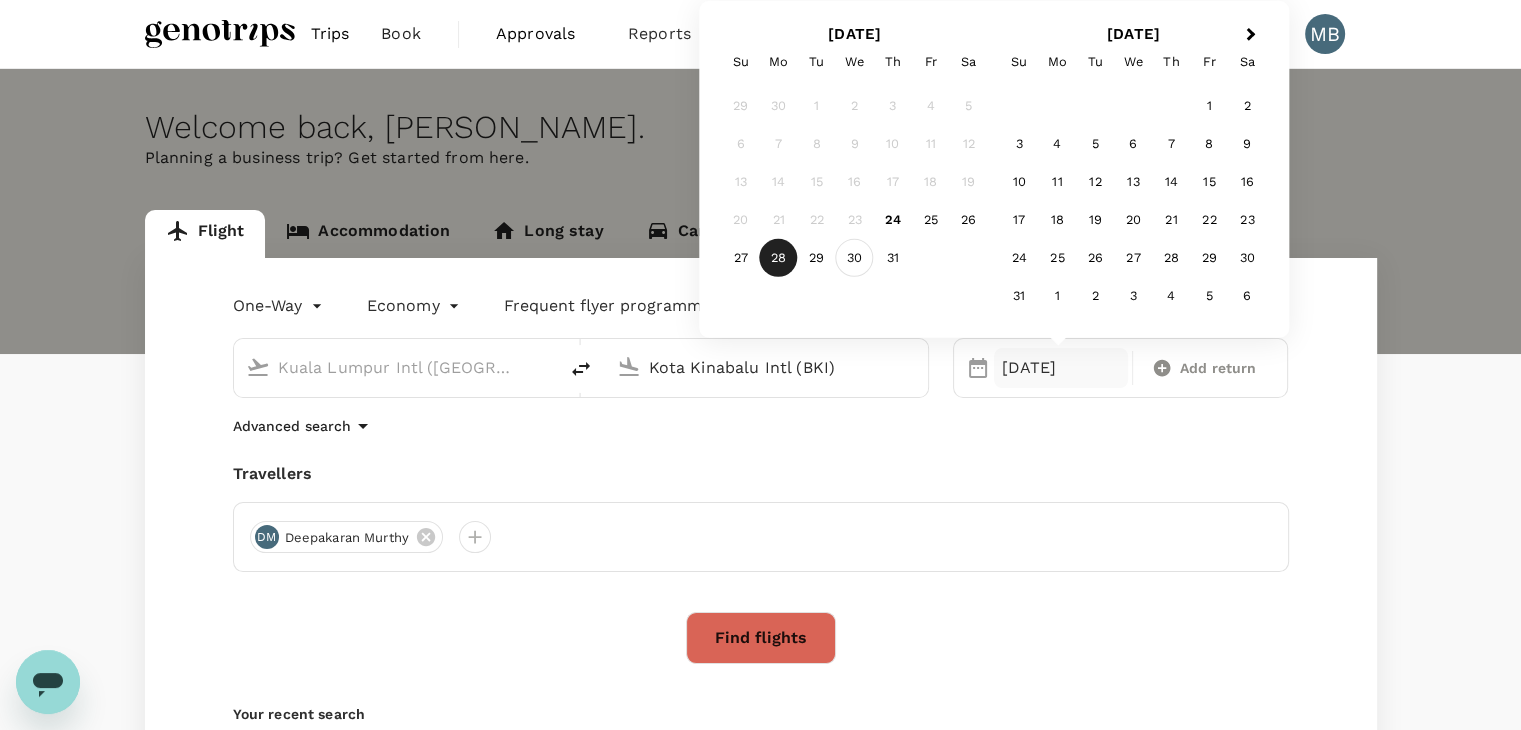 type on "Kota Kinabalu Intl (BKI)" 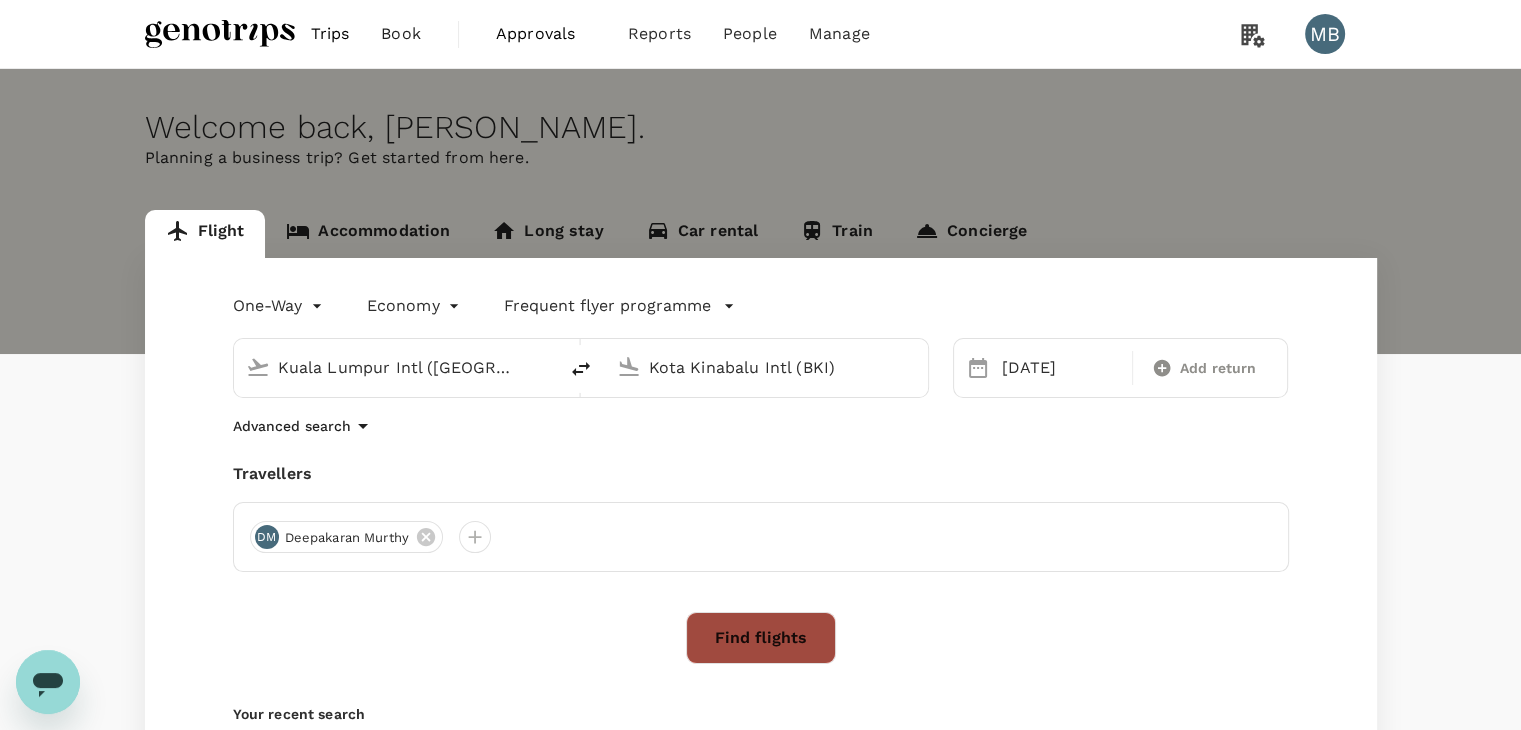click on "Find flights" at bounding box center [761, 638] 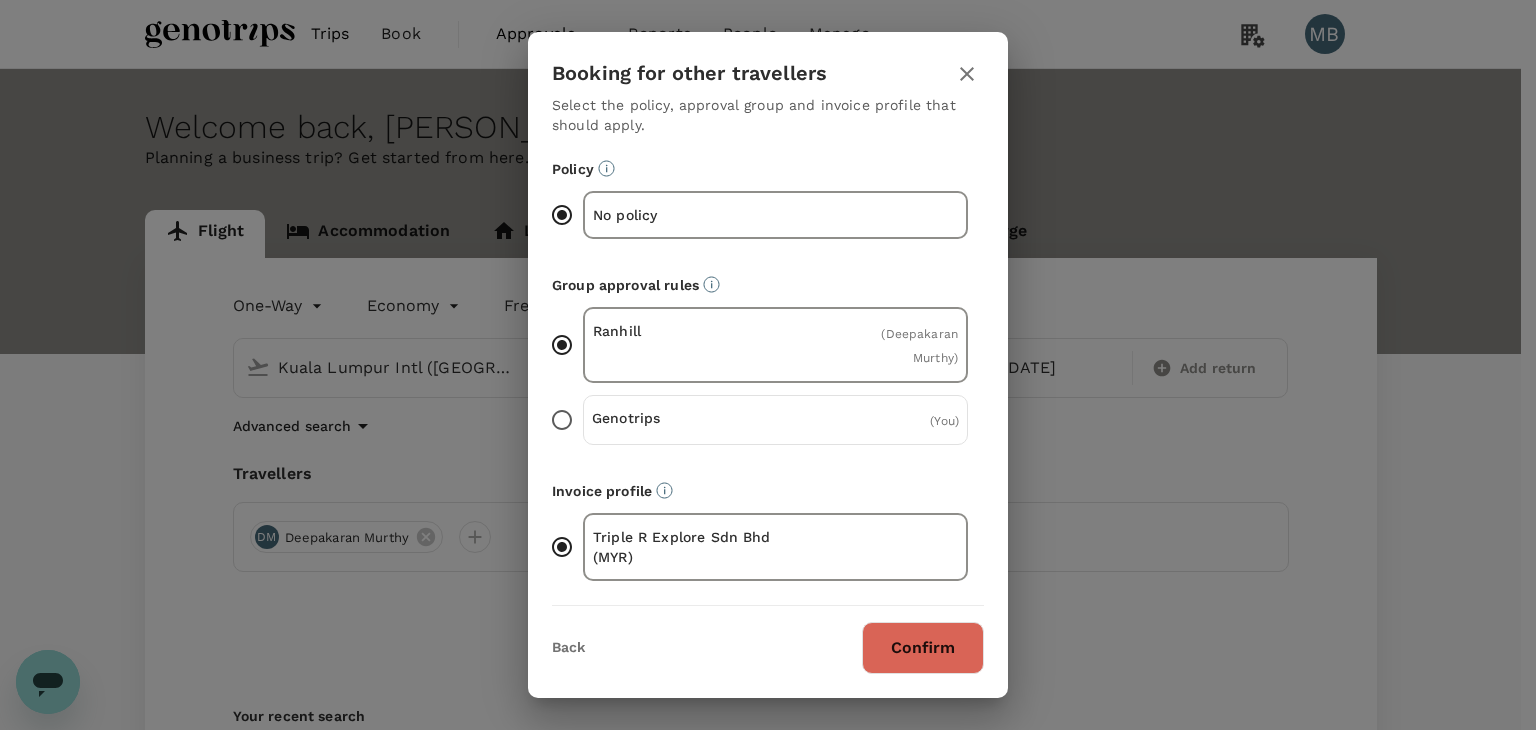 click on "Confirm" at bounding box center (923, 648) 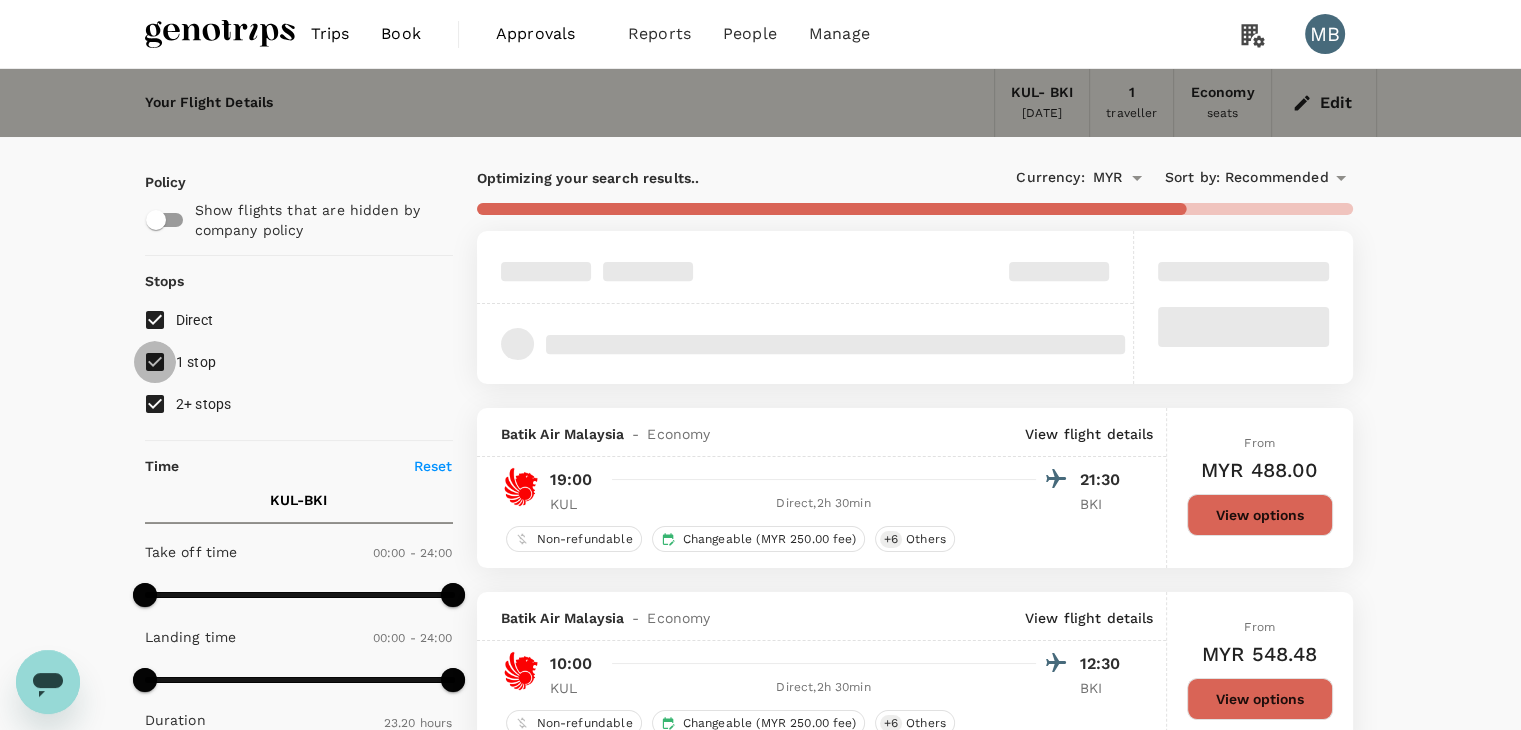 click on "1 stop" at bounding box center [155, 362] 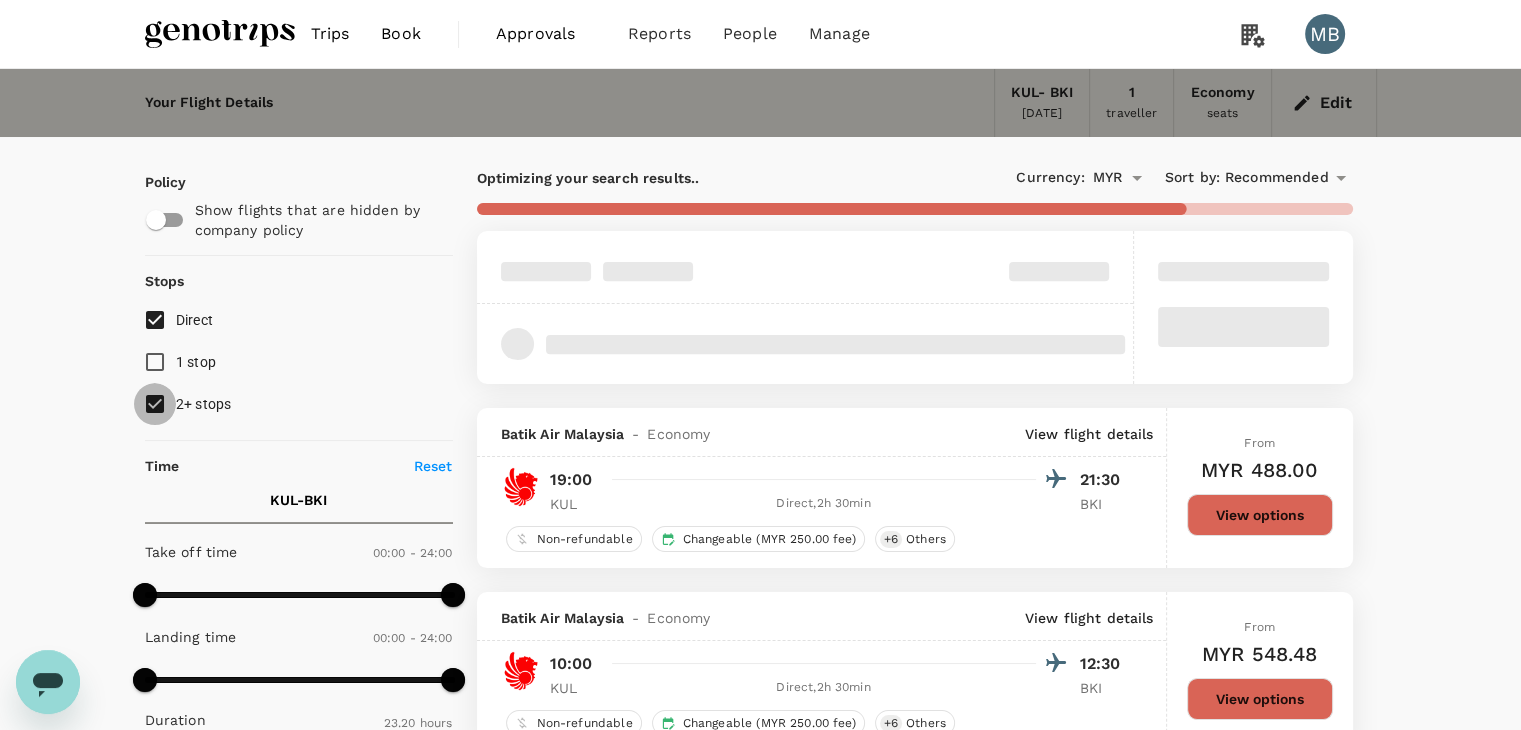 click on "2+ stops" at bounding box center [155, 404] 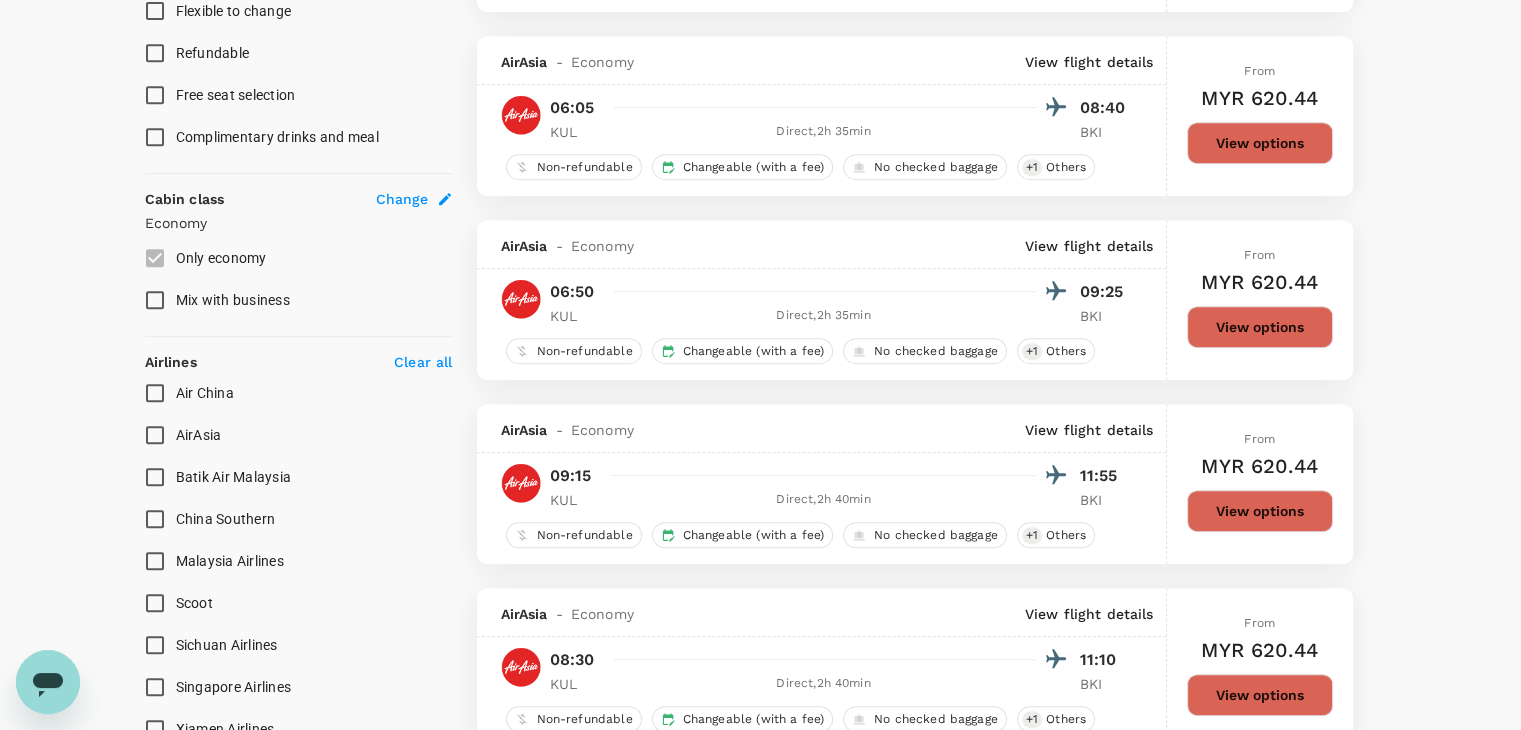 scroll, scrollTop: 900, scrollLeft: 0, axis: vertical 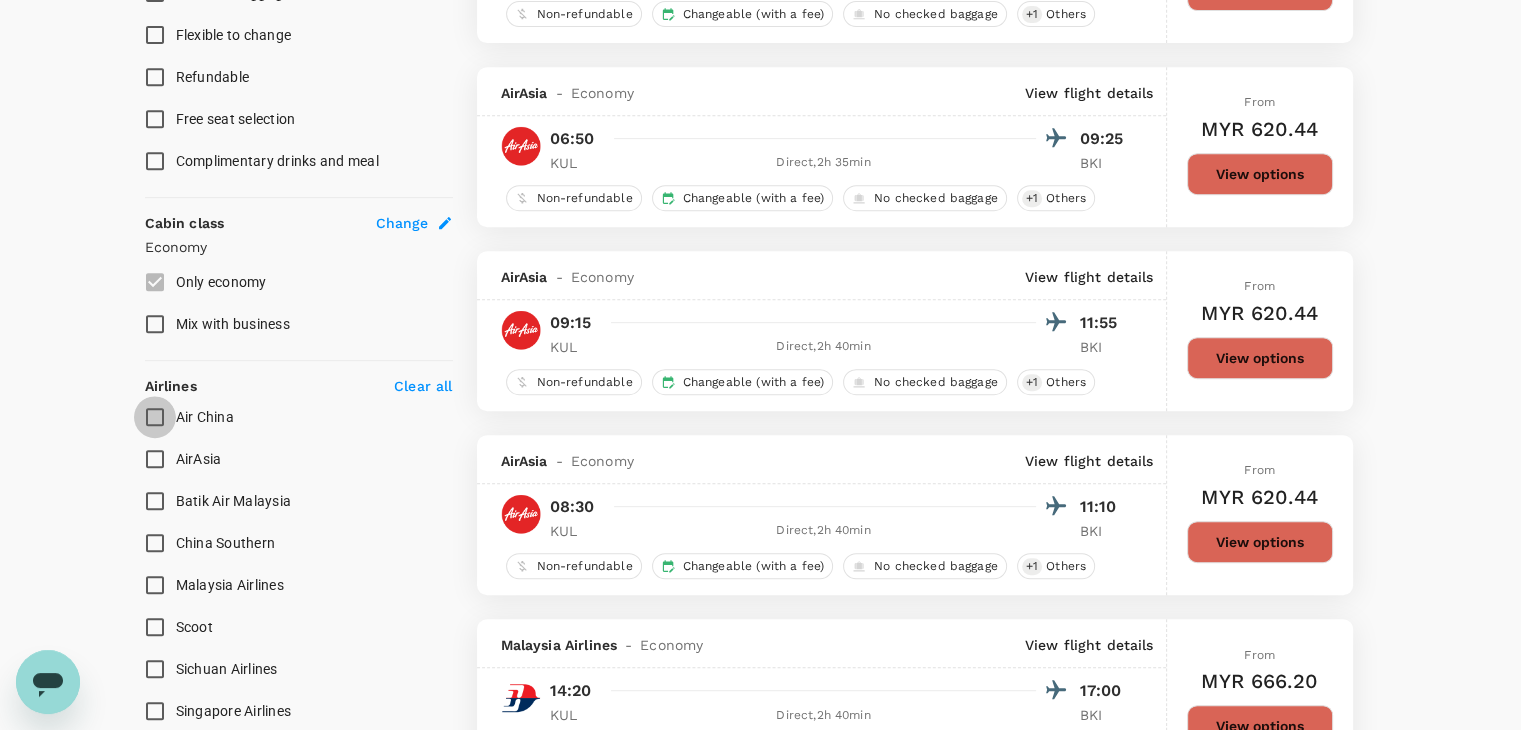 click on "Air China" at bounding box center [155, 417] 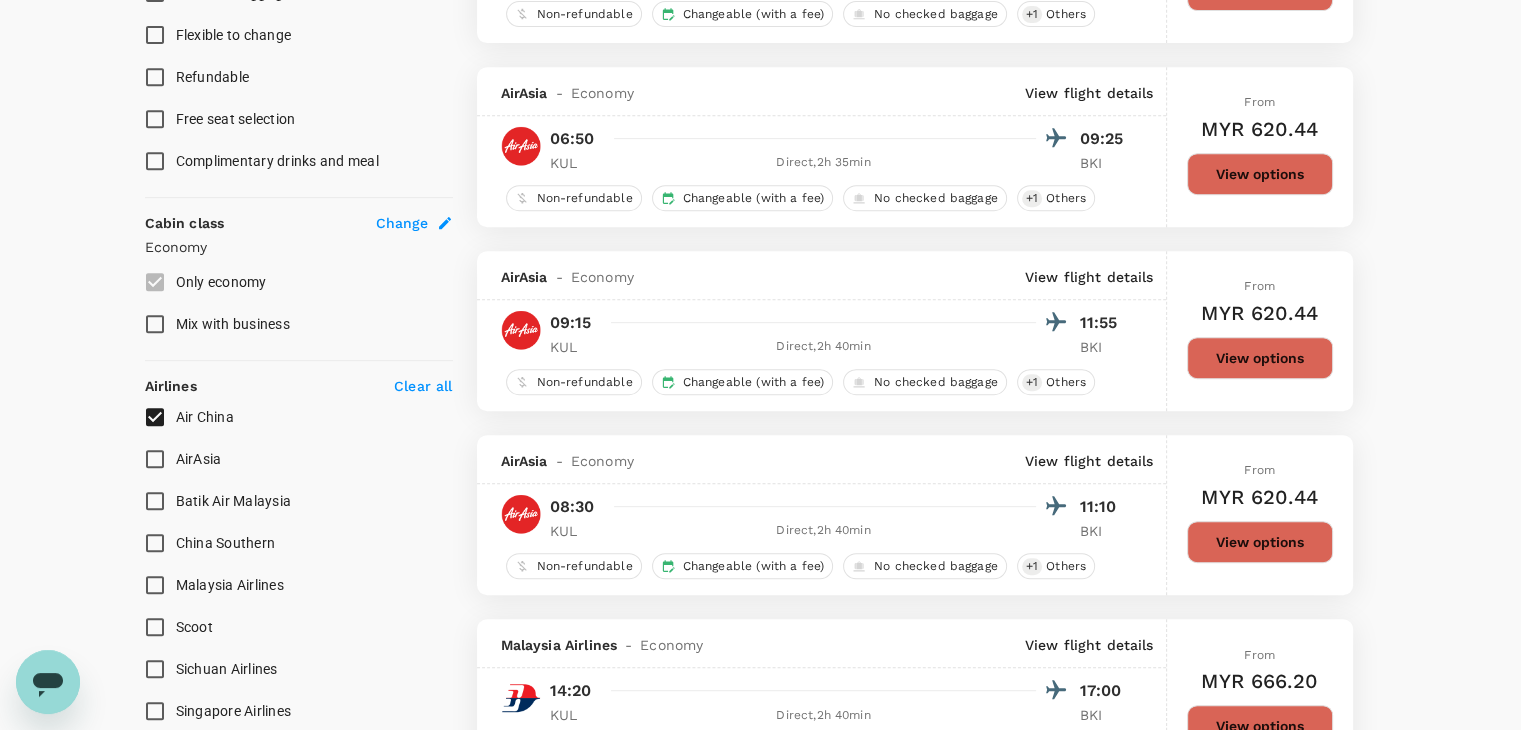 click on "Air China" at bounding box center [155, 417] 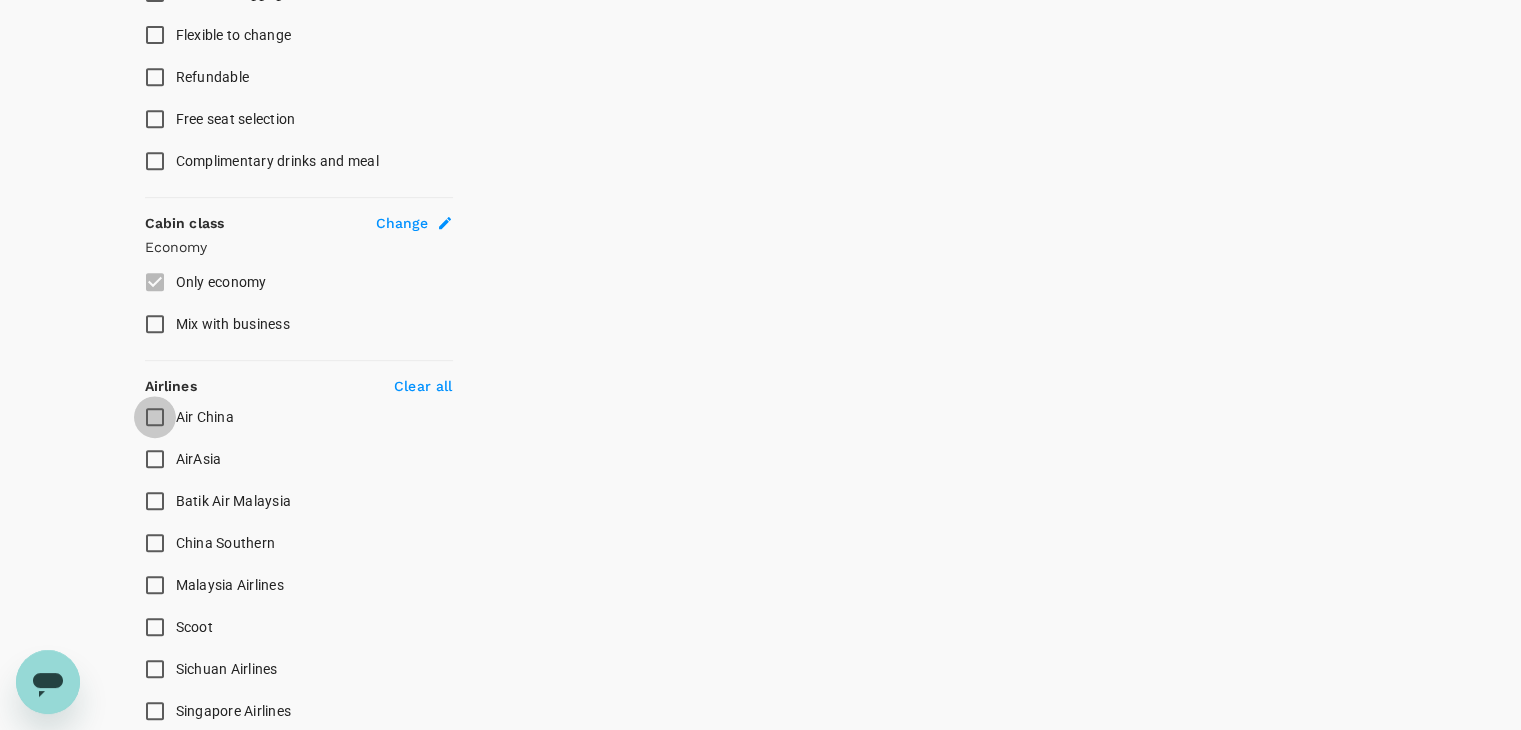 click on "Air China" at bounding box center [155, 417] 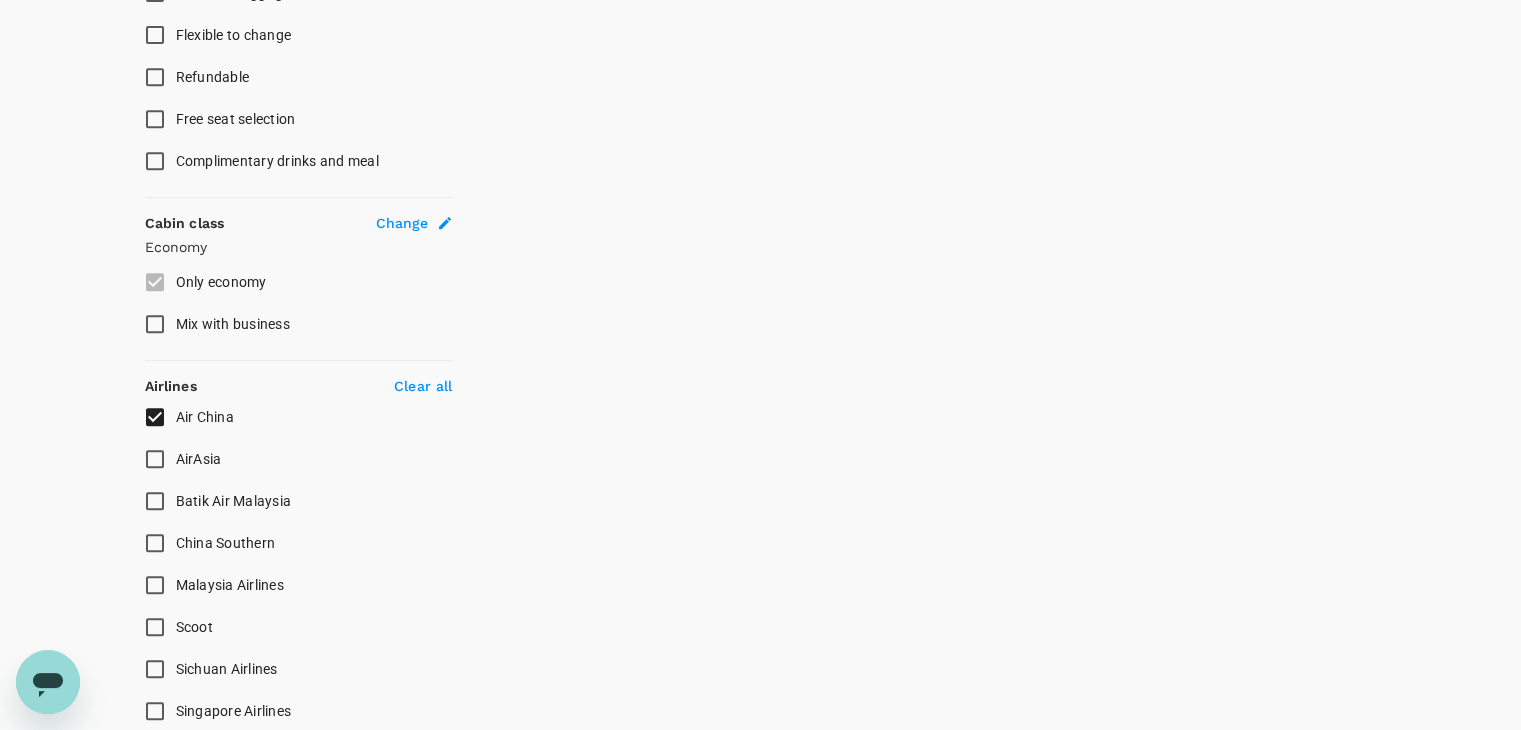 click on "AirAsia" at bounding box center (155, 459) 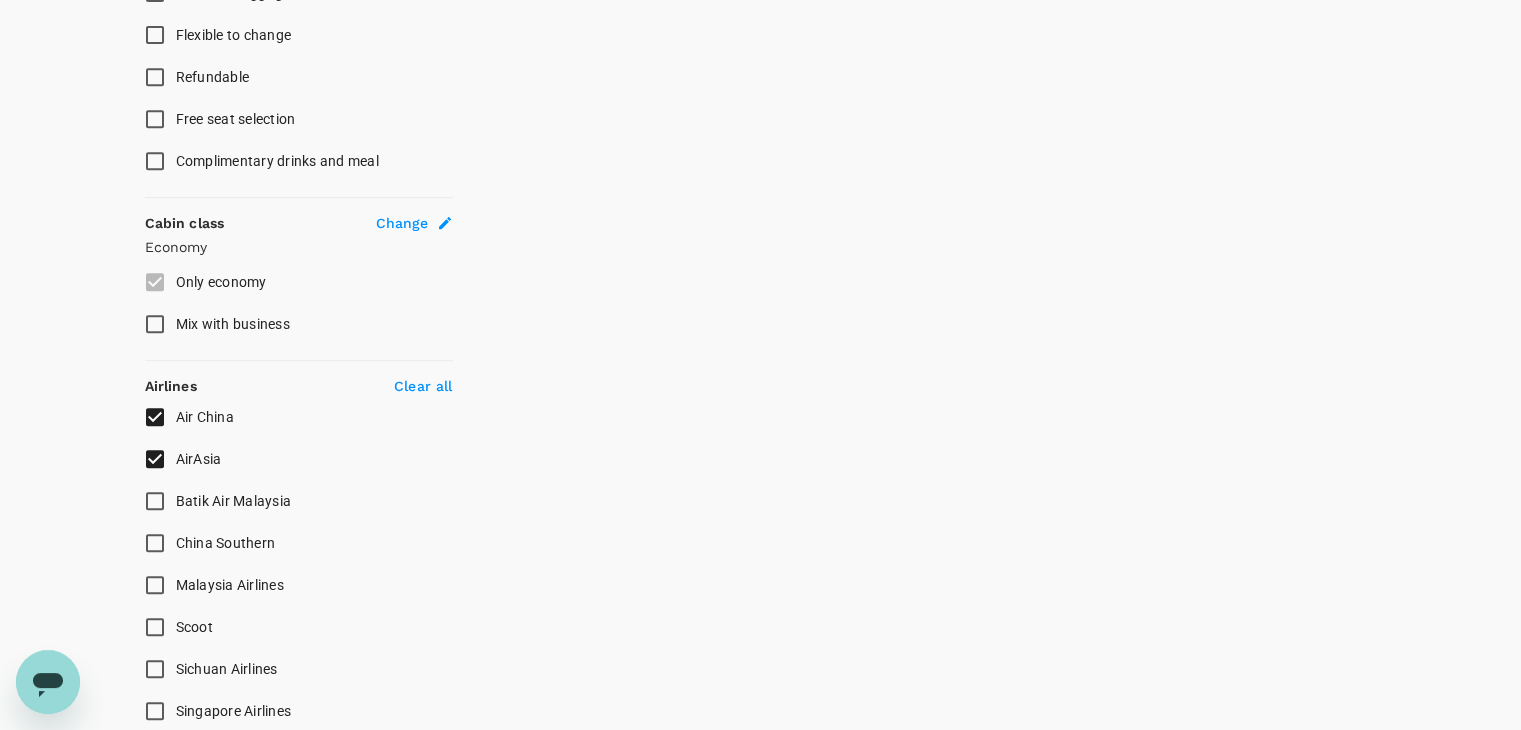 checkbox on "false" 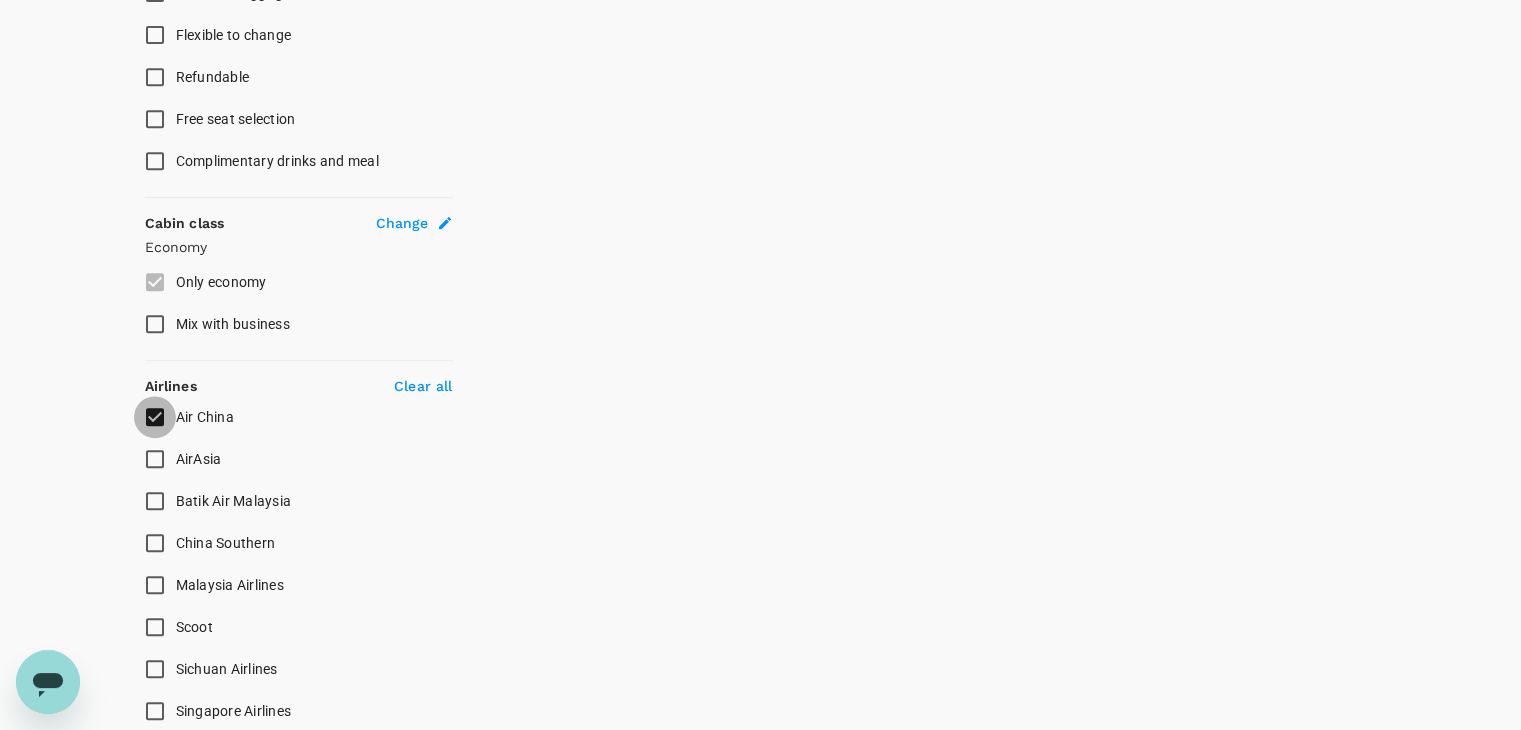 click on "Air China" at bounding box center [155, 417] 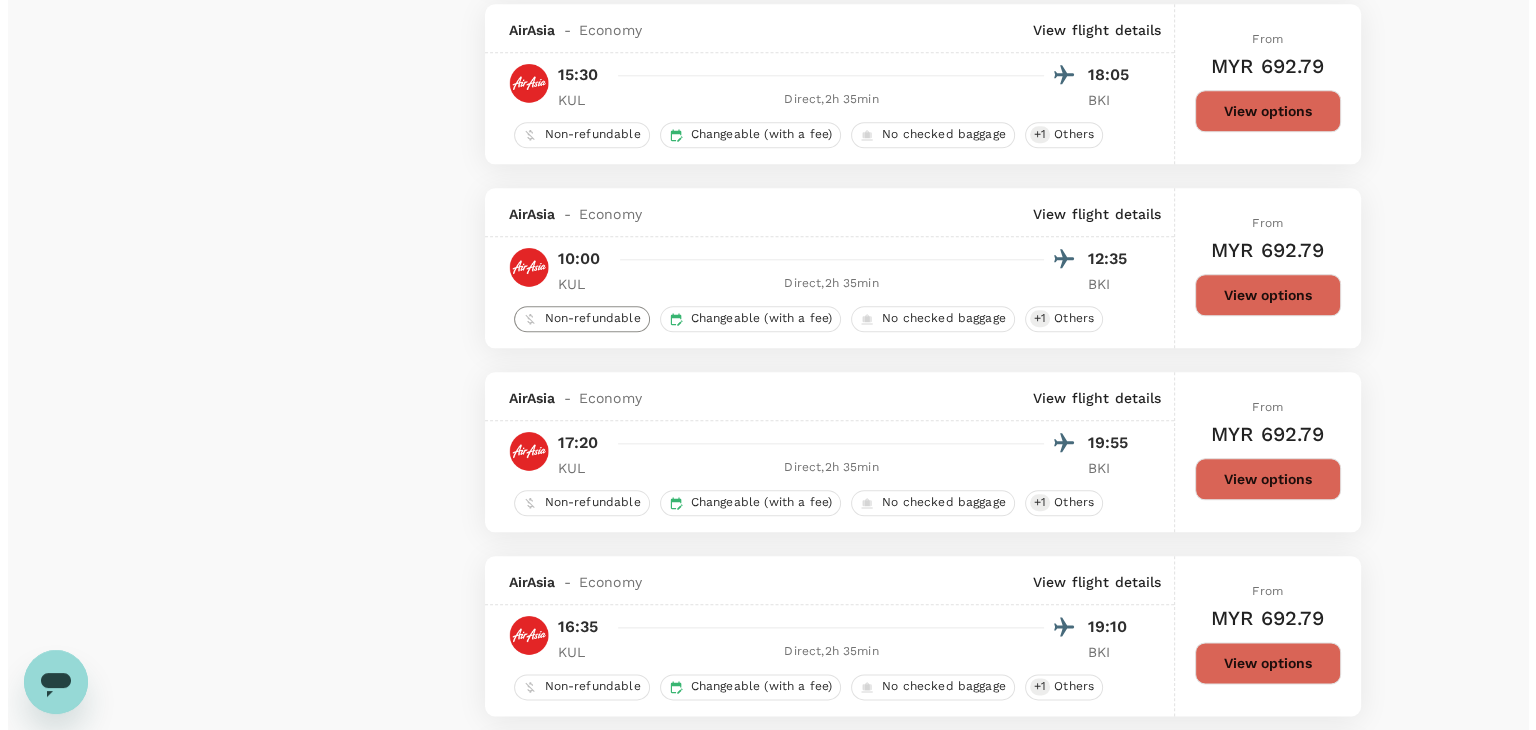 scroll, scrollTop: 2400, scrollLeft: 0, axis: vertical 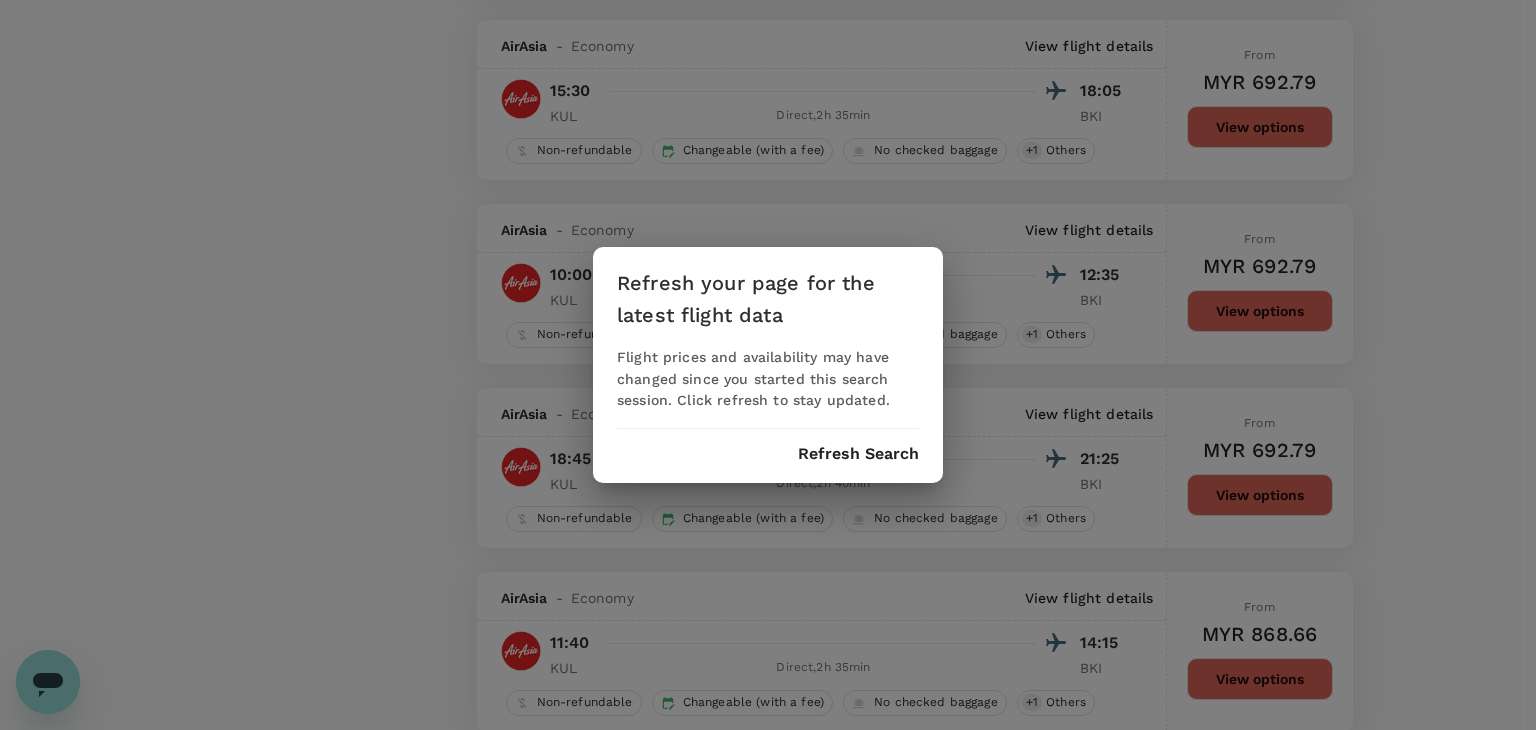 click on "Refresh Search" at bounding box center [858, 454] 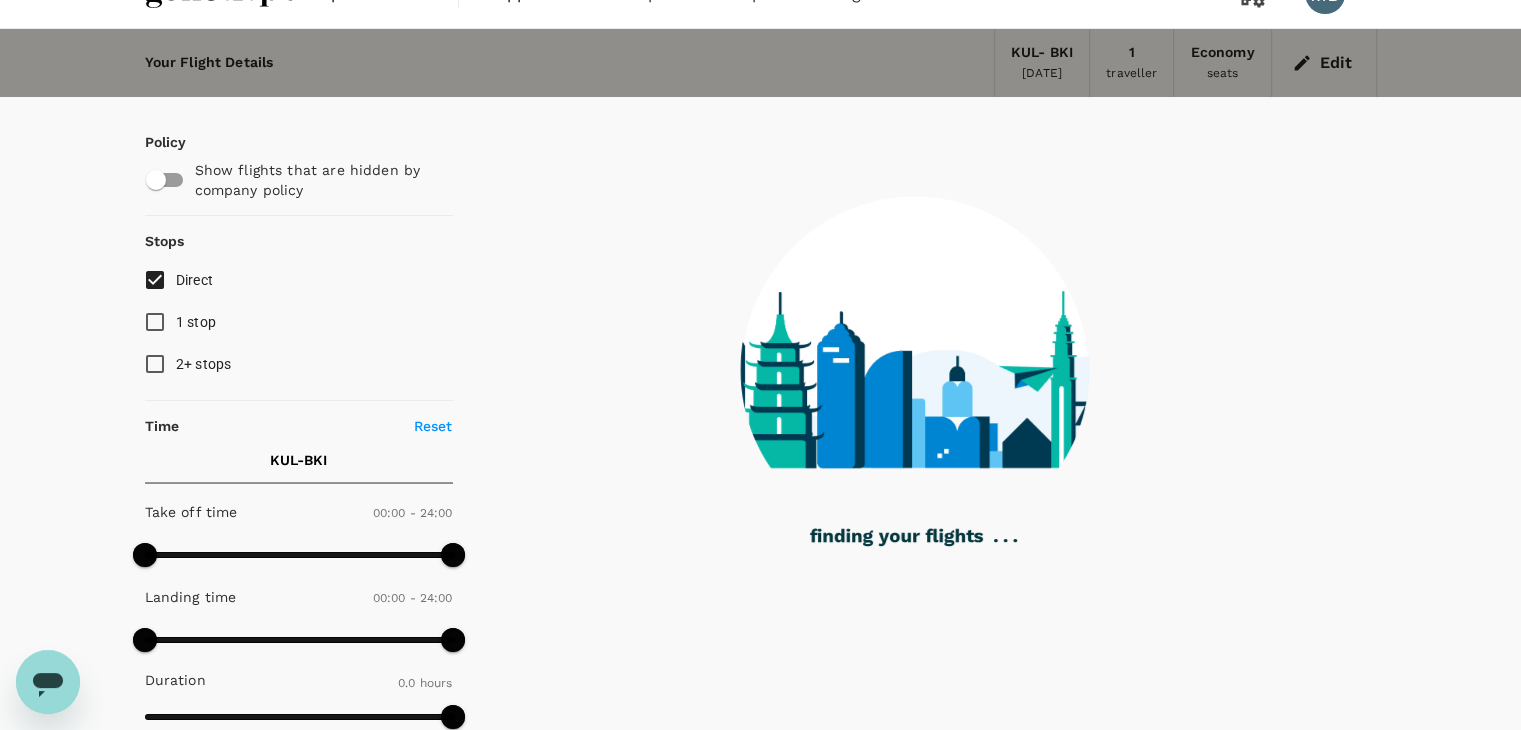 scroll, scrollTop: 0, scrollLeft: 0, axis: both 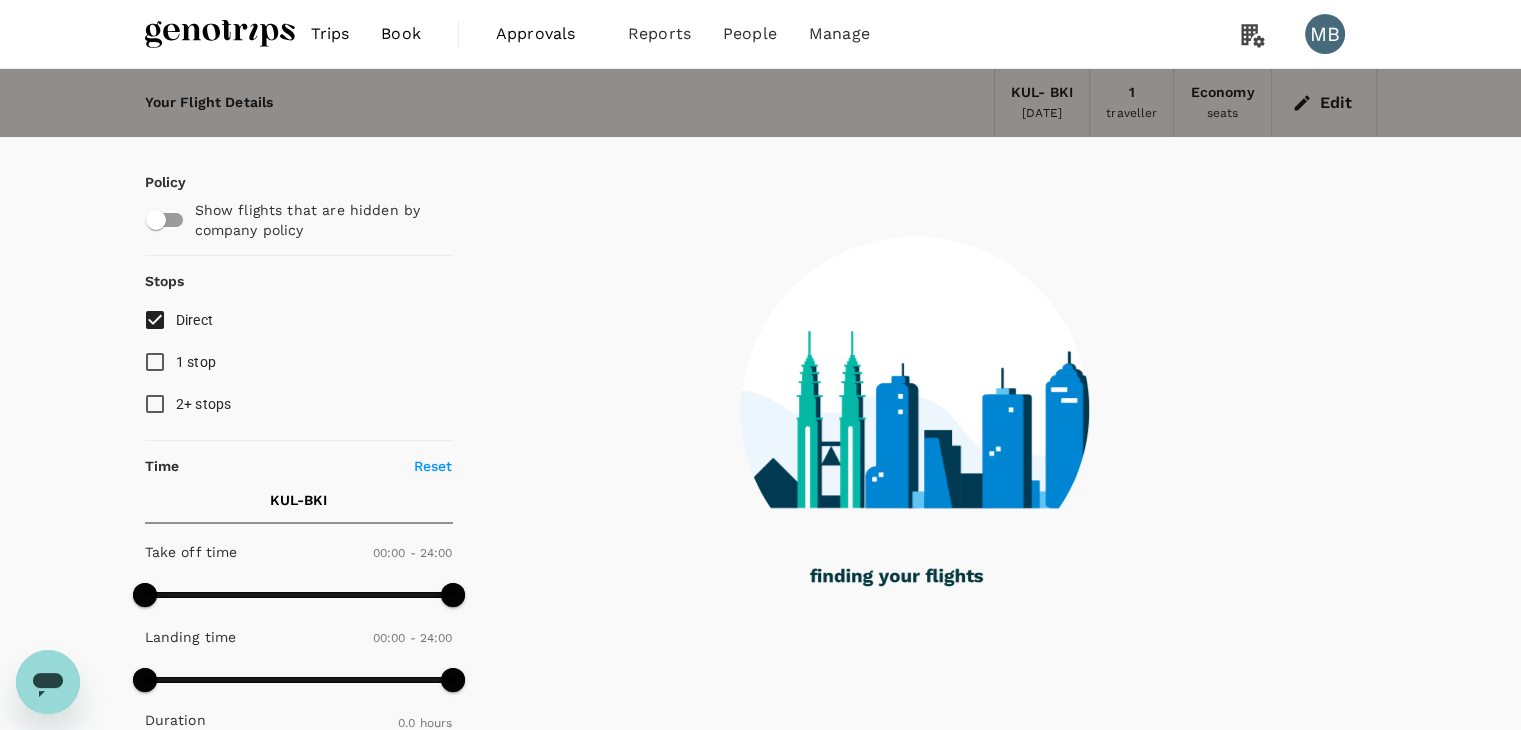 type on "1400" 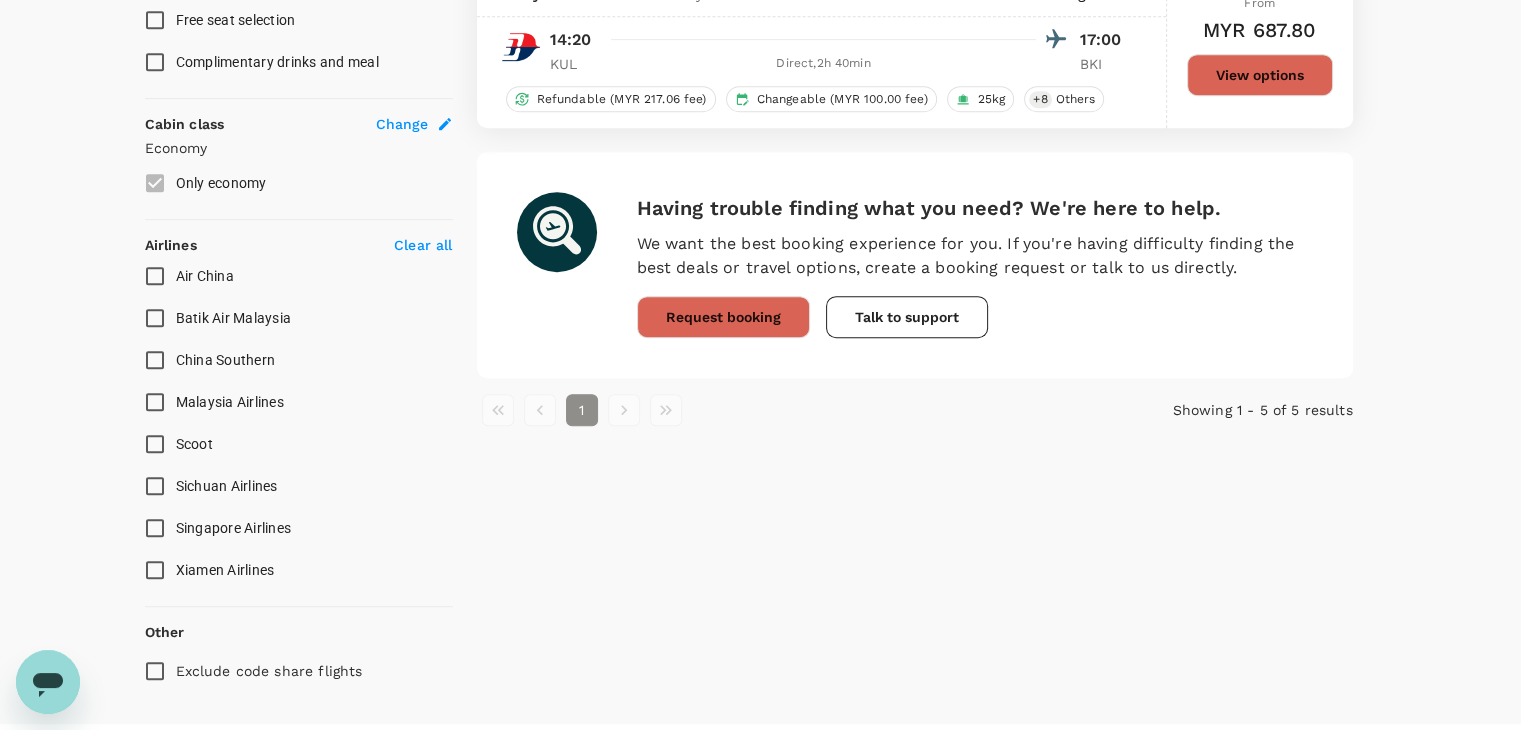 scroll, scrollTop: 1000, scrollLeft: 0, axis: vertical 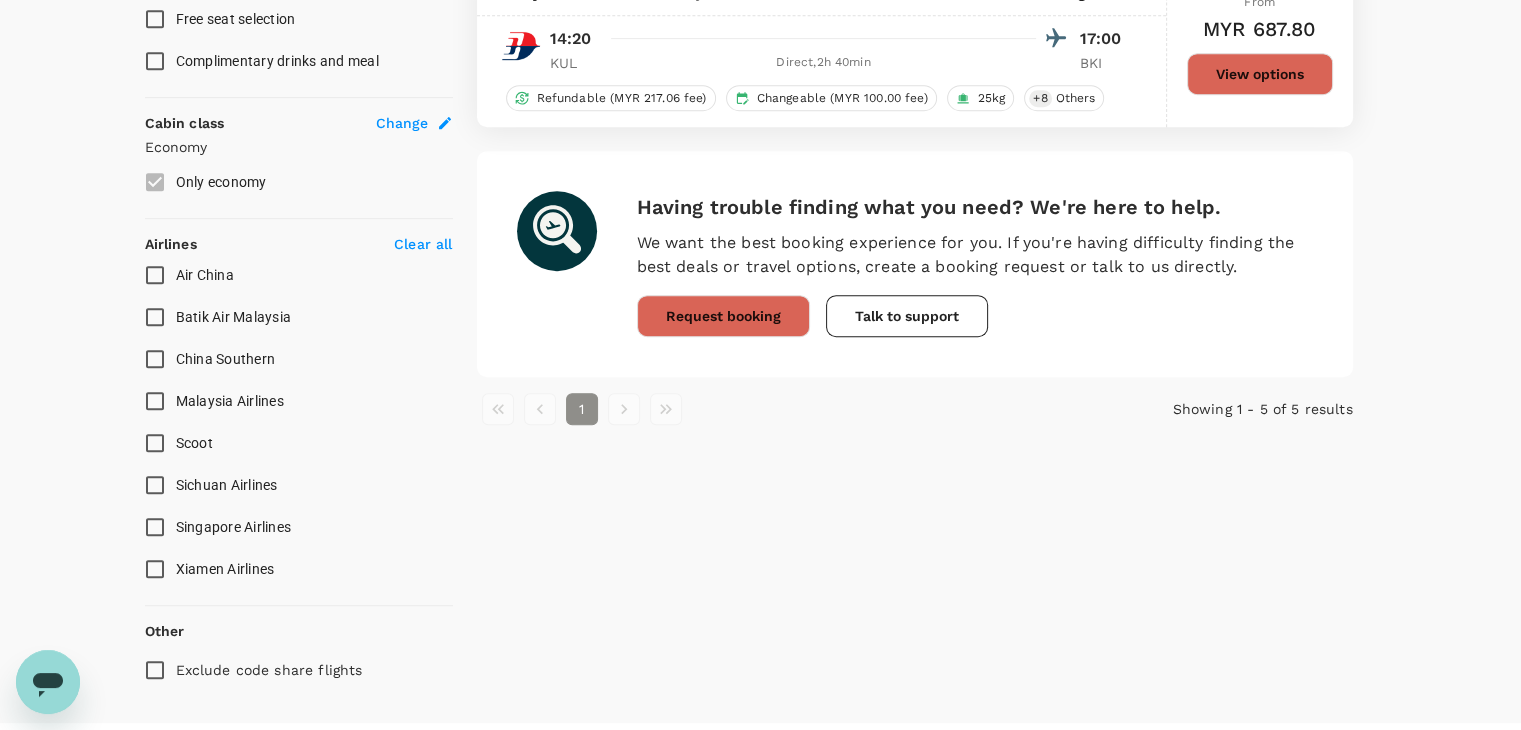 click on "Malaysia Airlines" at bounding box center [155, 401] 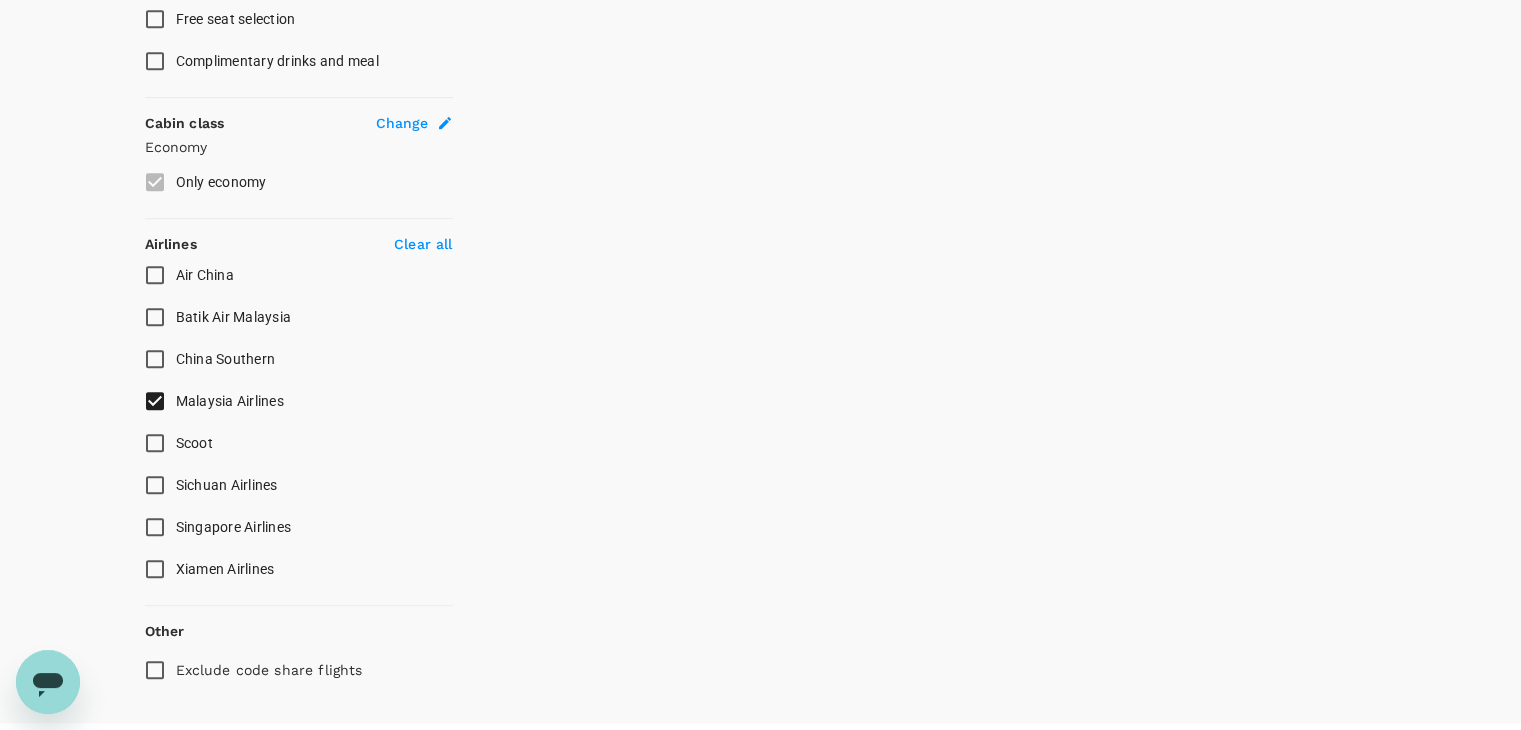checkbox on "false" 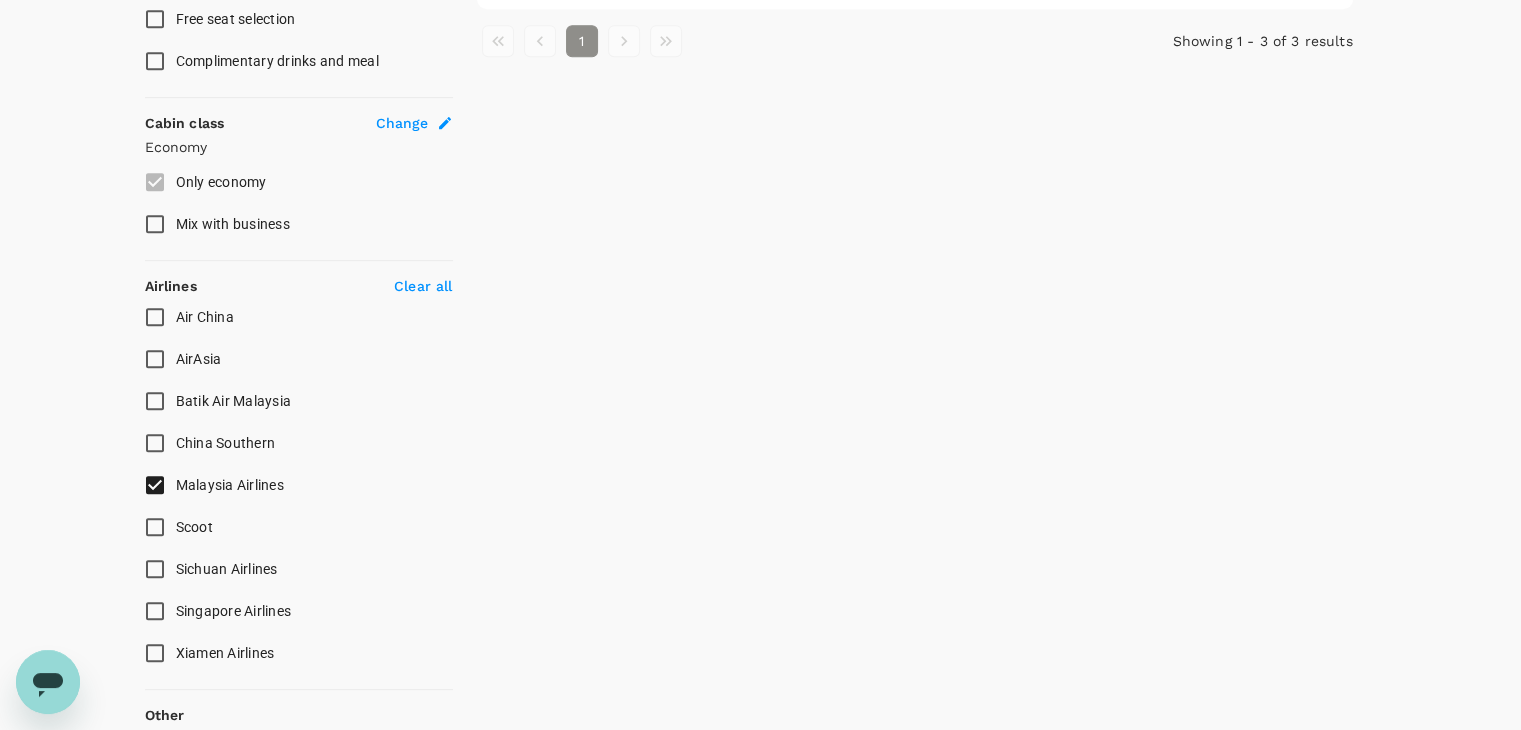 click on "AirAsia" at bounding box center [155, 359] 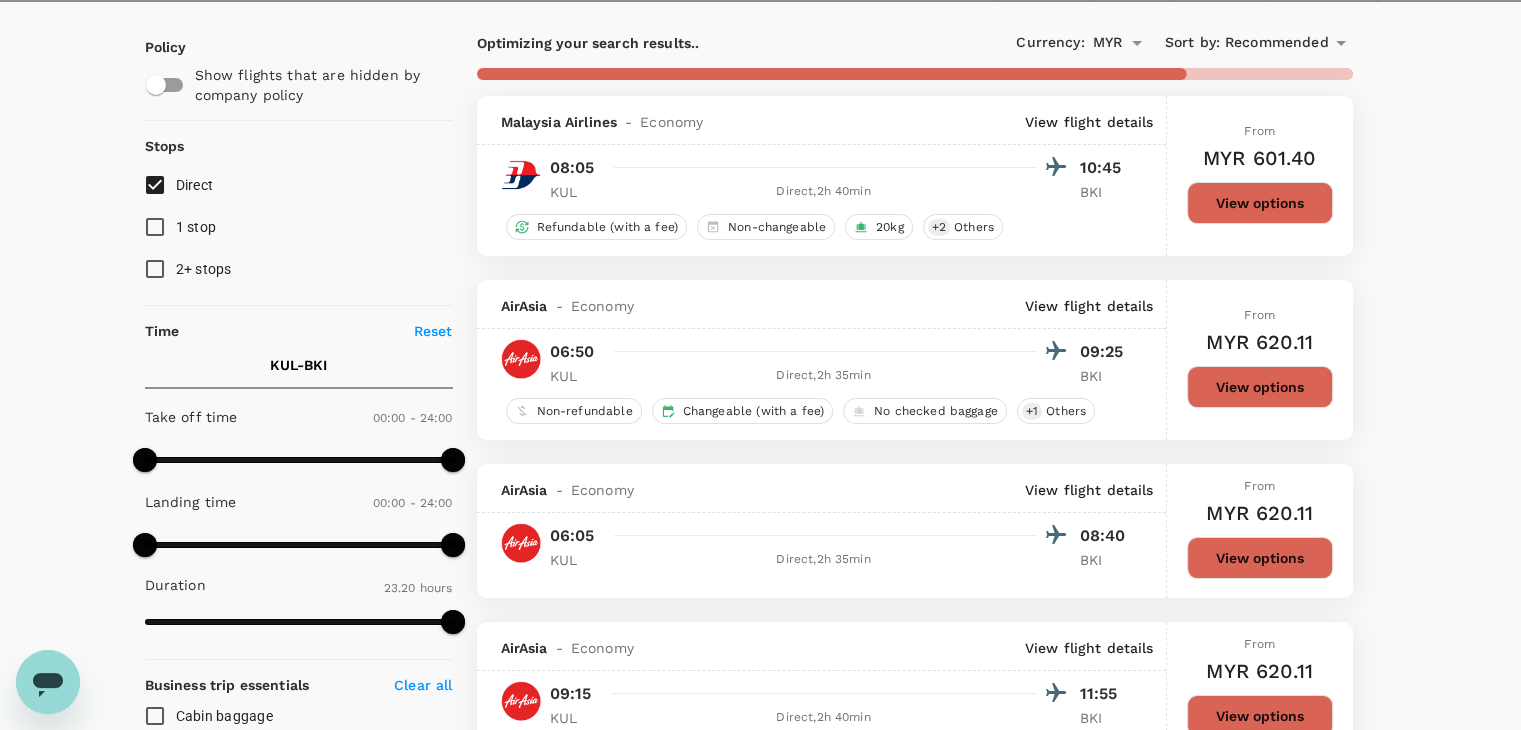 scroll, scrollTop: 0, scrollLeft: 0, axis: both 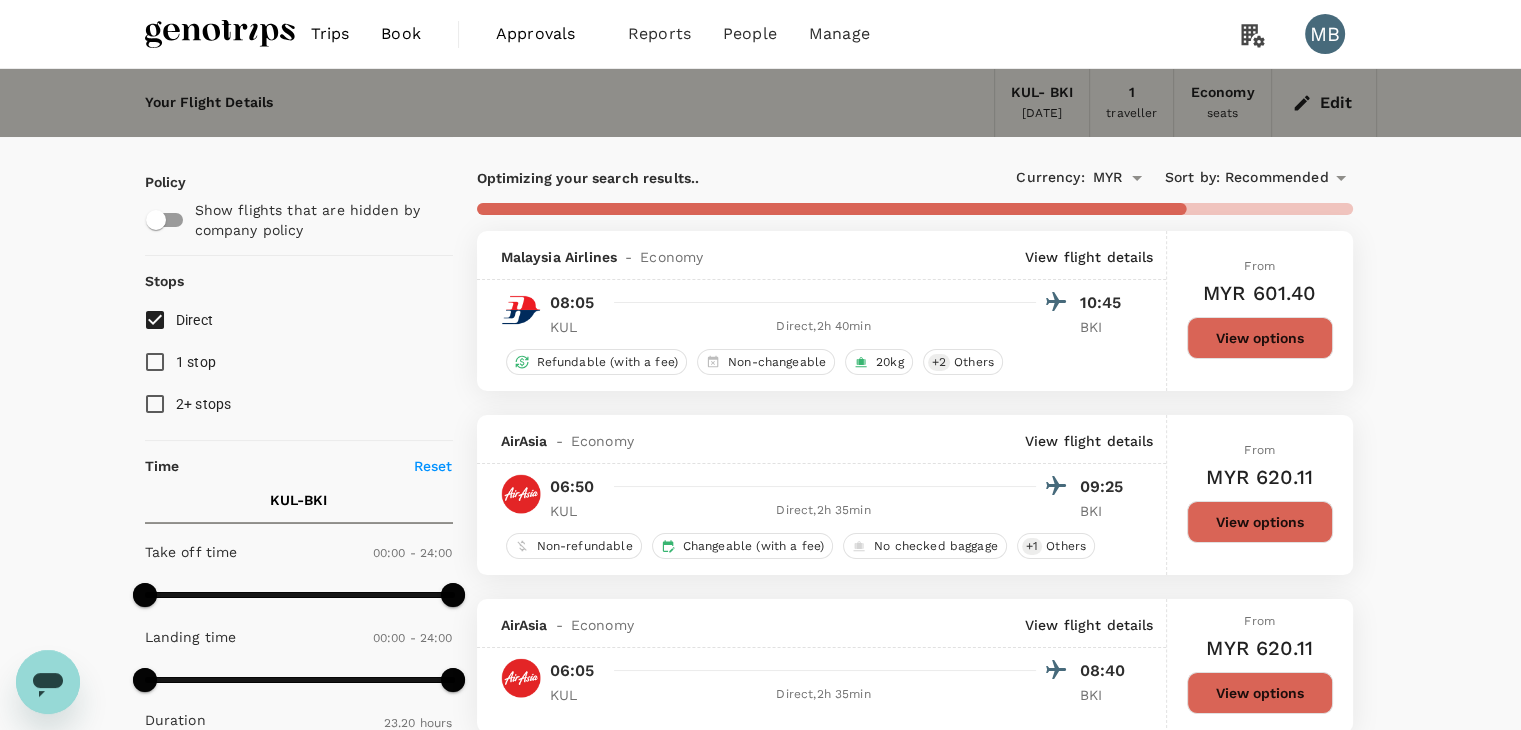 type on "1645" 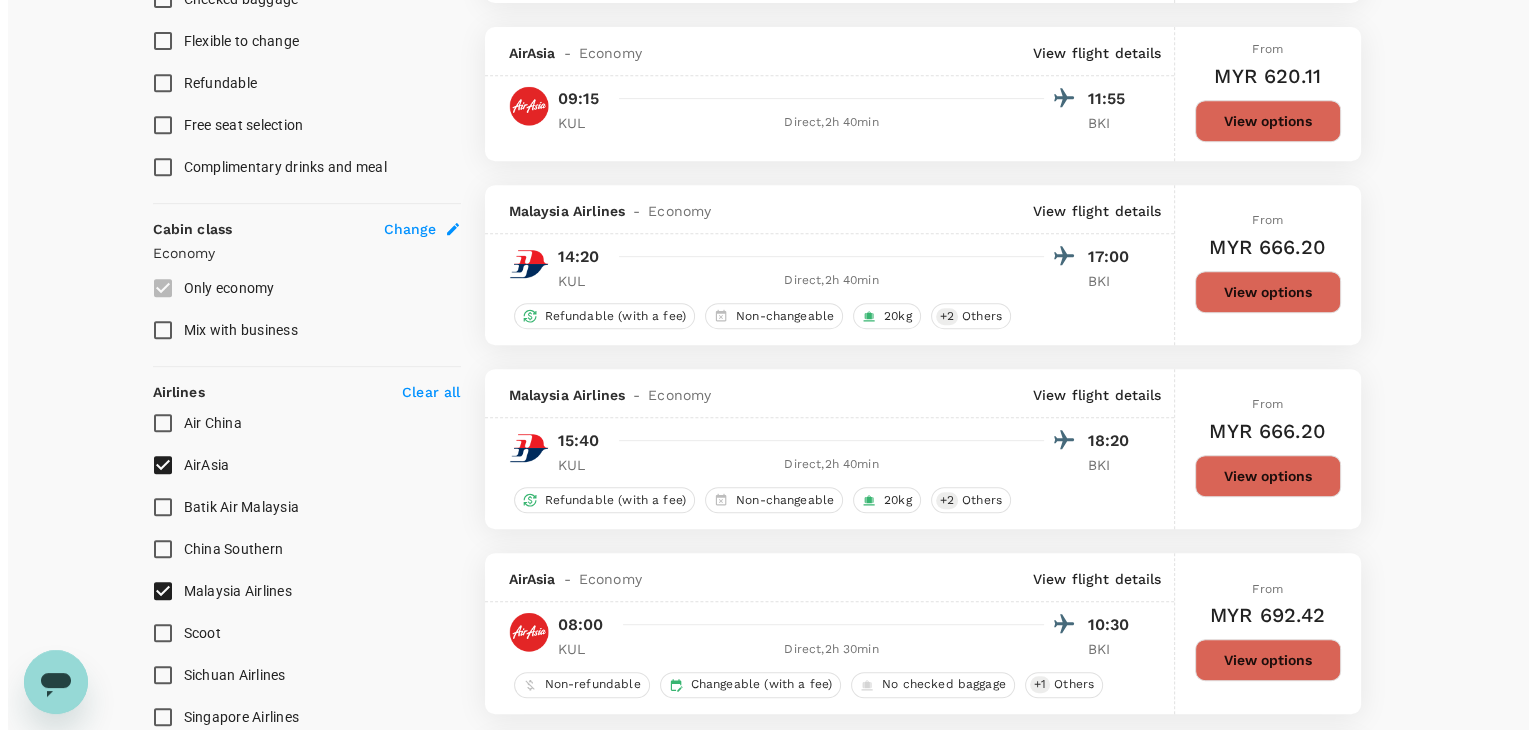 scroll, scrollTop: 900, scrollLeft: 0, axis: vertical 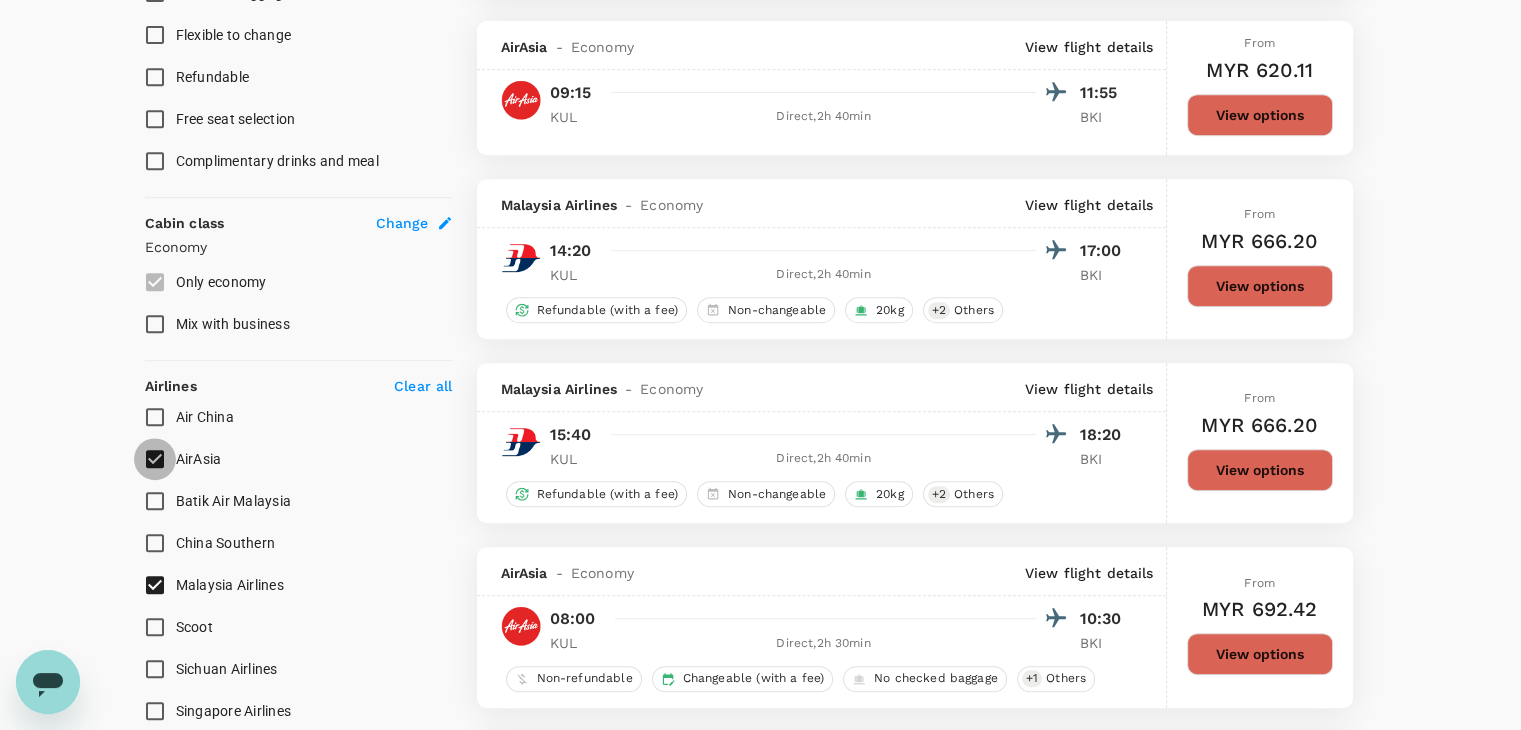 click on "AirAsia" at bounding box center (155, 459) 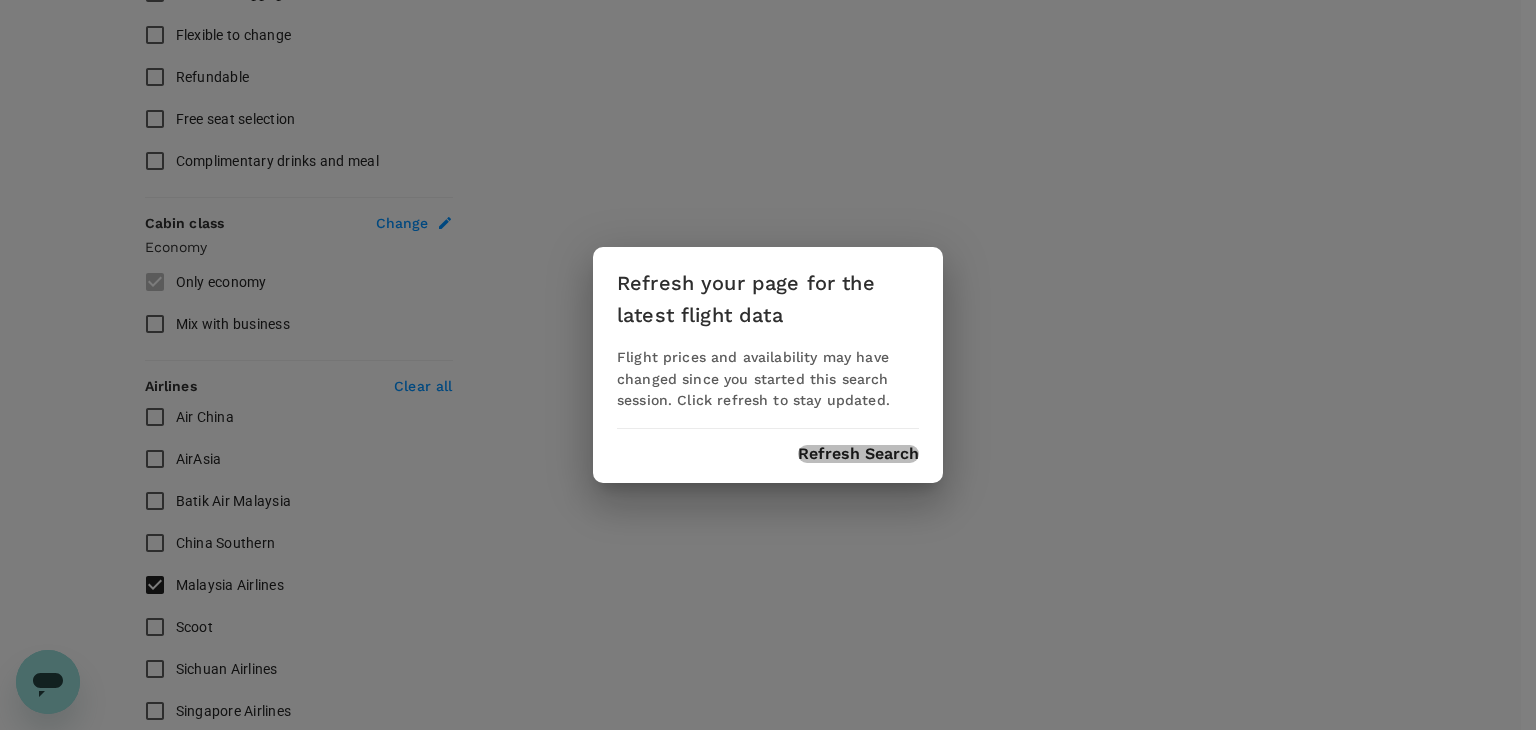 click on "Refresh Search" at bounding box center [858, 454] 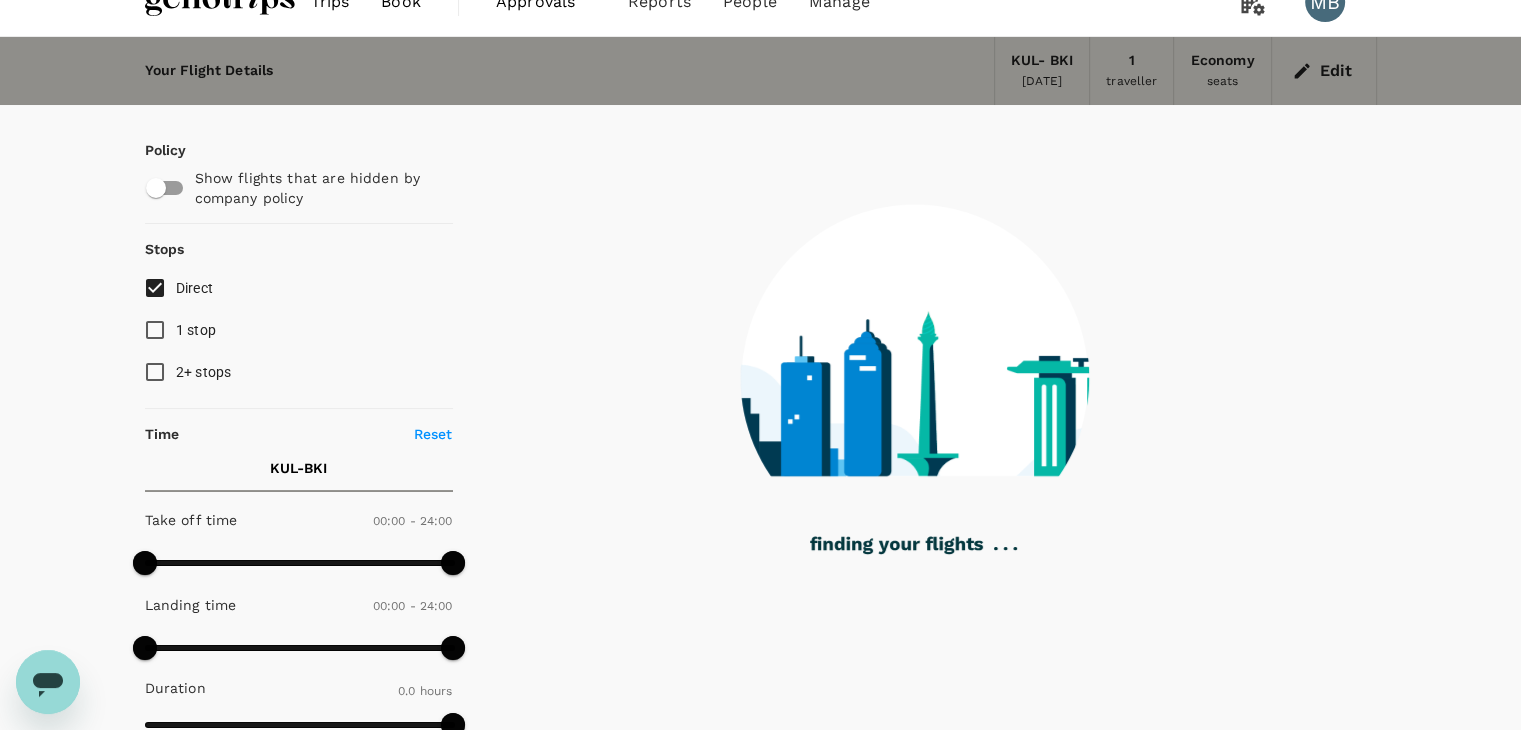 scroll, scrollTop: 0, scrollLeft: 0, axis: both 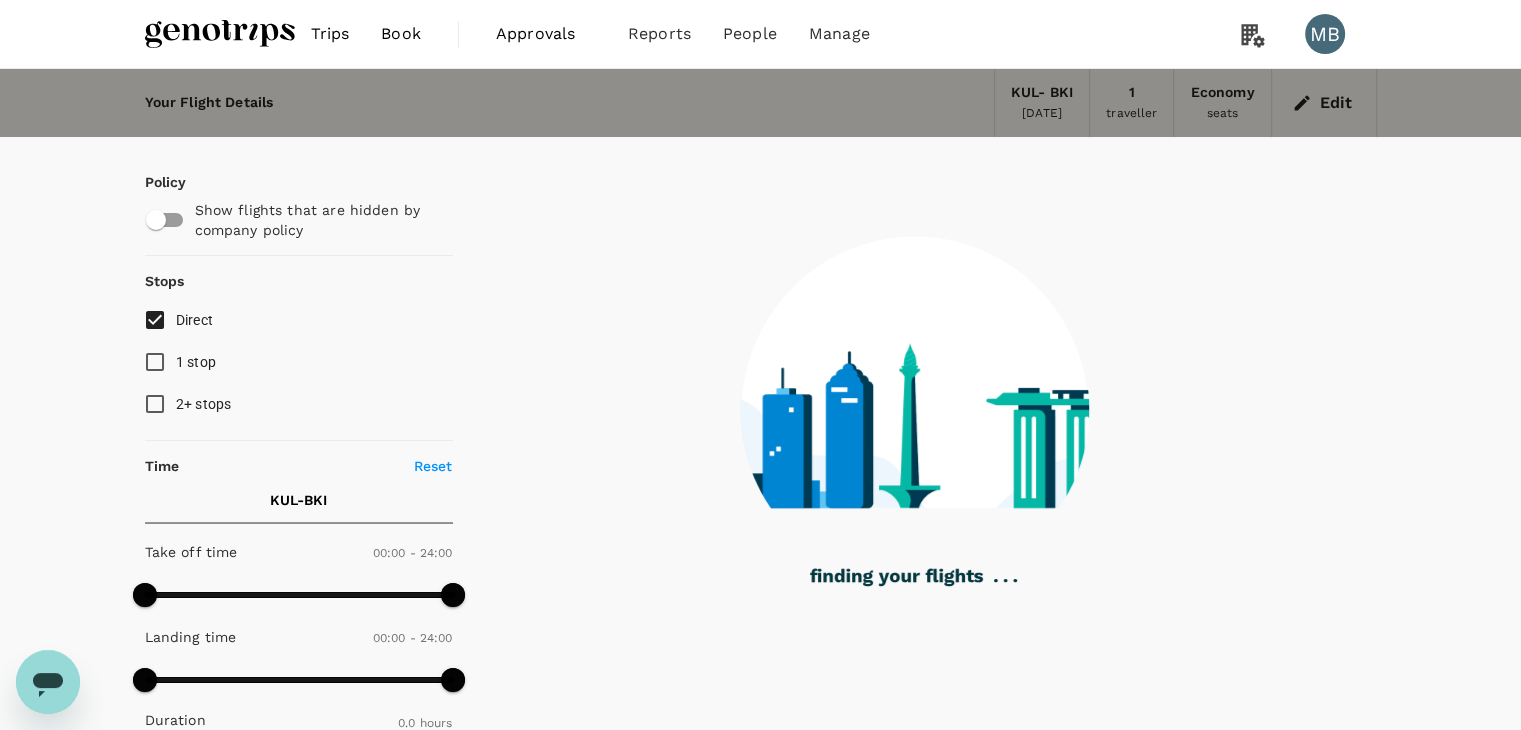 type on "1400" 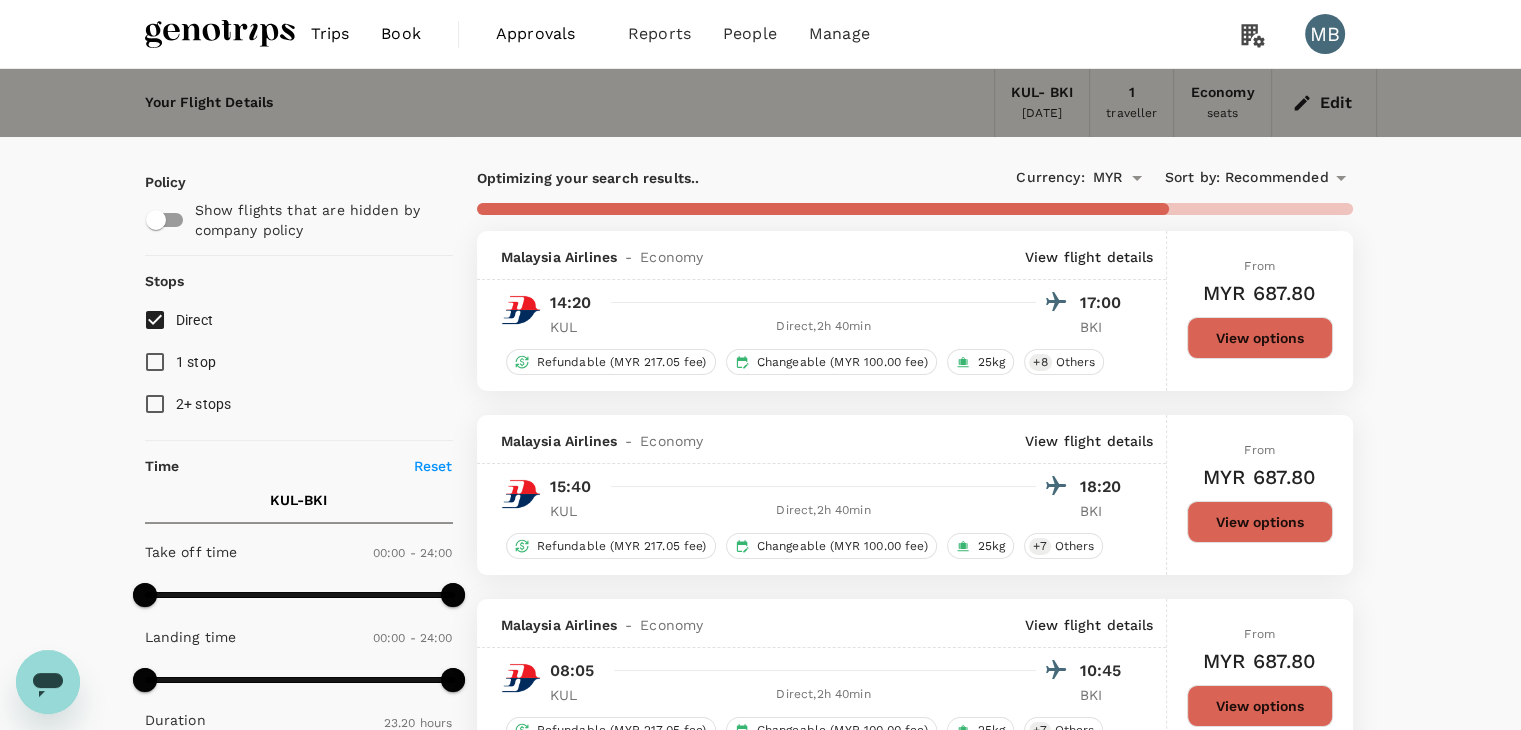 checkbox on "false" 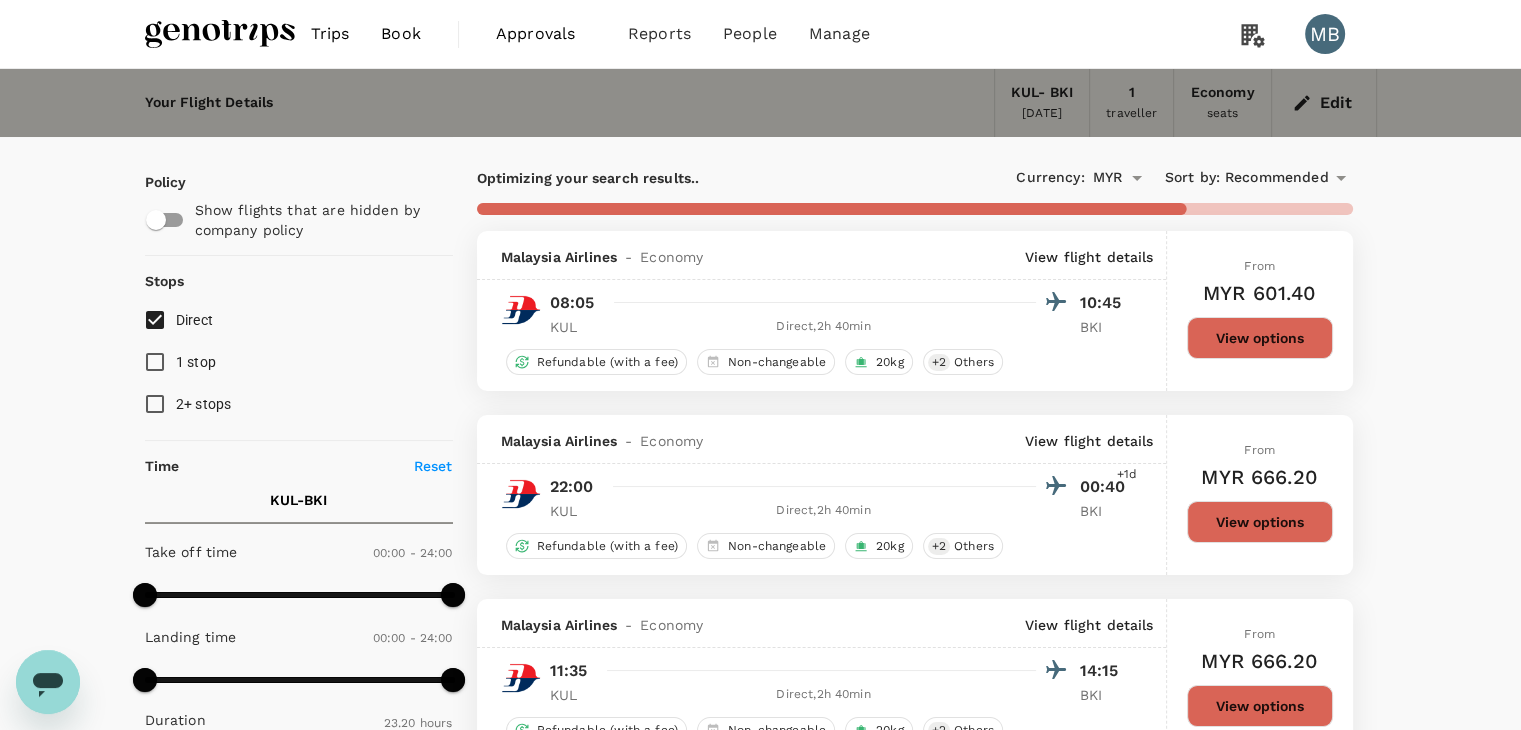 type on "1645" 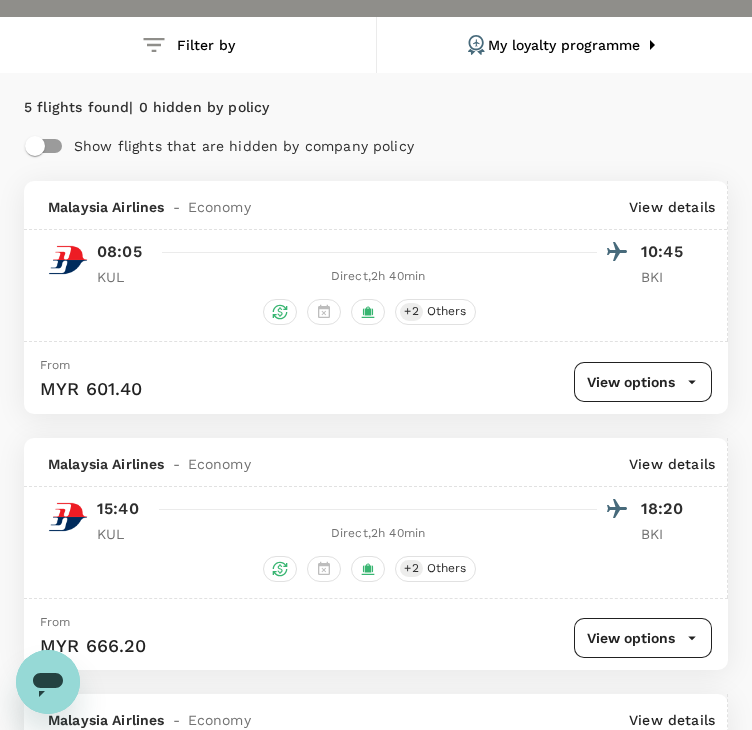 scroll, scrollTop: 0, scrollLeft: 0, axis: both 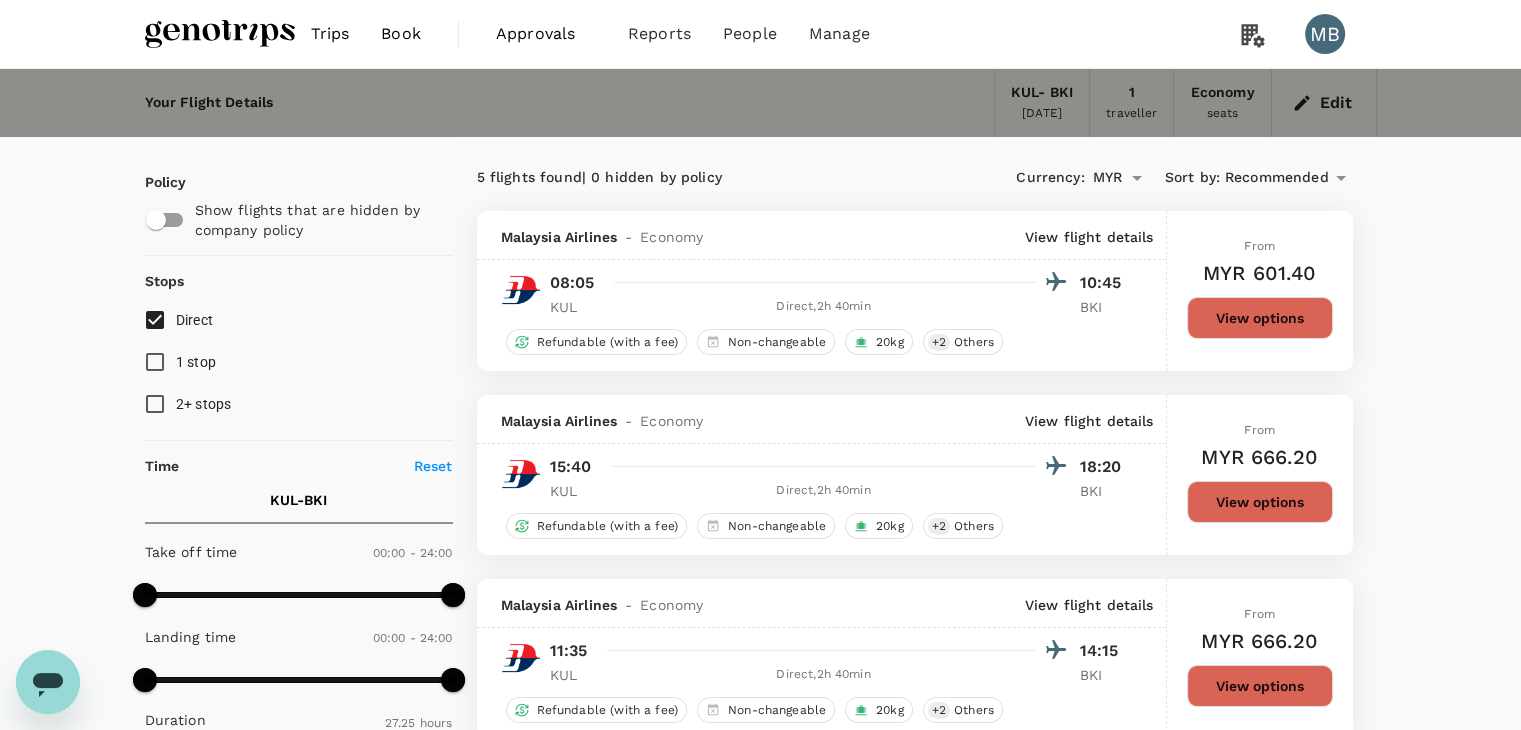 click on "Recommended" at bounding box center (1277, 178) 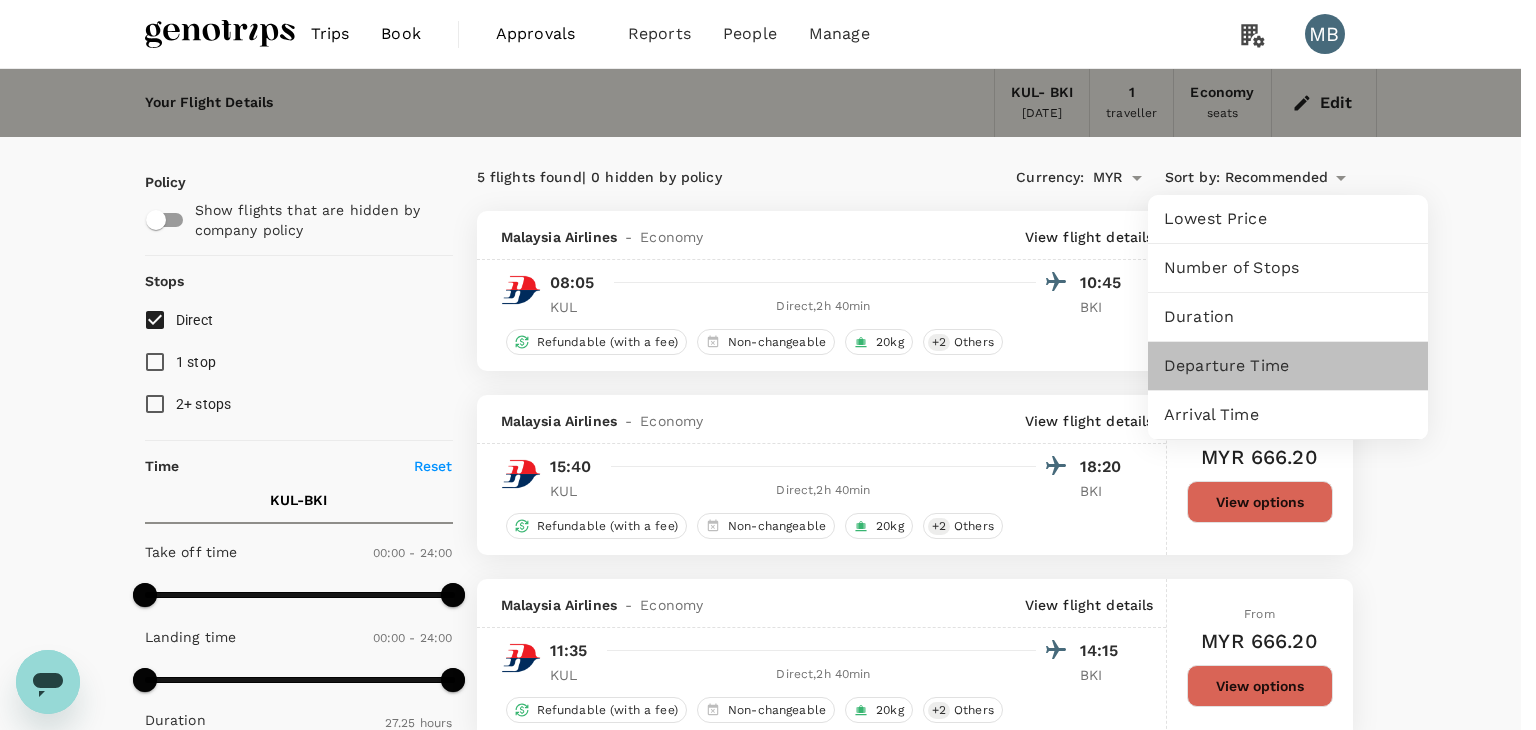 click on "Departure Time" at bounding box center [1288, 366] 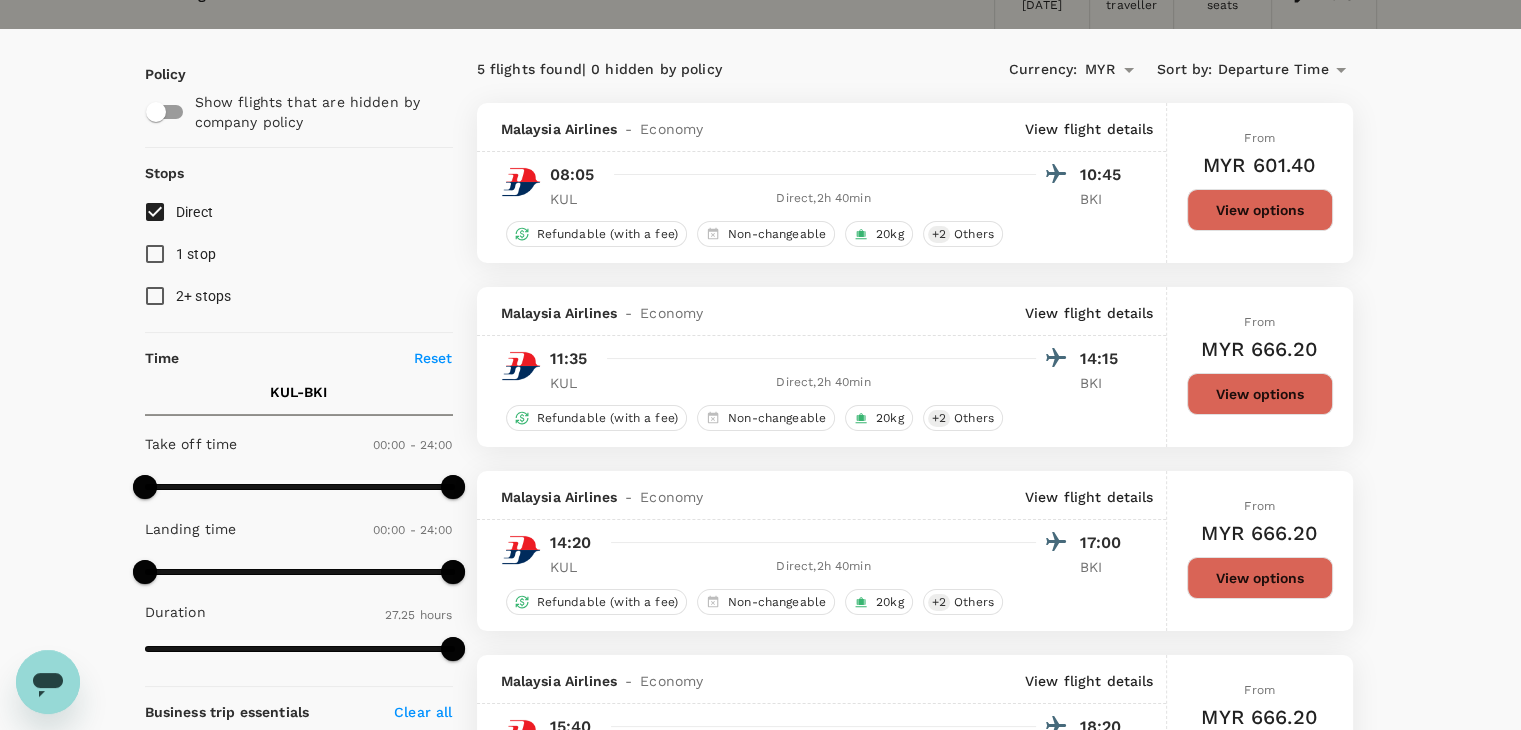 scroll, scrollTop: 400, scrollLeft: 0, axis: vertical 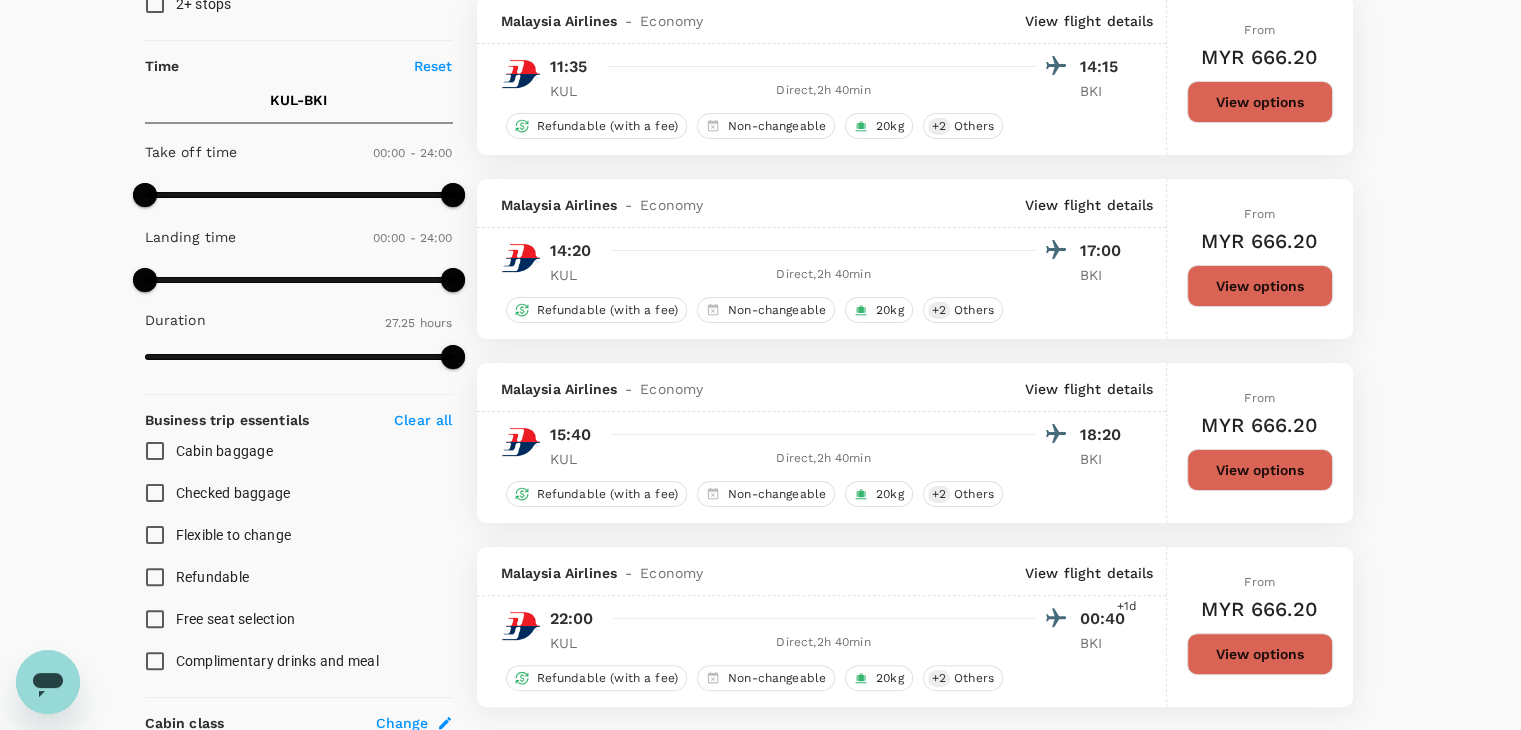 click on "View options" at bounding box center [1260, 286] 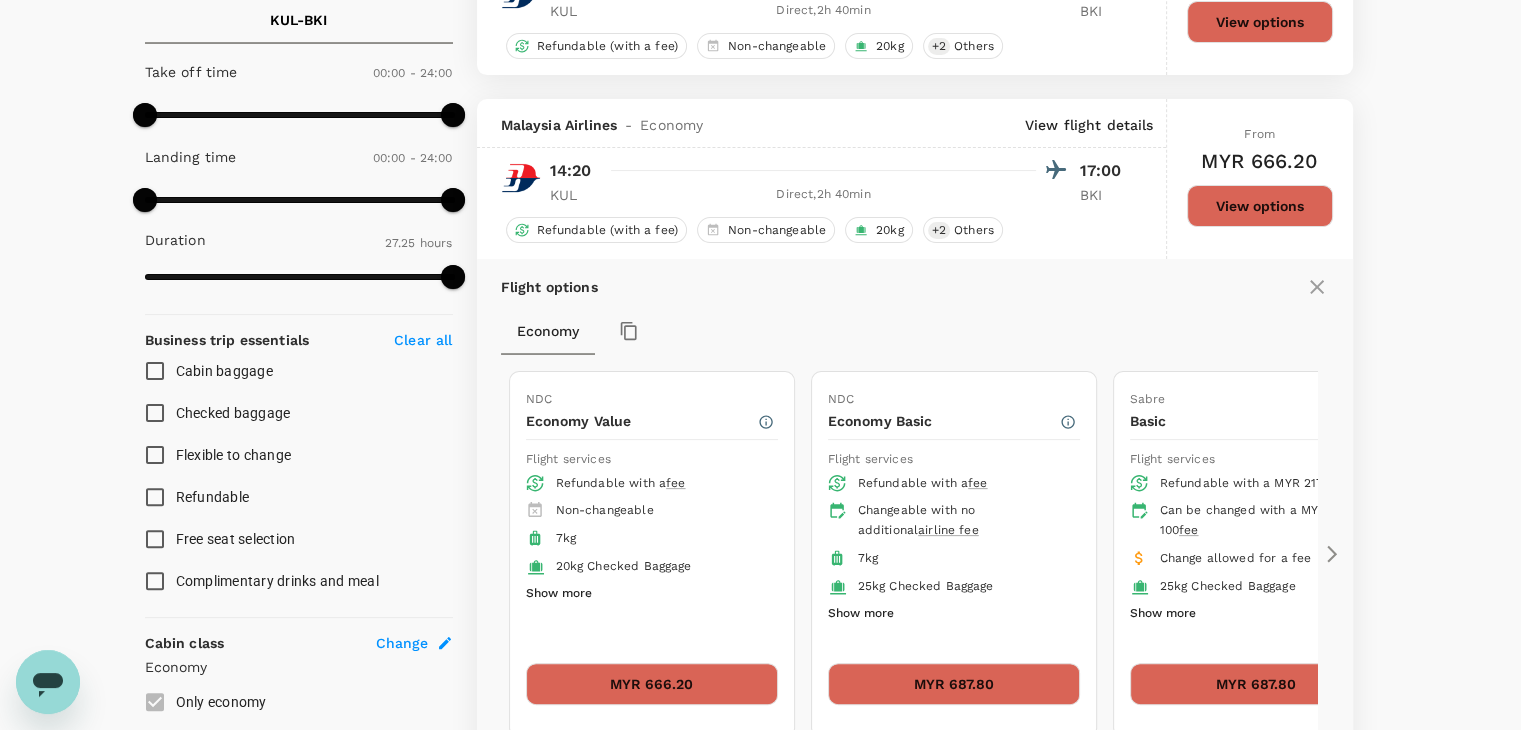 scroll, scrollTop: 579, scrollLeft: 0, axis: vertical 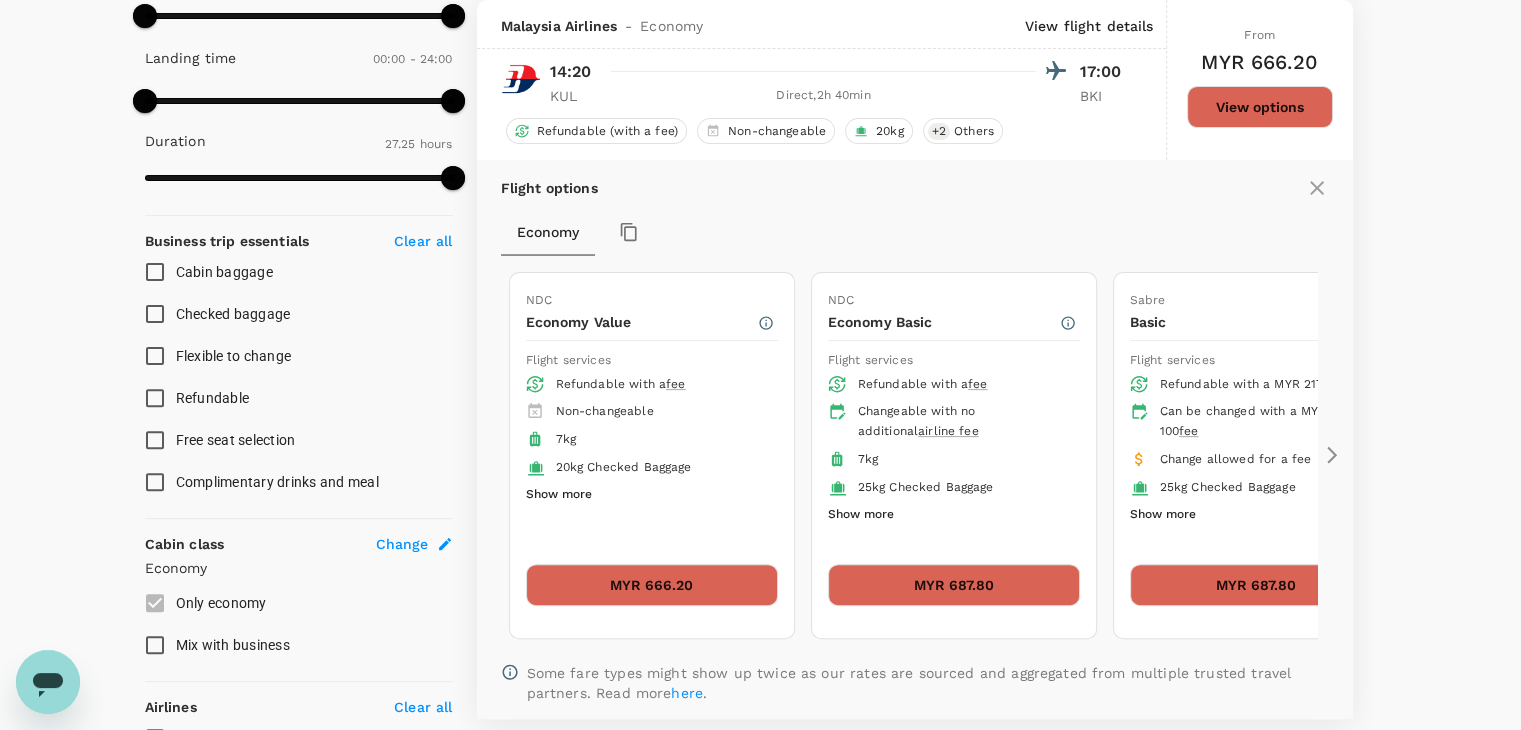 click 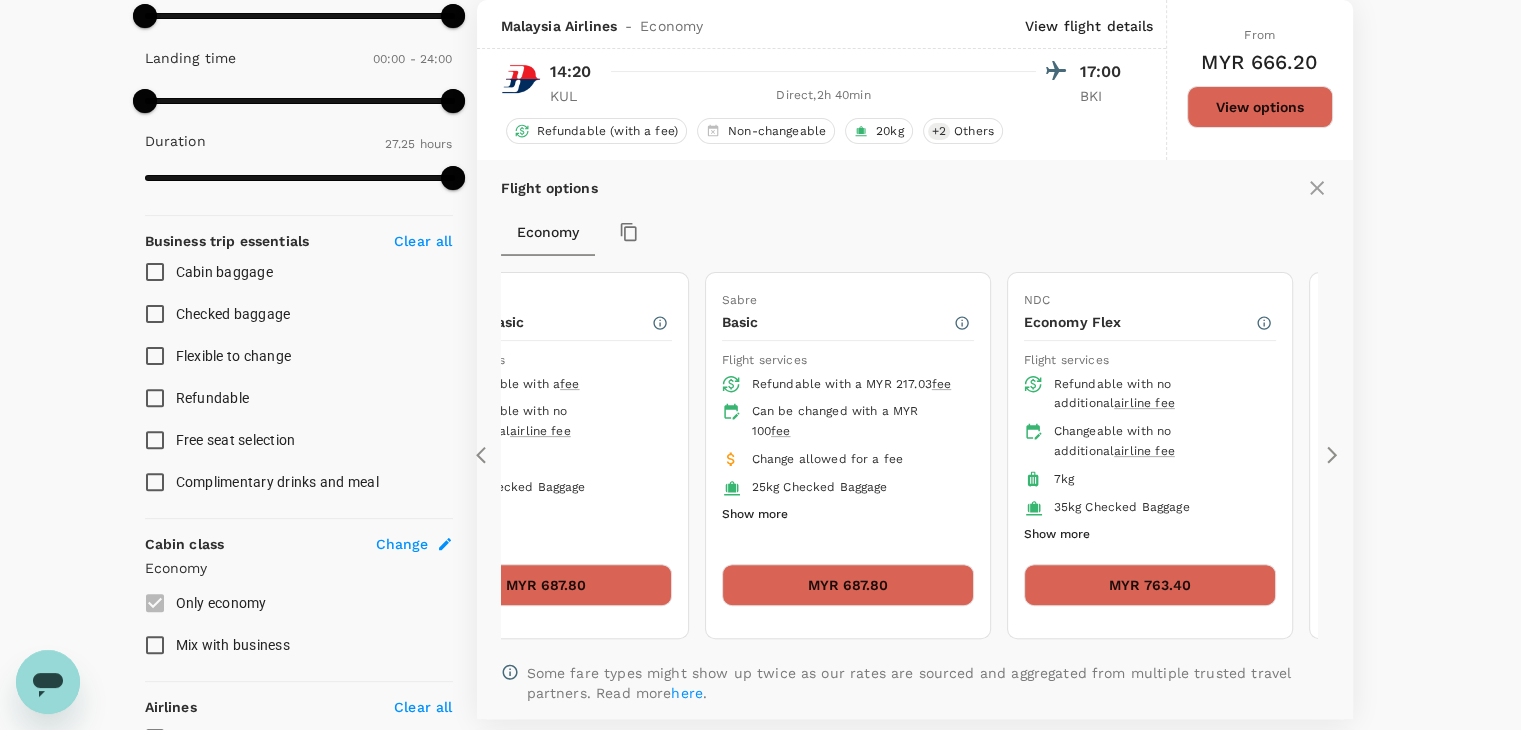 click 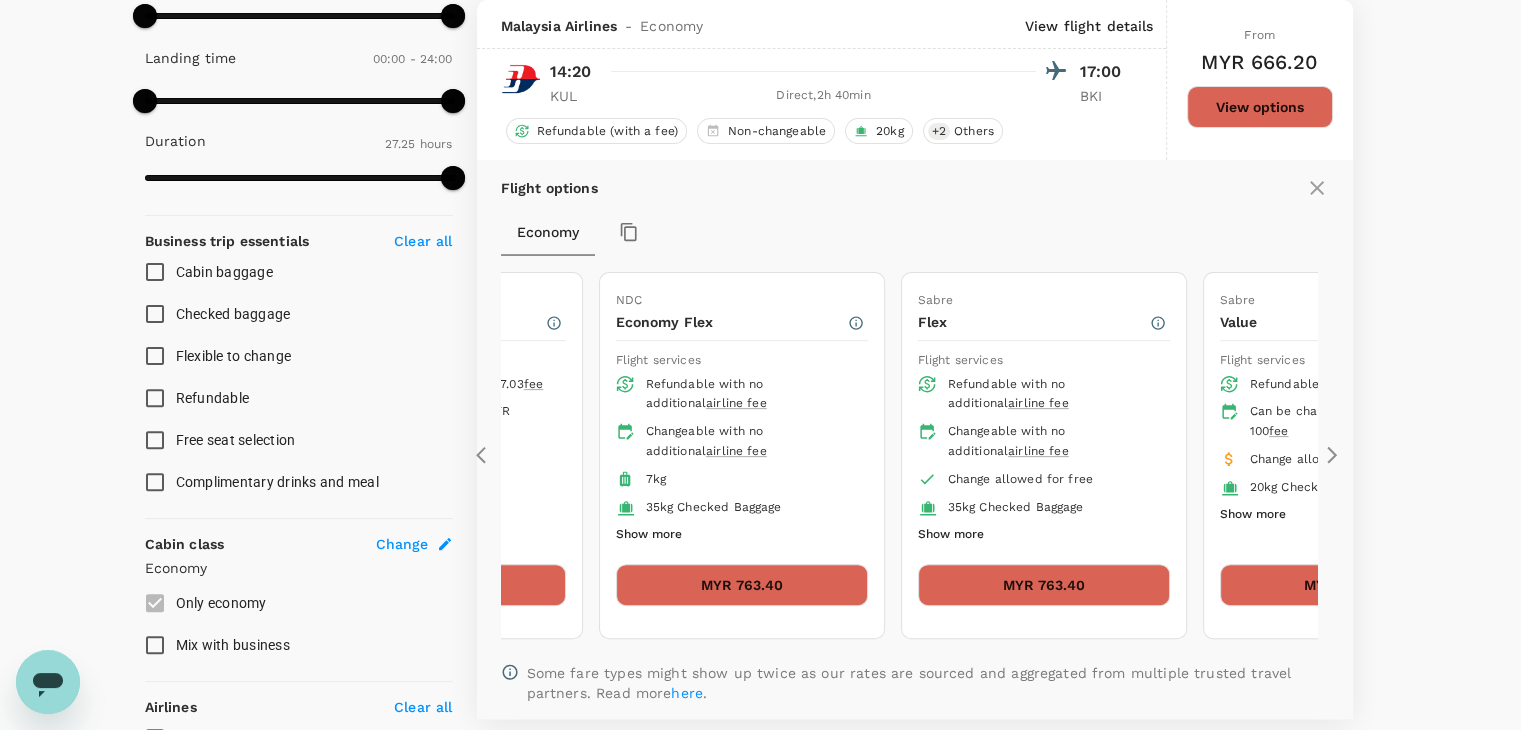click 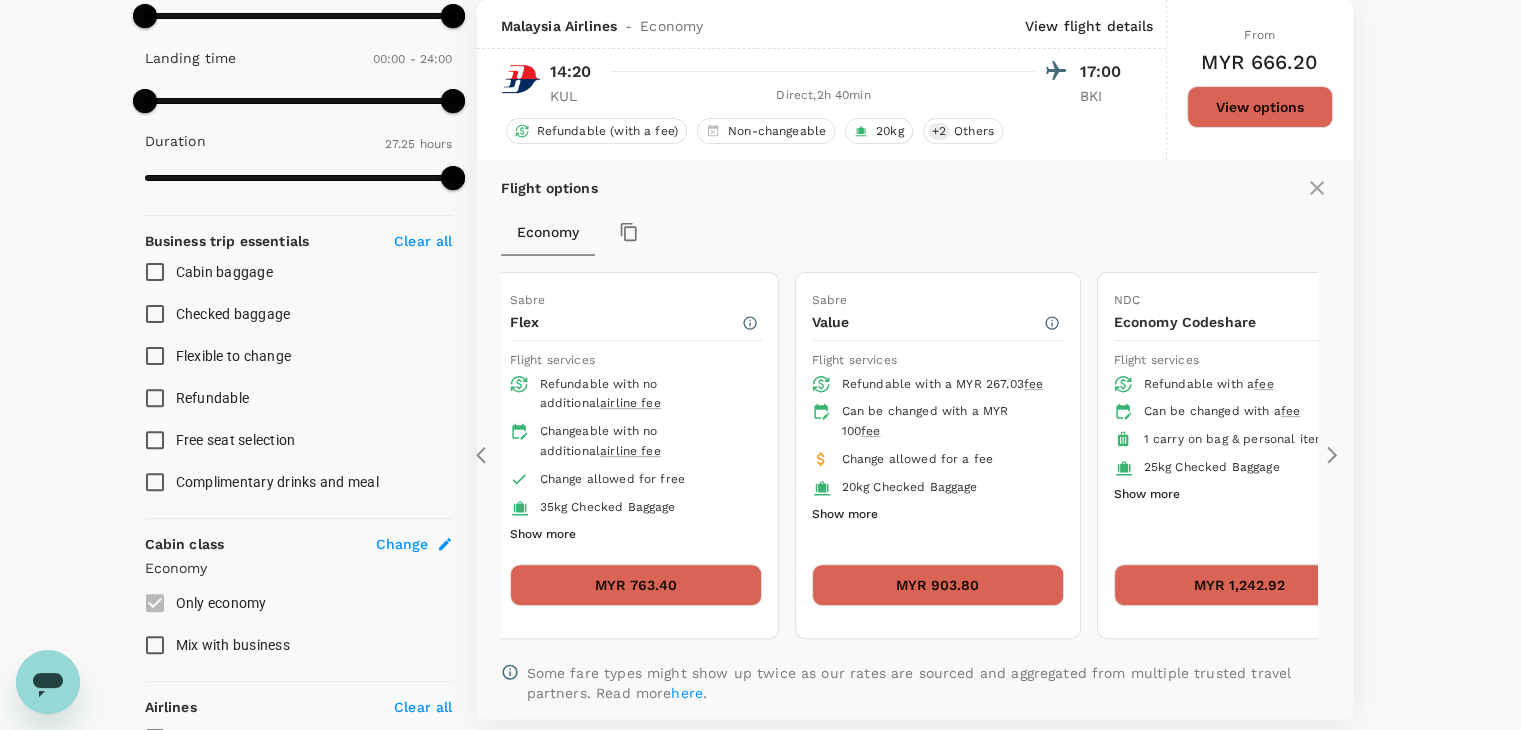 click 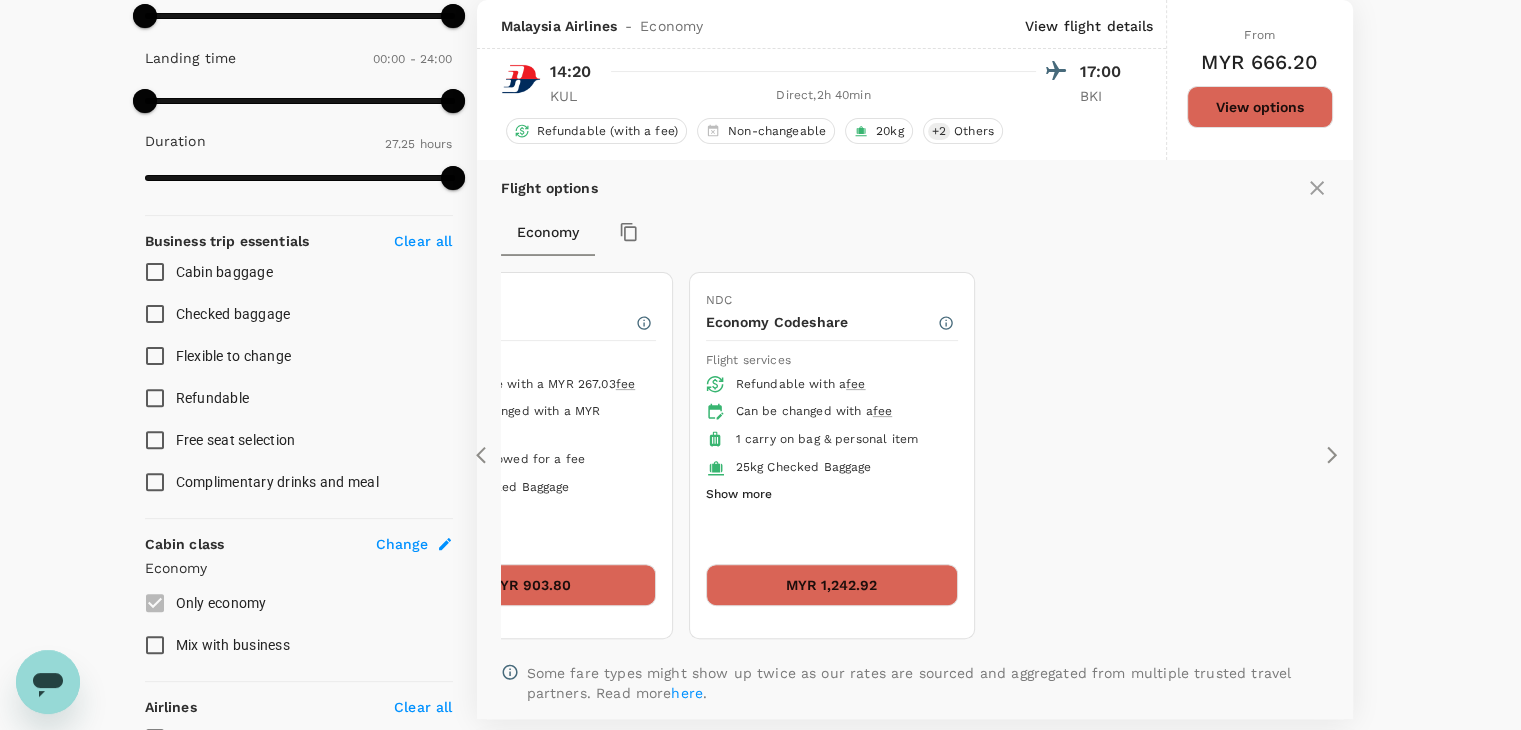click 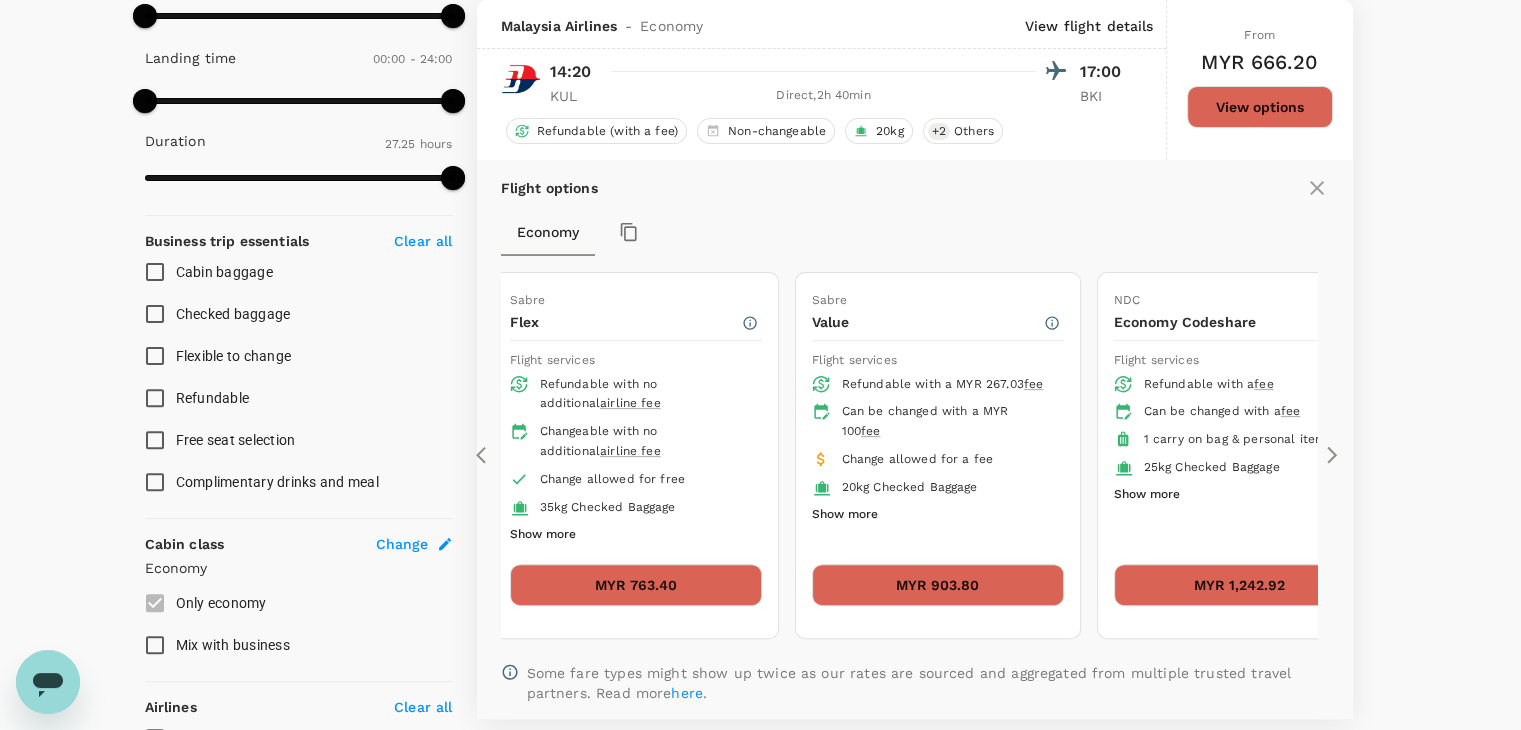 click 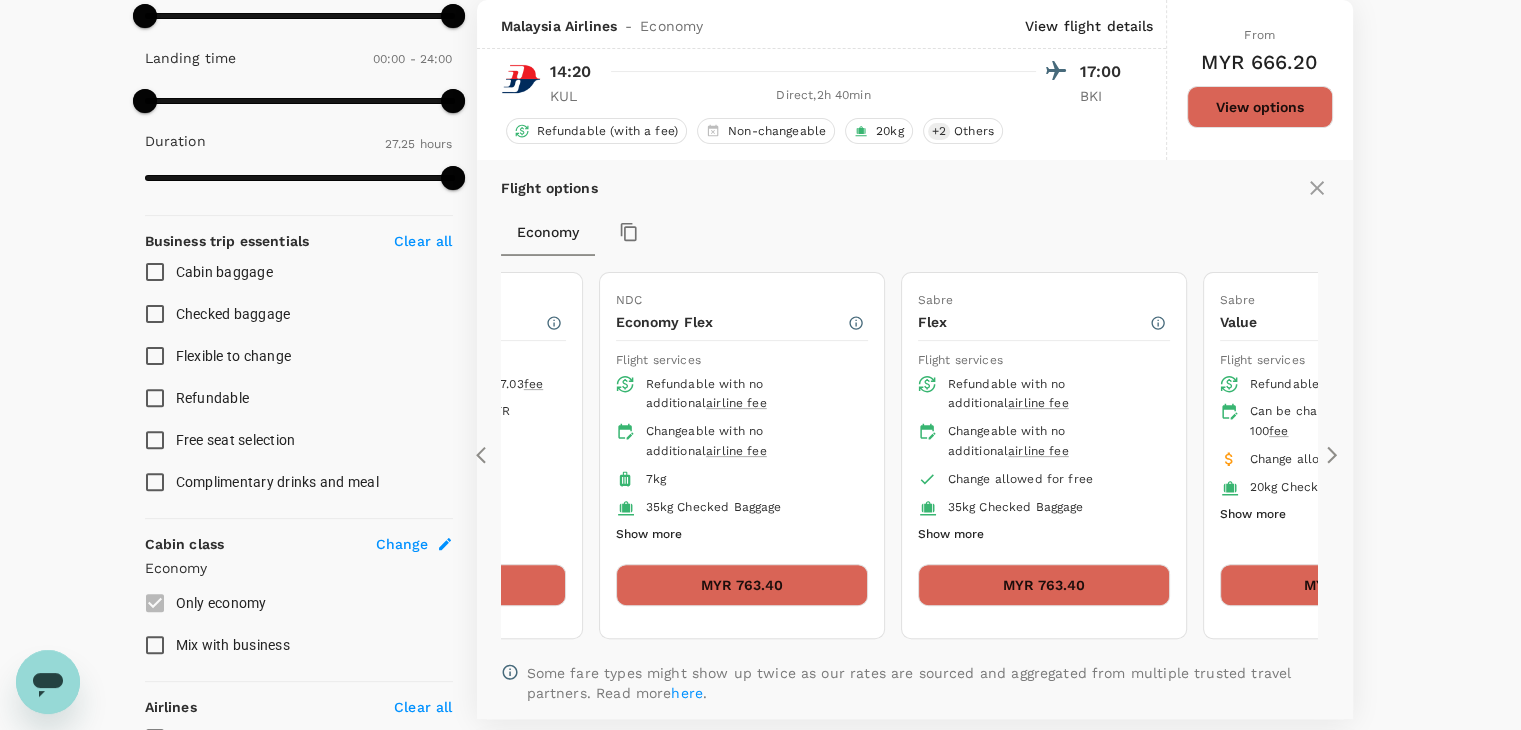click 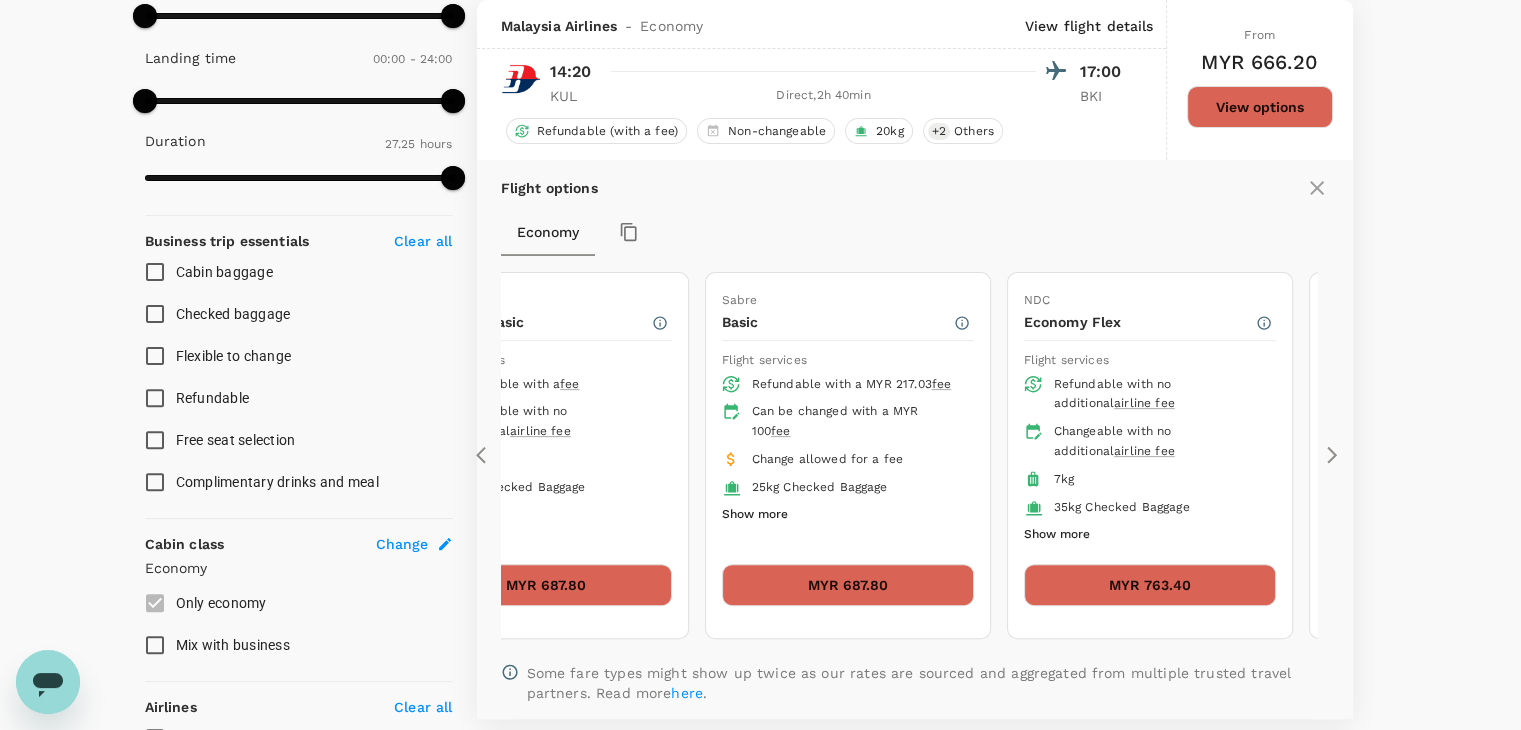 click 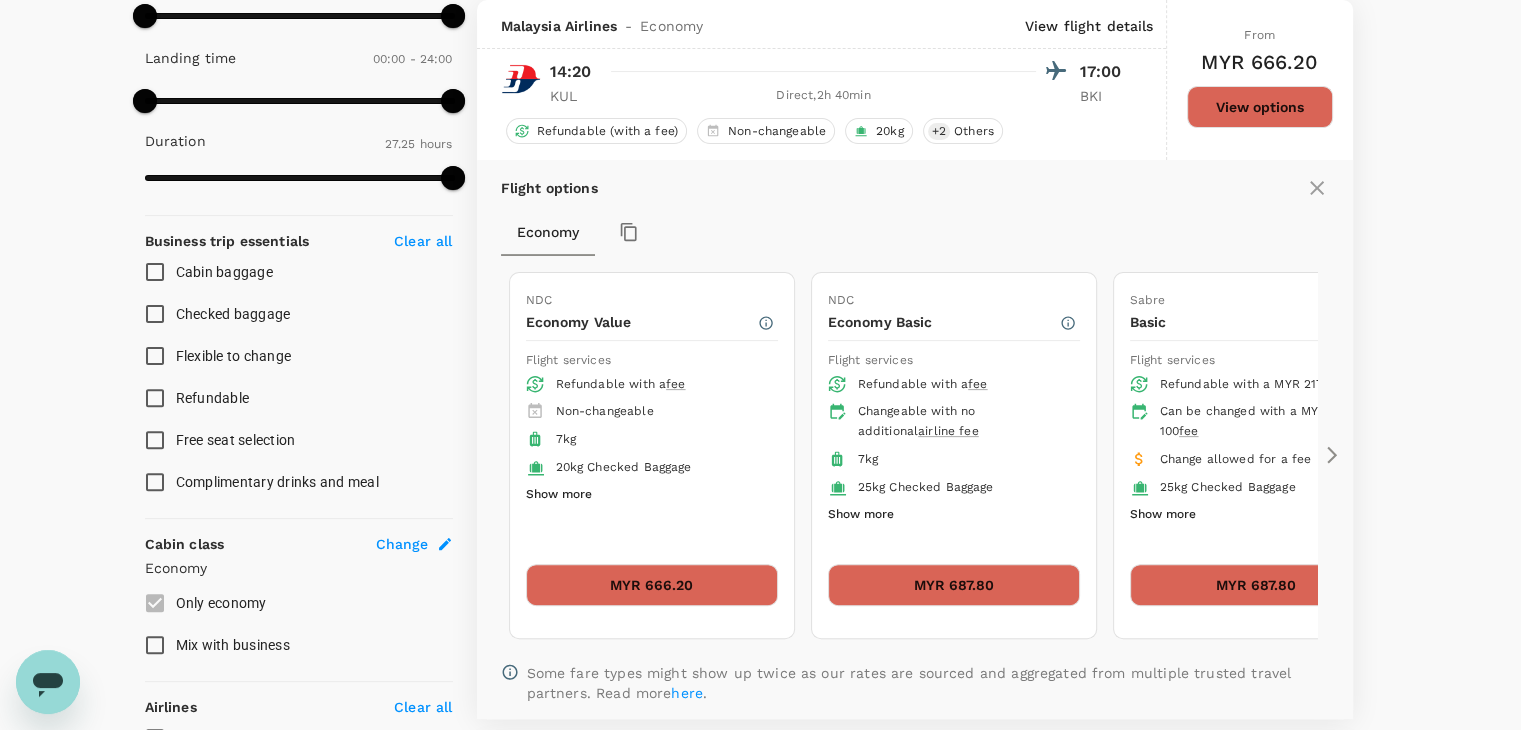 click 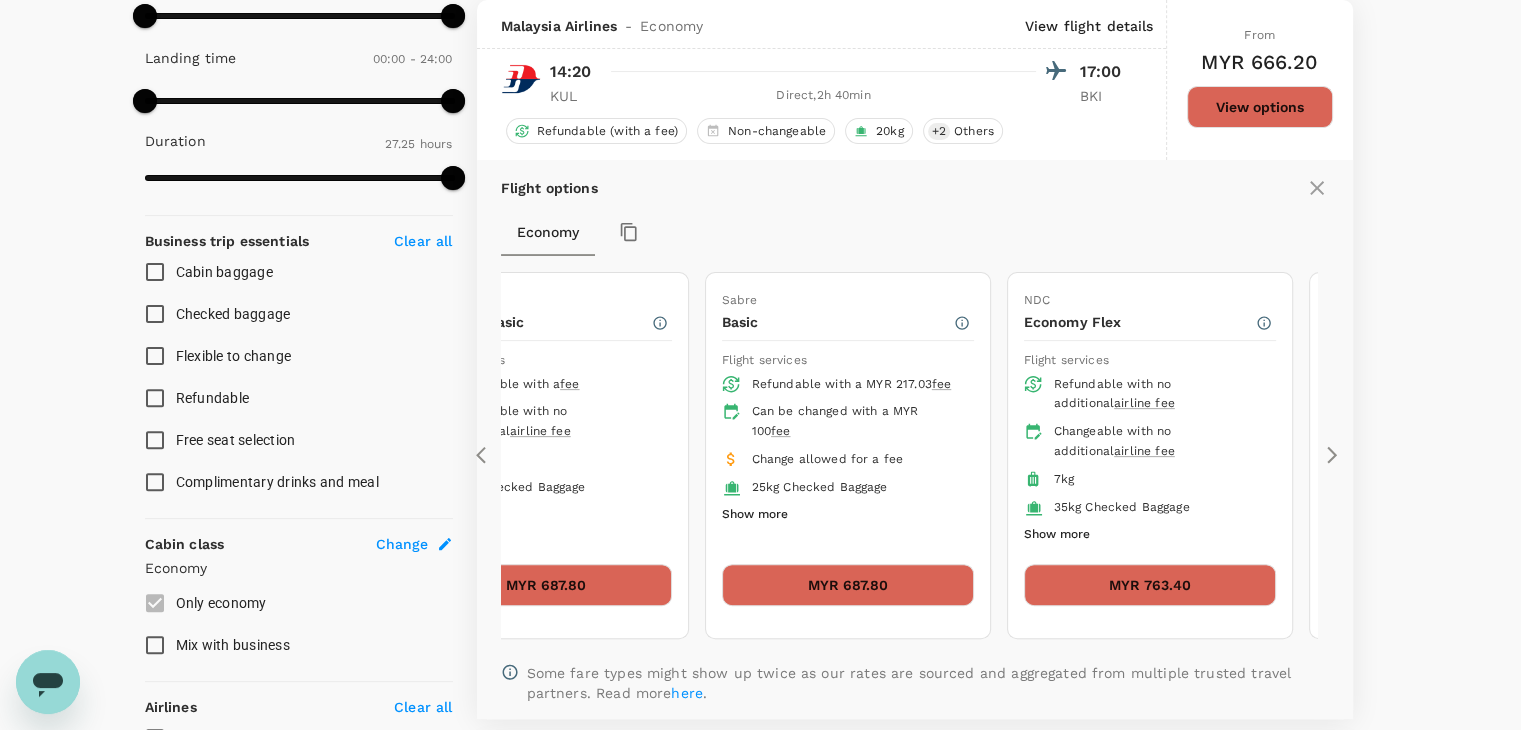 click 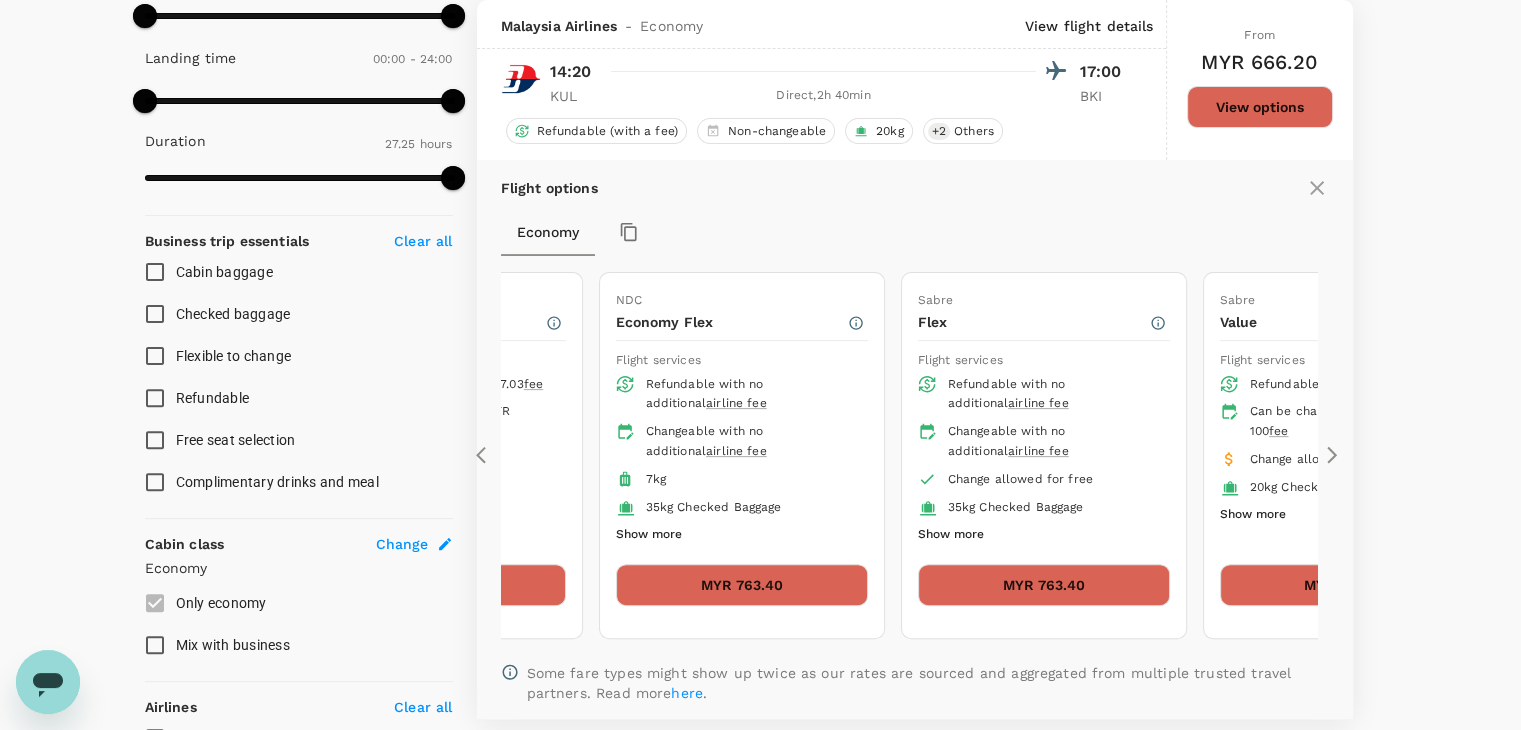 click 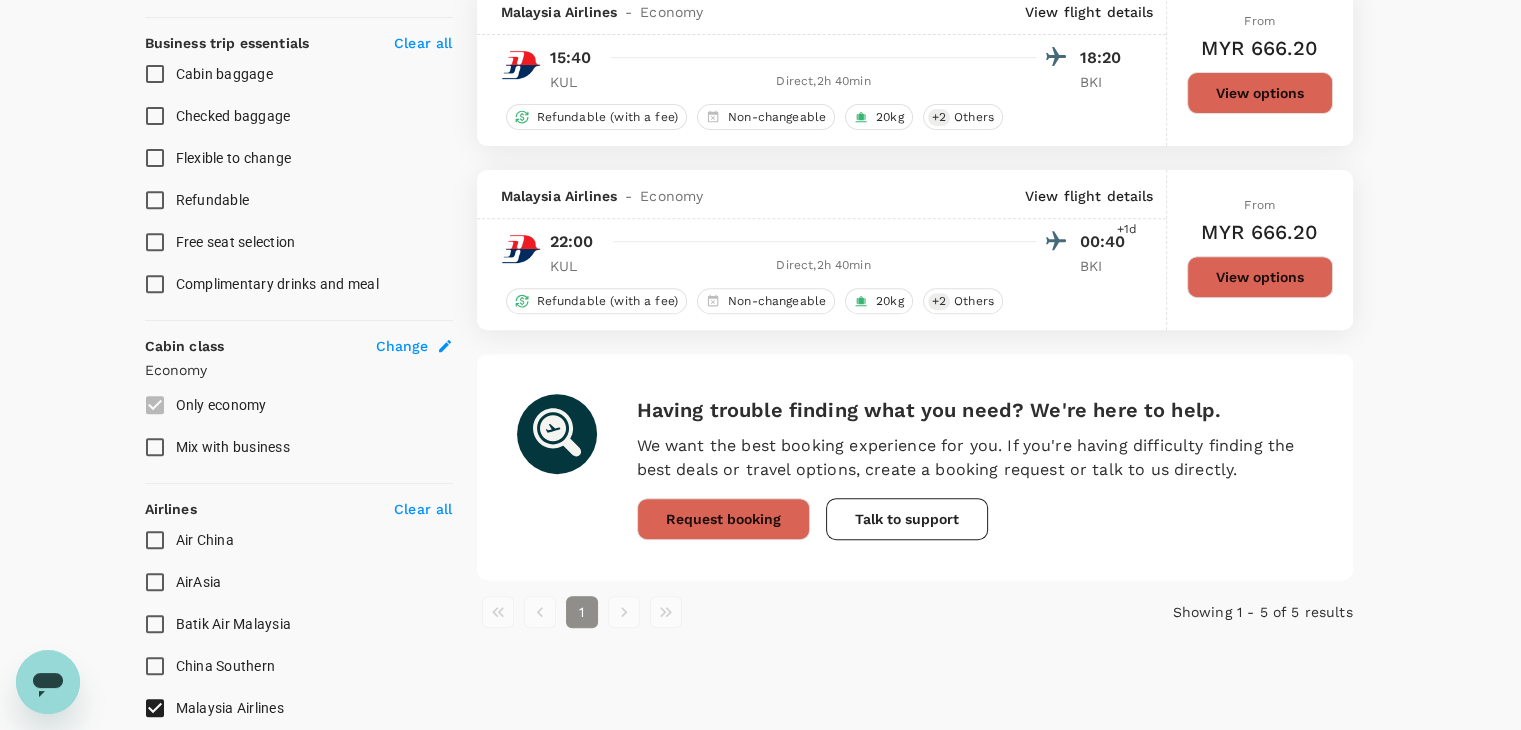 scroll, scrollTop: 811, scrollLeft: 0, axis: vertical 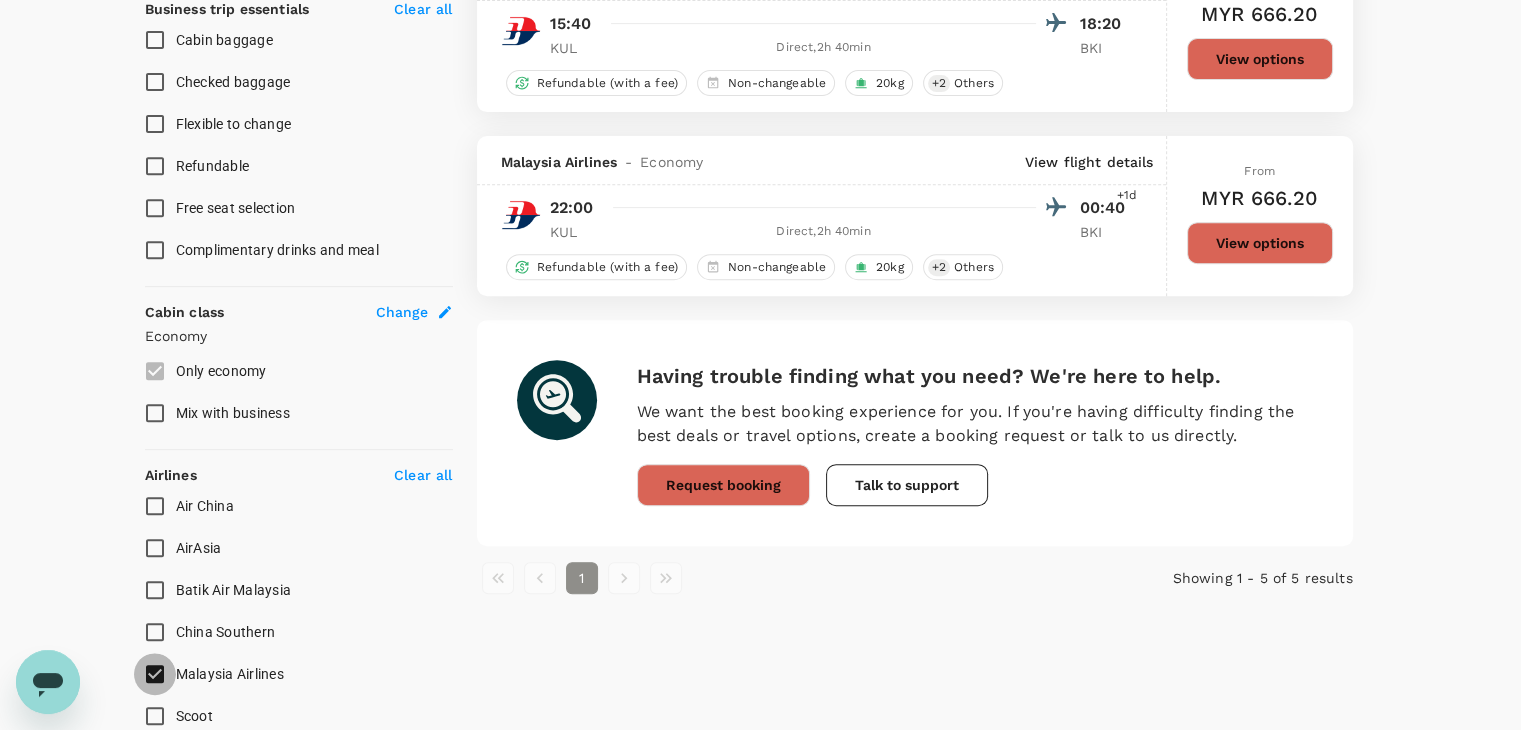 click on "Malaysia Airlines" at bounding box center [155, 674] 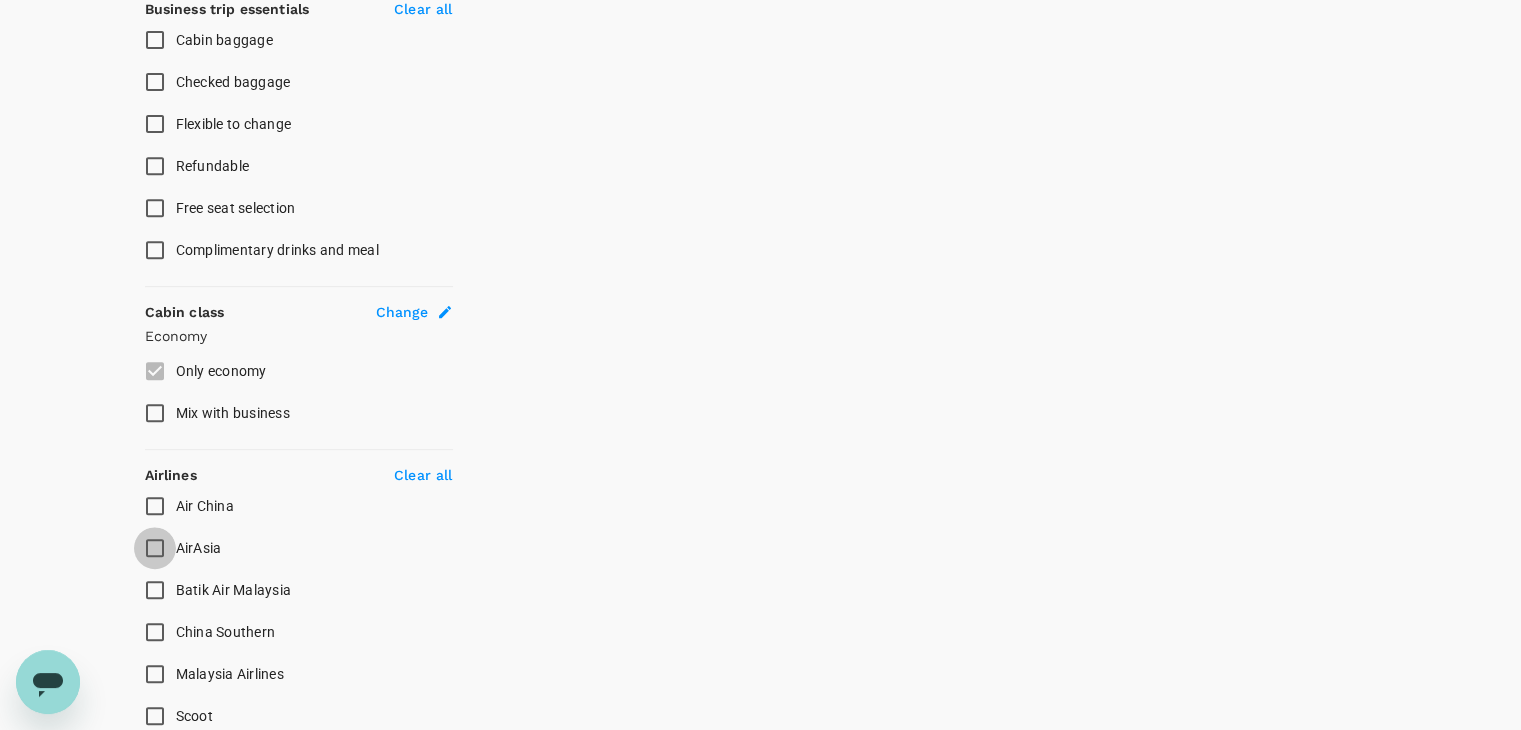 click on "AirAsia" at bounding box center (155, 548) 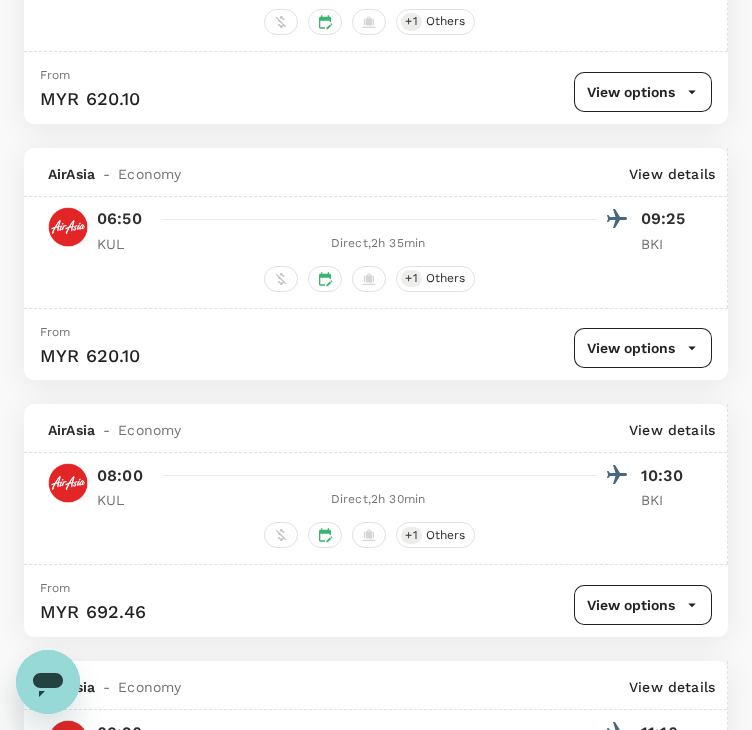 scroll, scrollTop: 10, scrollLeft: 0, axis: vertical 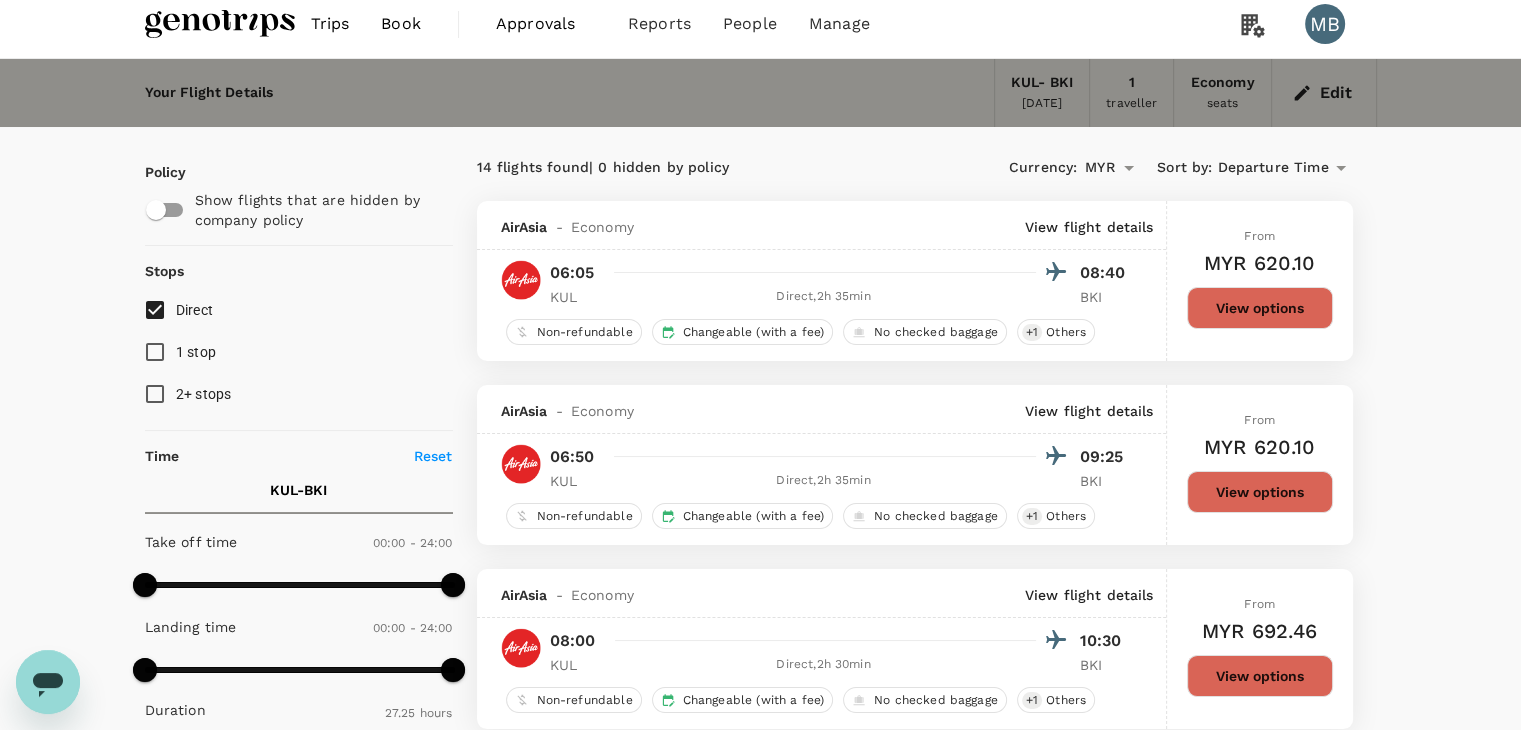 click on "Direct" at bounding box center [155, 310] 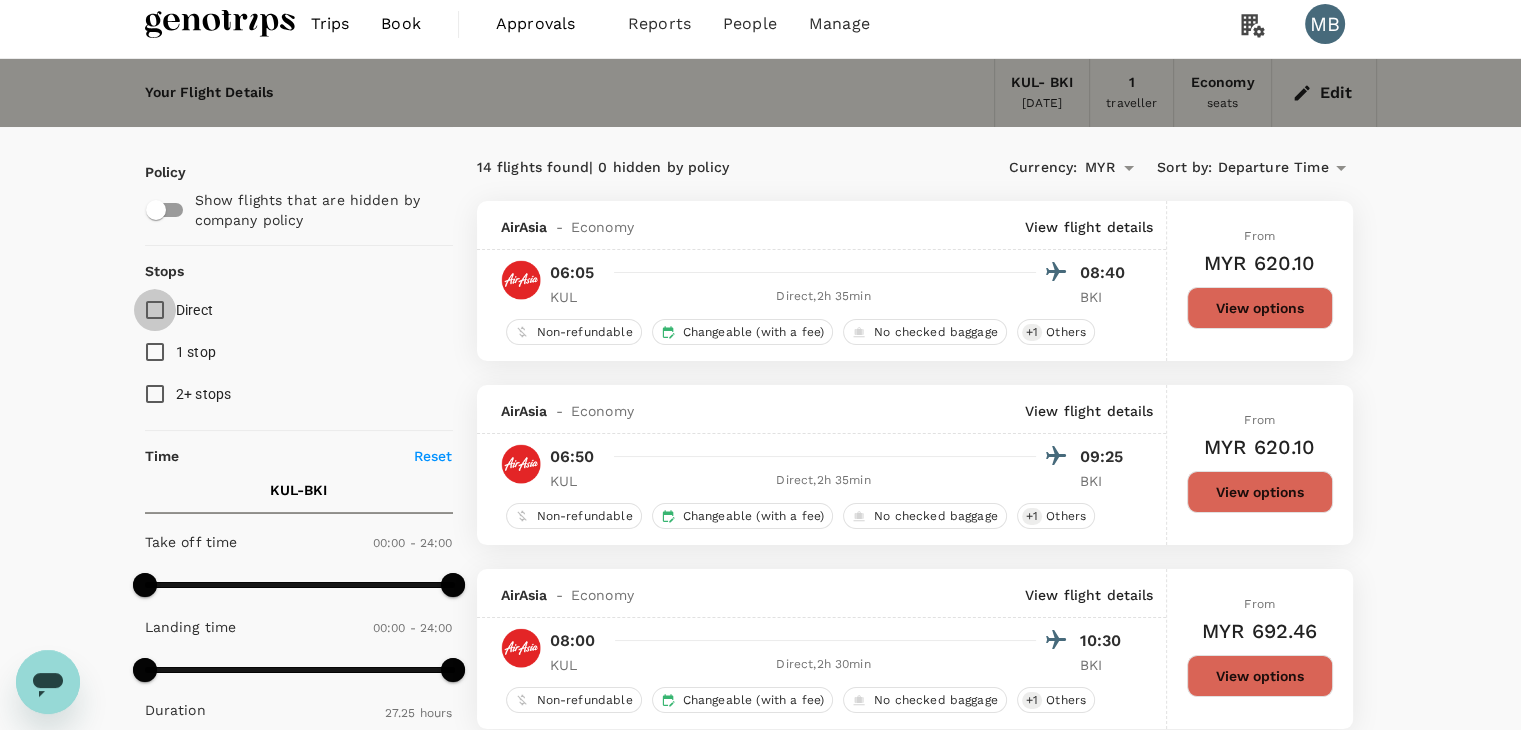 click on "Direct" at bounding box center (155, 310) 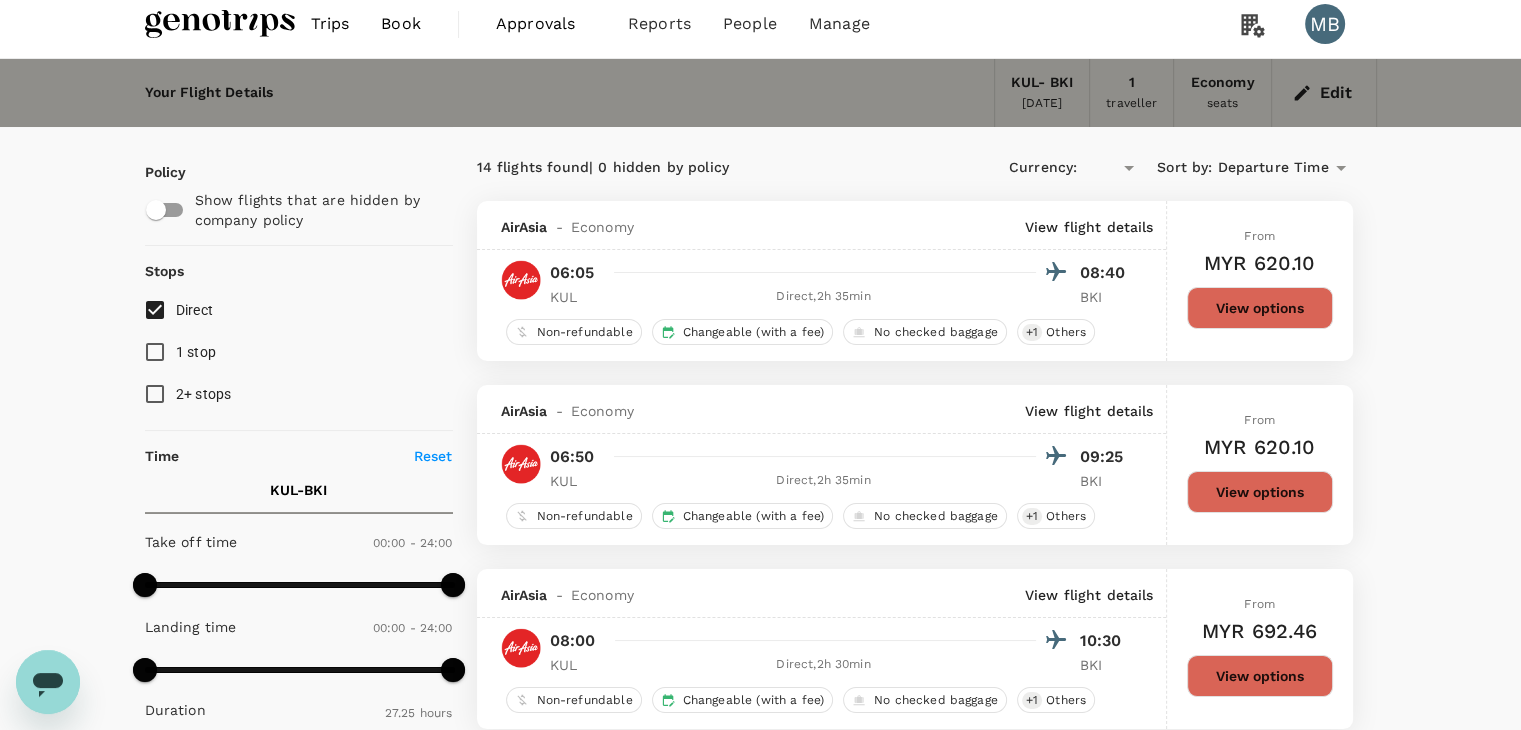 type on "MYR" 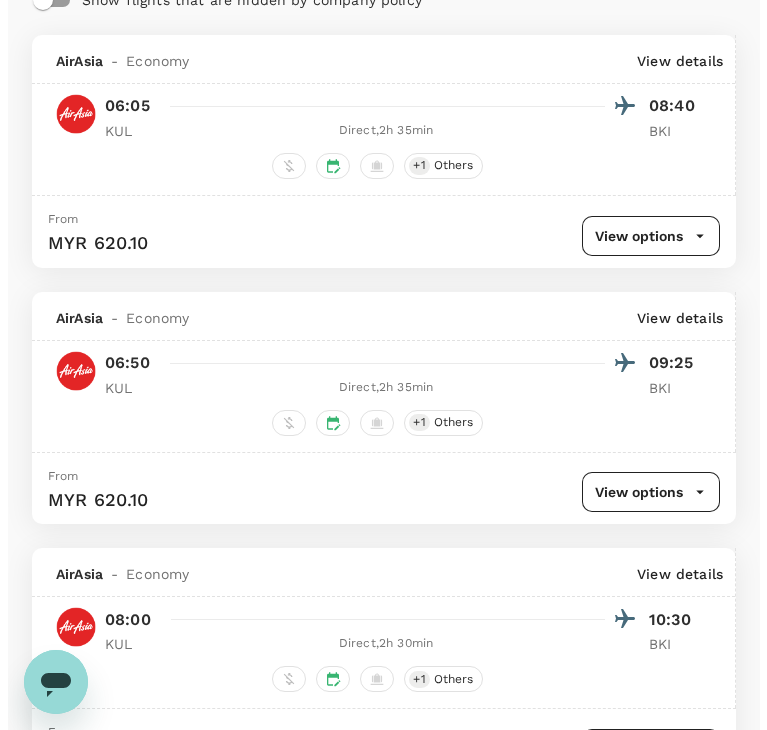 scroll, scrollTop: 310, scrollLeft: 0, axis: vertical 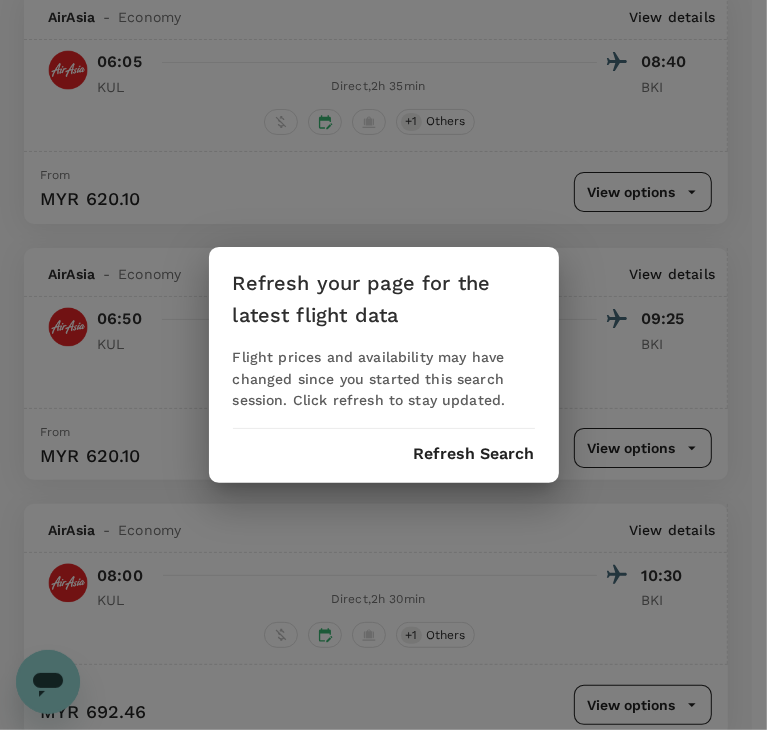 click on "Refresh Search" at bounding box center [474, 454] 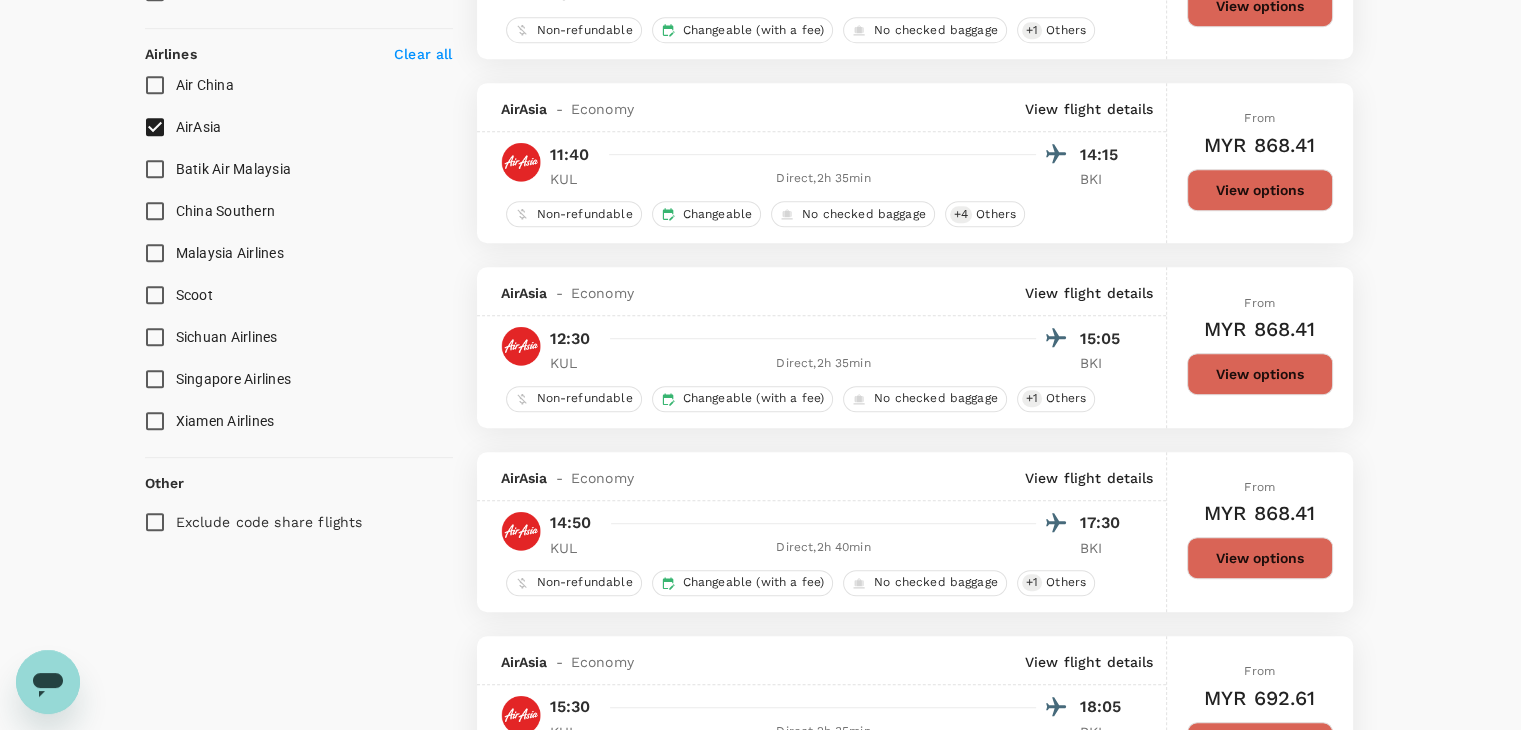 scroll, scrollTop: 1239, scrollLeft: 0, axis: vertical 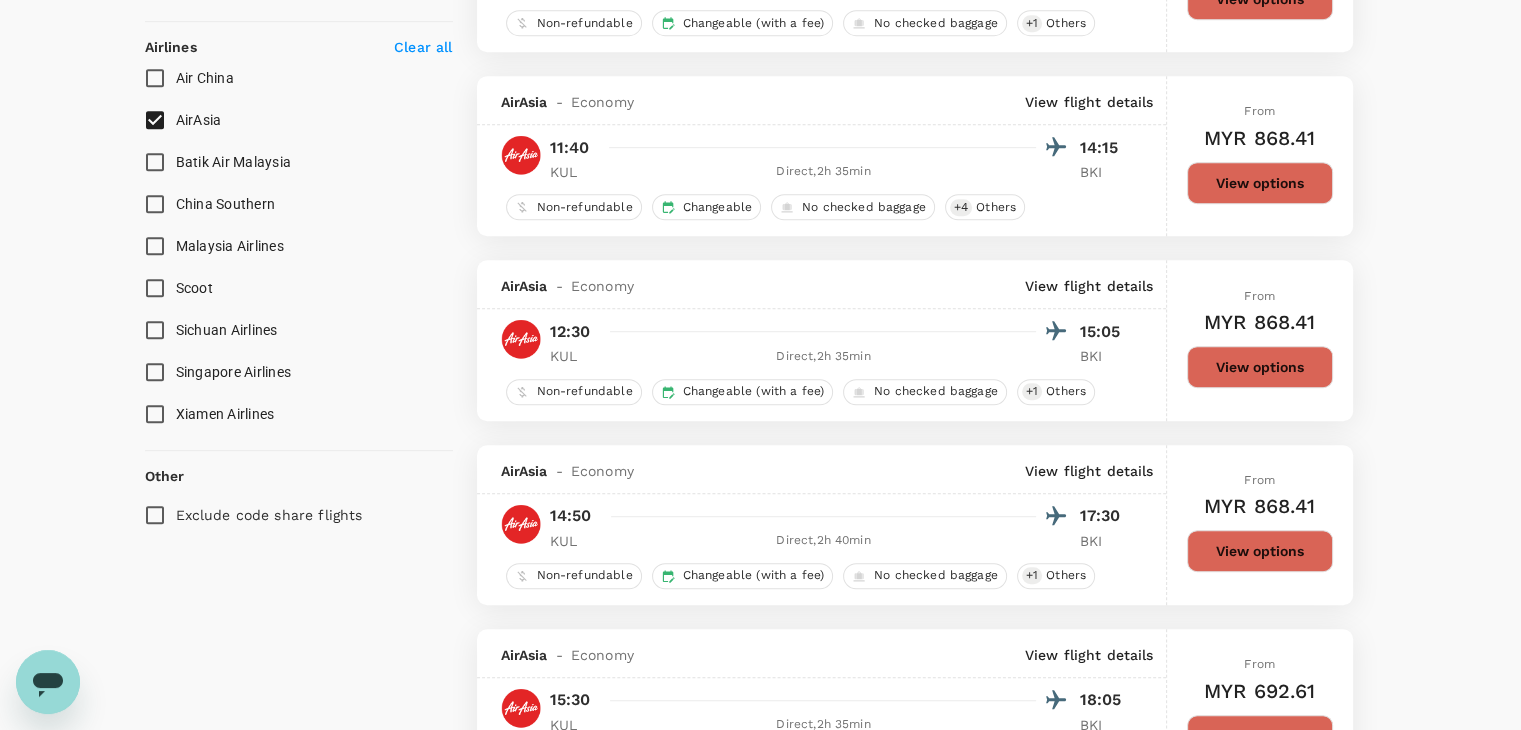 click on "View options" at bounding box center [1260, 367] 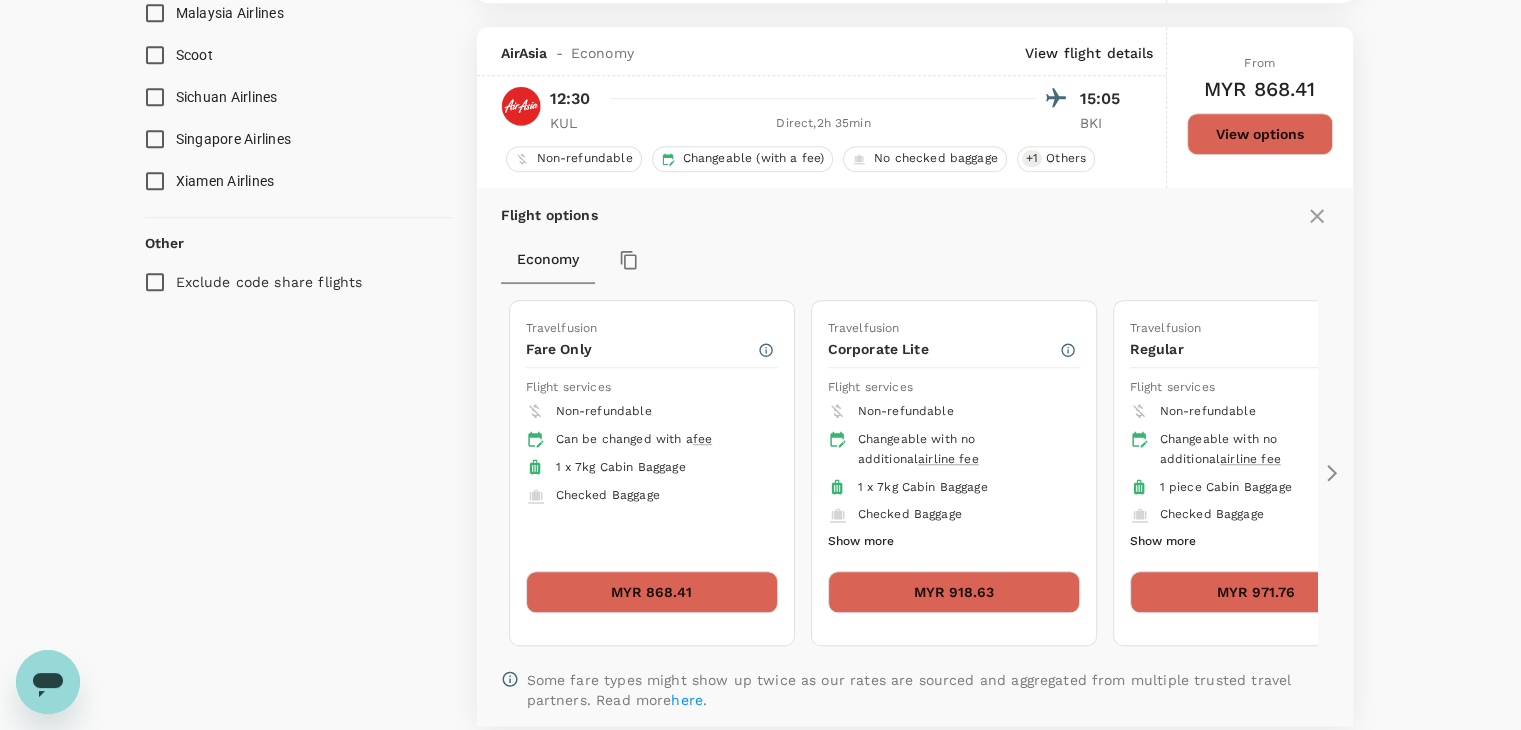 scroll, scrollTop: 1499, scrollLeft: 0, axis: vertical 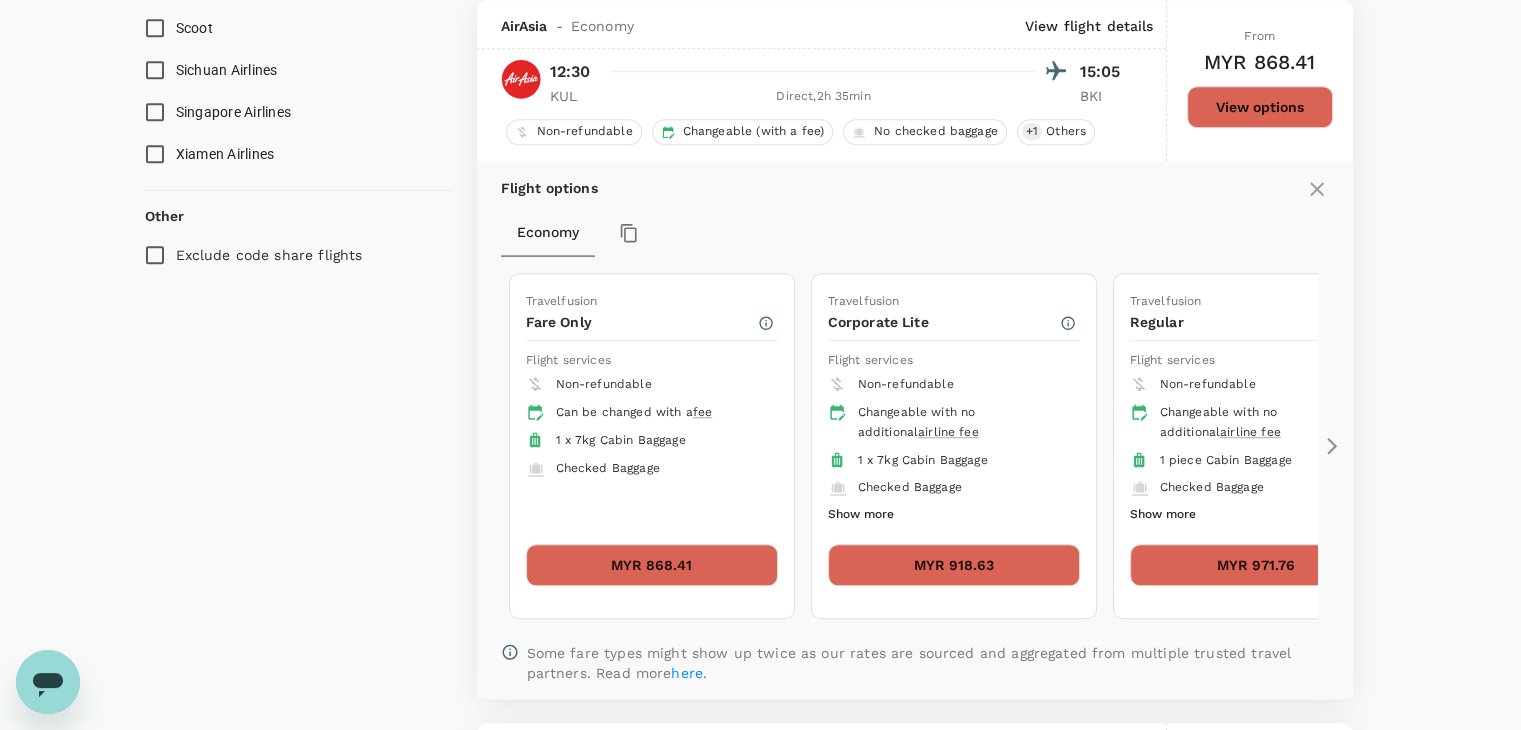 click on "Travelfusion Fare Only Flight services Non-refundable Can be changed with a  fee 1 x 7kg Cabin Baggage Checked Baggage MYR 868.41 Travelfusion Corporate Lite Flight services Non-refundable Changeable with no additional  airline fee 1 x 7kg Cabin Baggage Checked Baggage Show more MYR 918.63 Travelfusion Regular Flight services Non-refundable Changeable with no additional  airline fee 1 piece Cabin Baggage Checked Baggage Show more MYR 971.76" at bounding box center (915, 446) 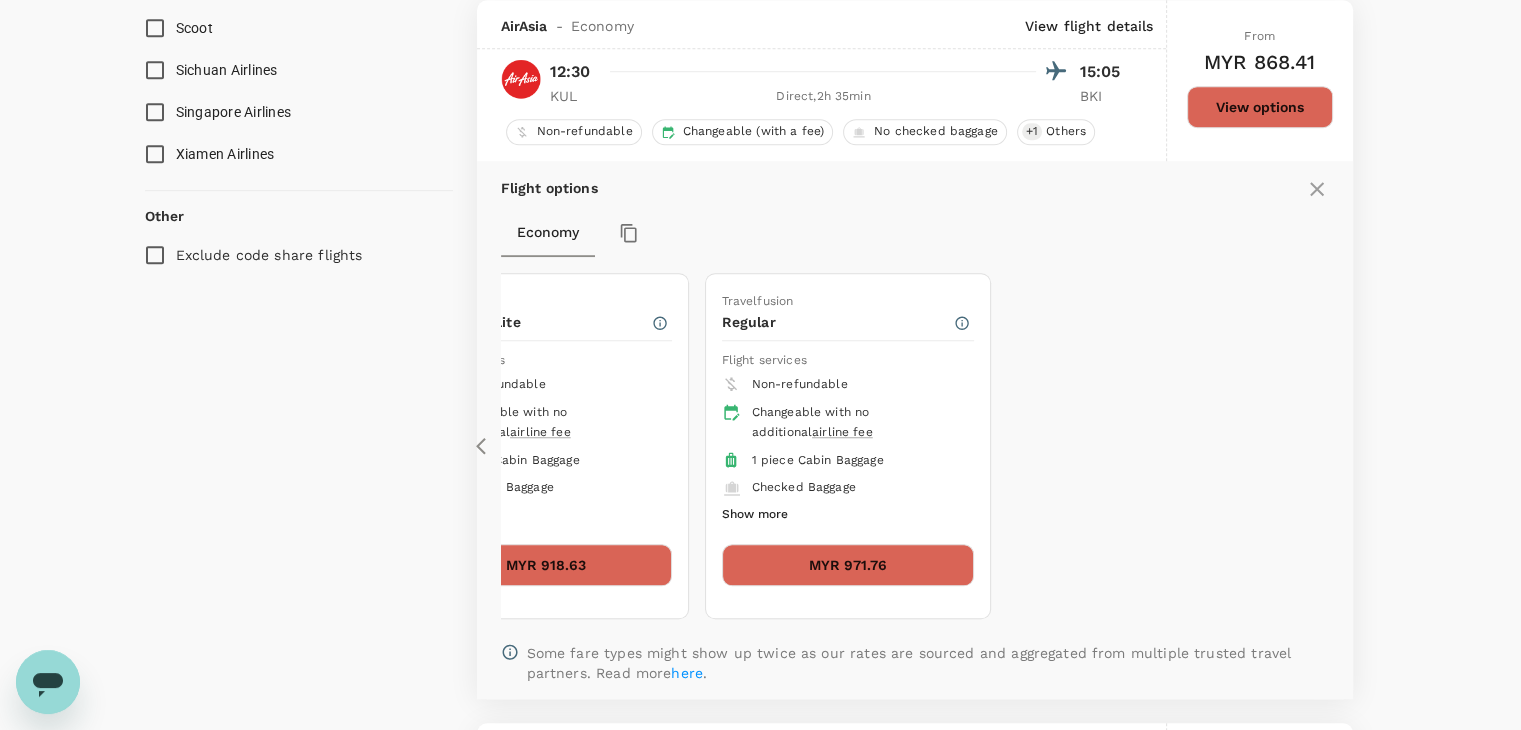 click 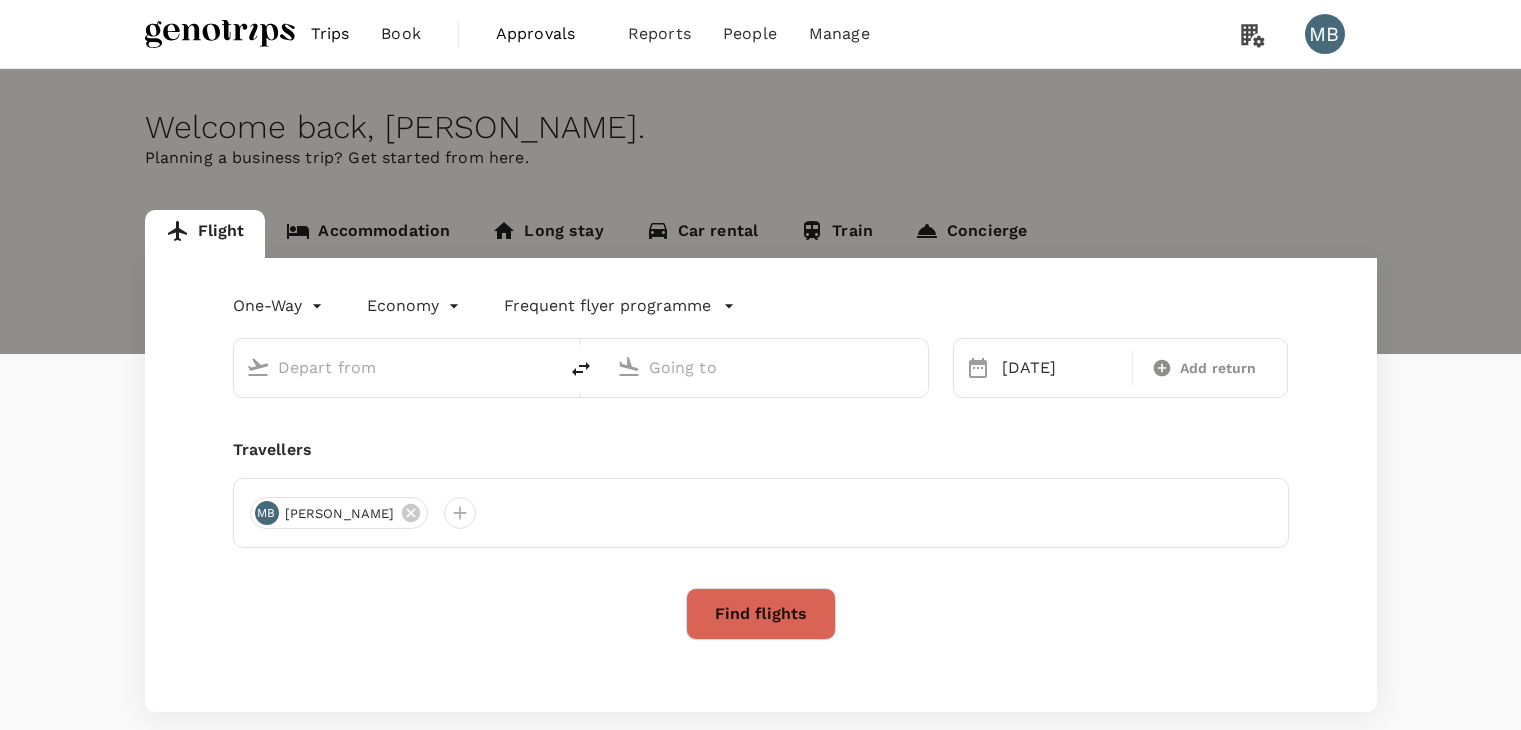 scroll, scrollTop: 0, scrollLeft: 0, axis: both 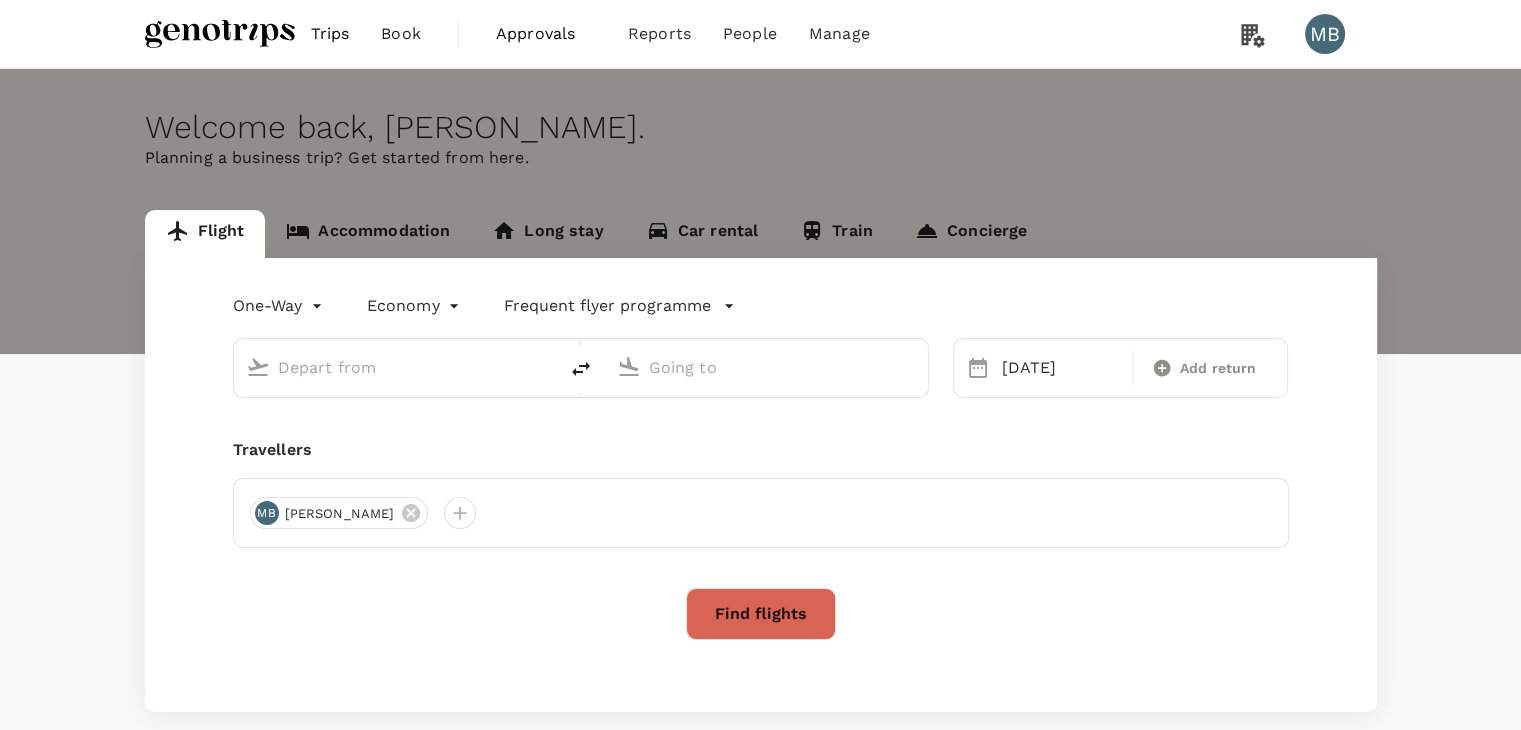 type on "Kuala Lumpur Intl ([GEOGRAPHIC_DATA])" 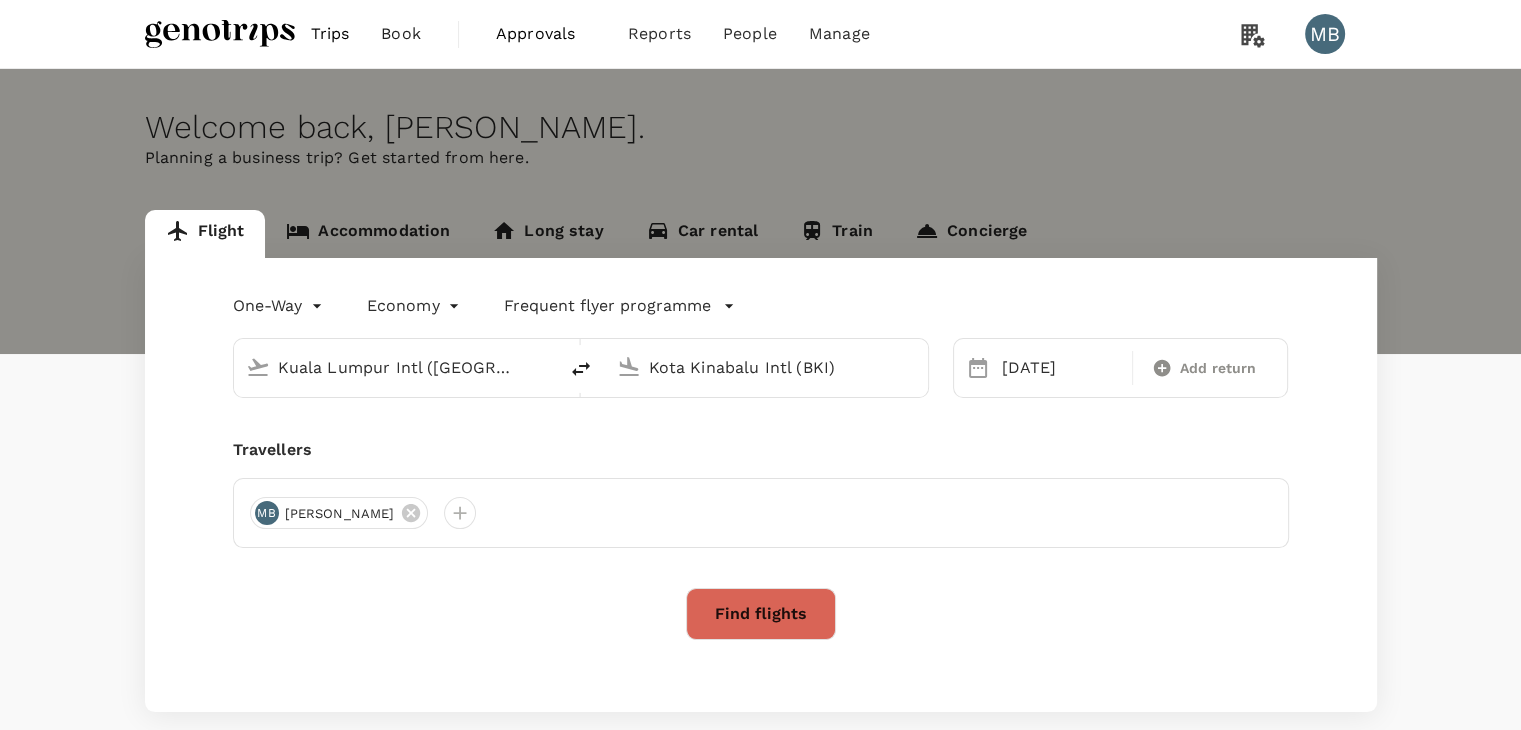 type 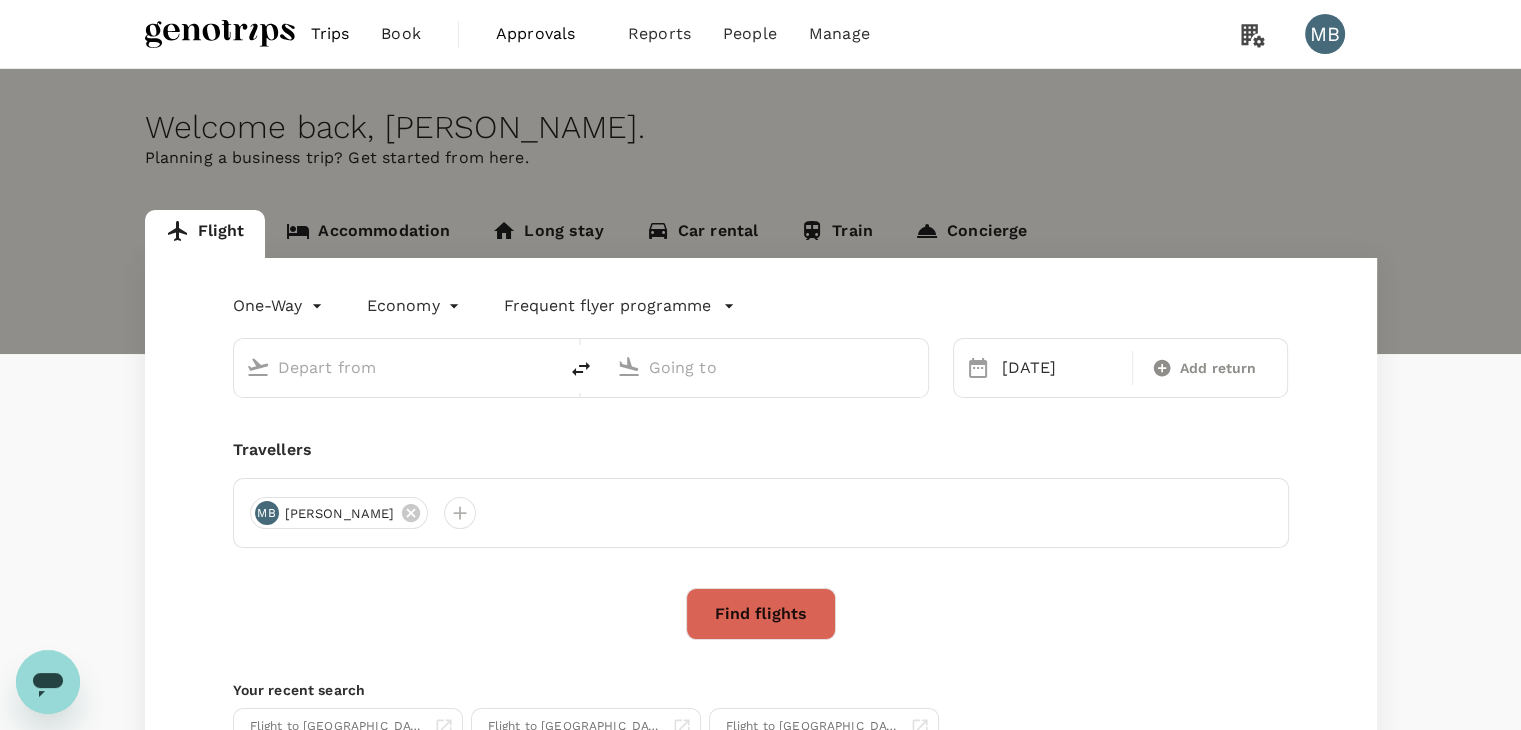 scroll, scrollTop: 0, scrollLeft: 0, axis: both 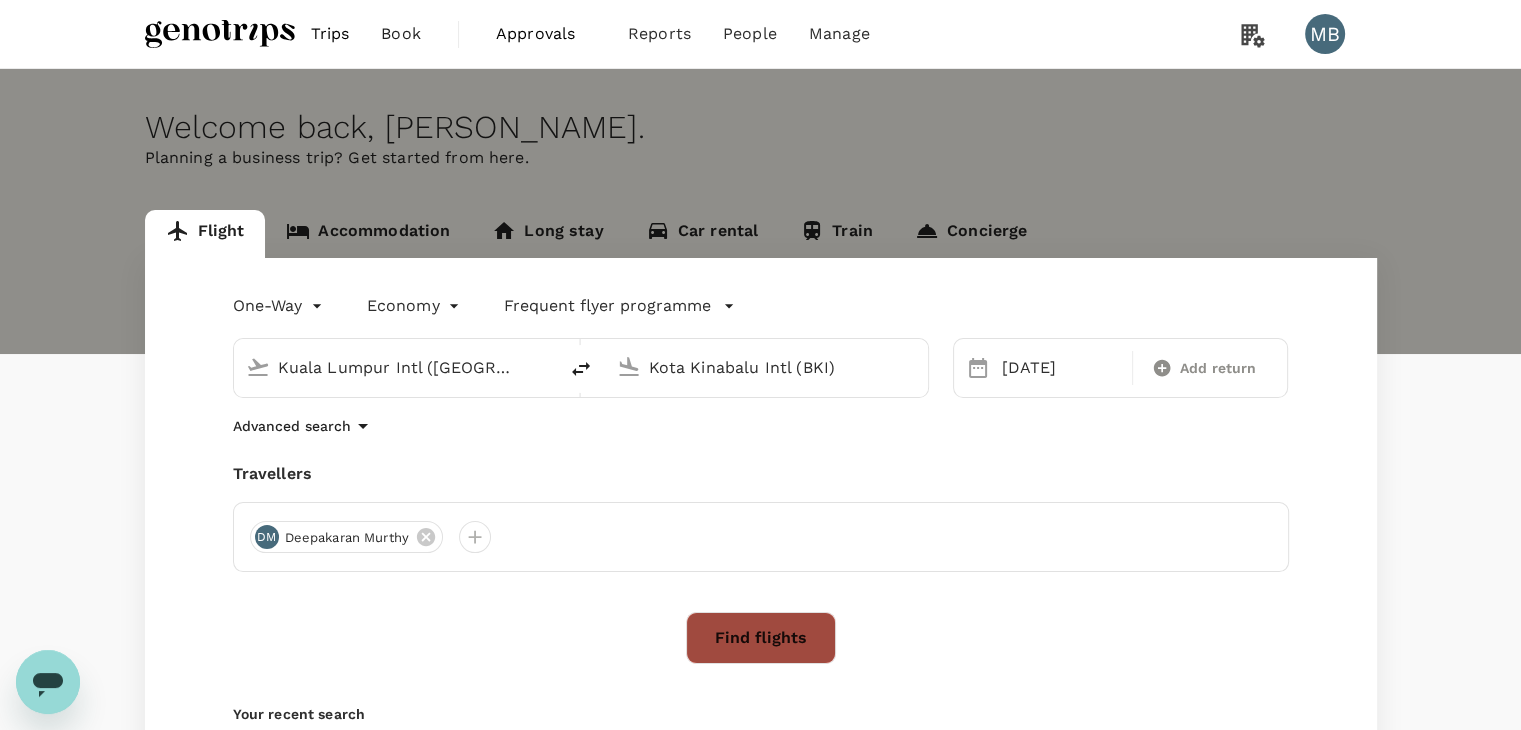 click on "Find flights" at bounding box center [761, 638] 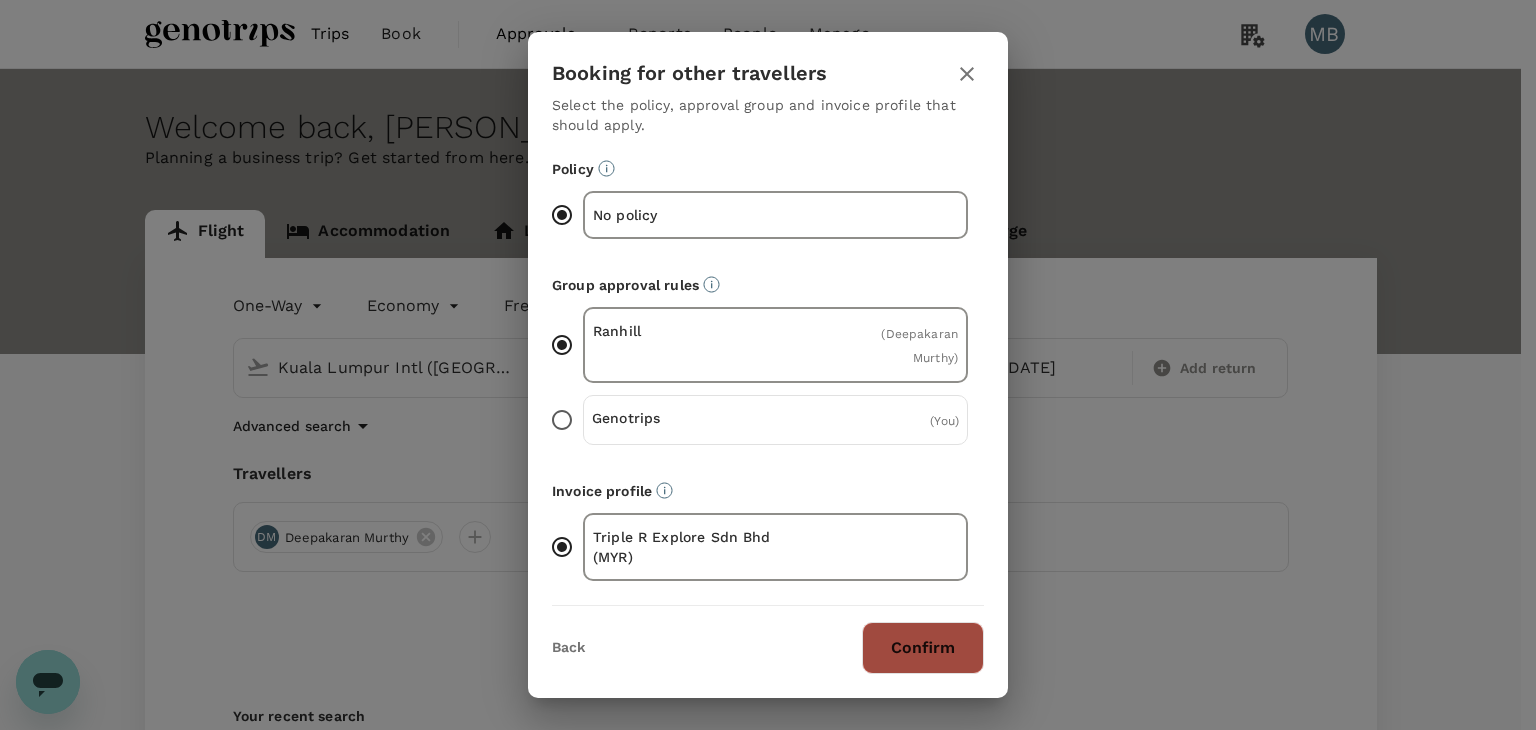 click on "Confirm" at bounding box center (923, 648) 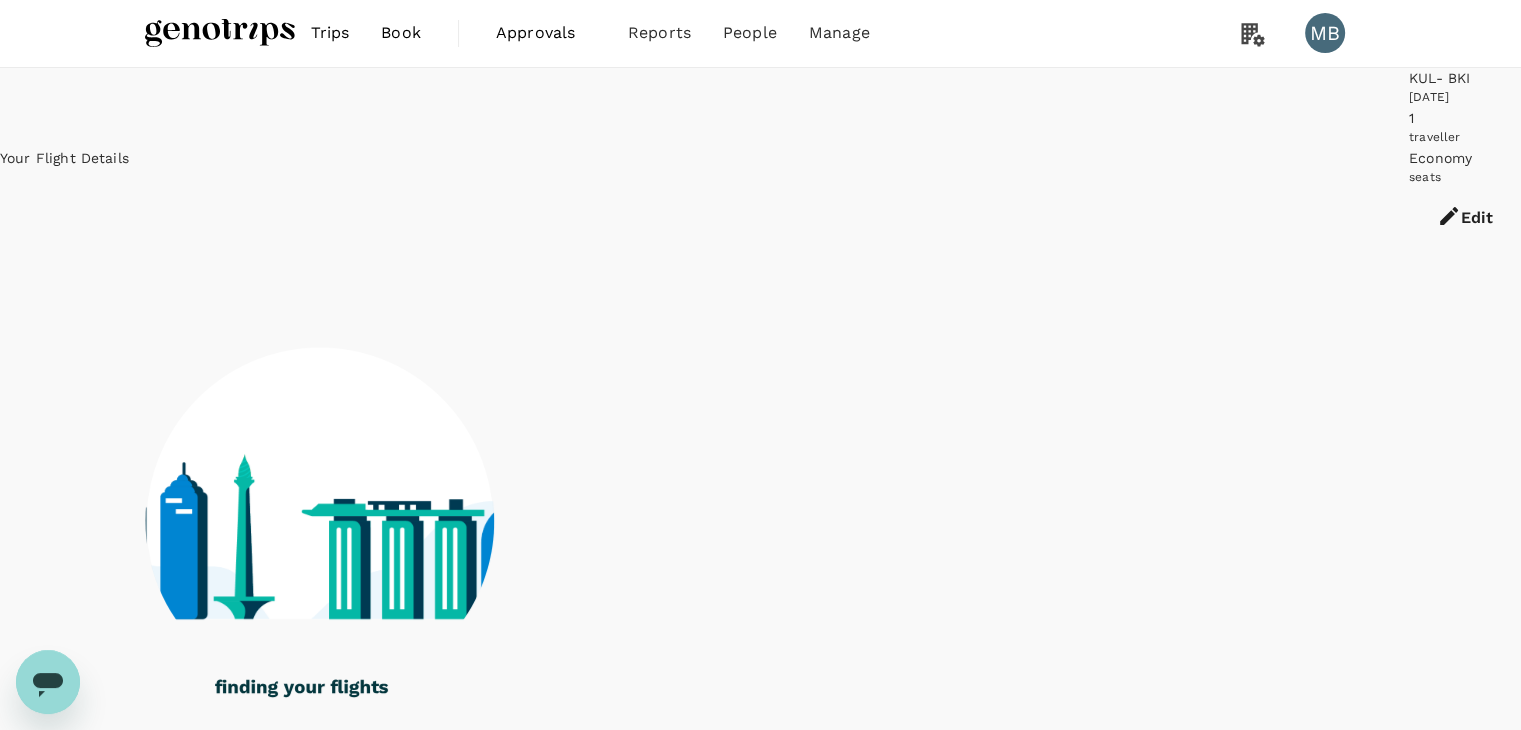 scroll, scrollTop: 13, scrollLeft: 0, axis: vertical 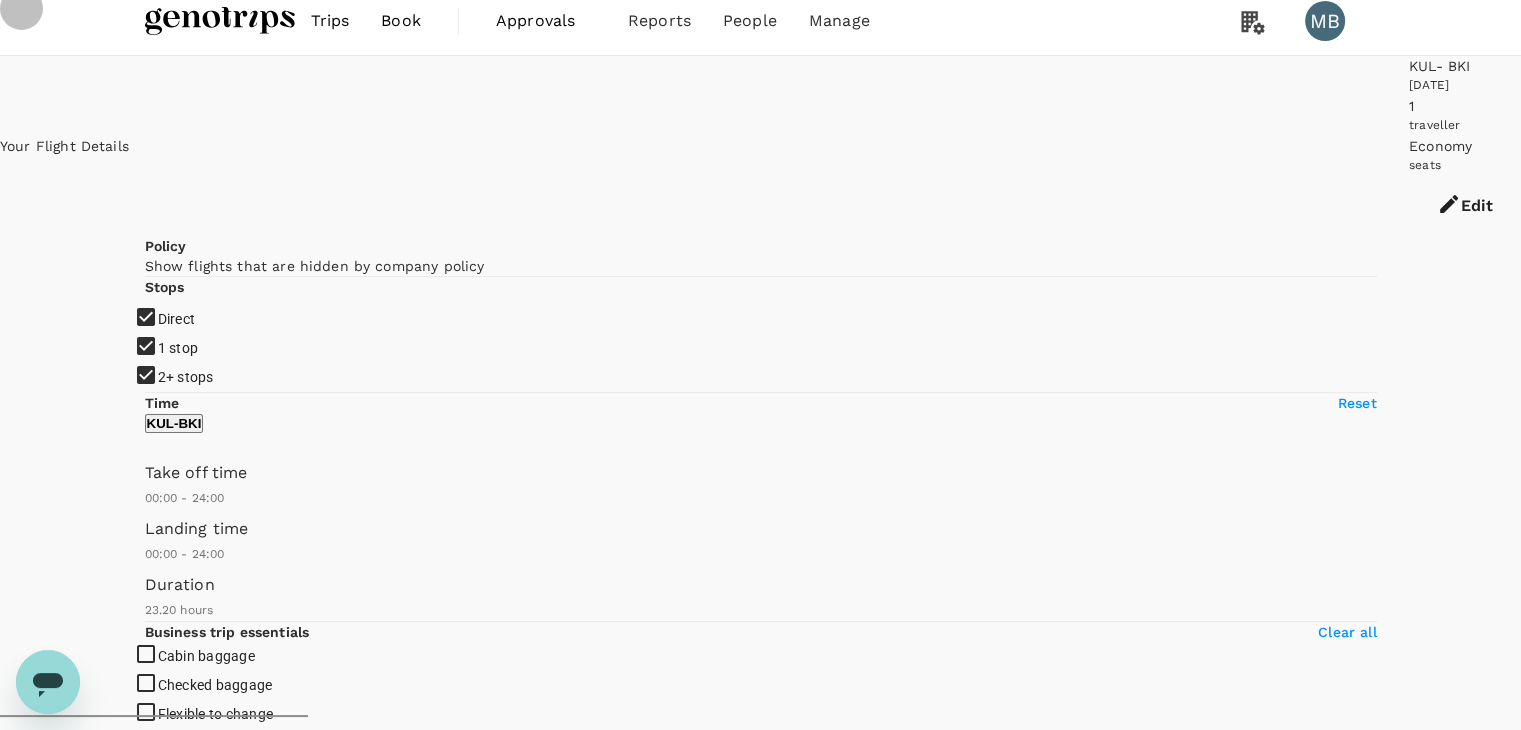 click on "1 stop" at bounding box center [760, 352] 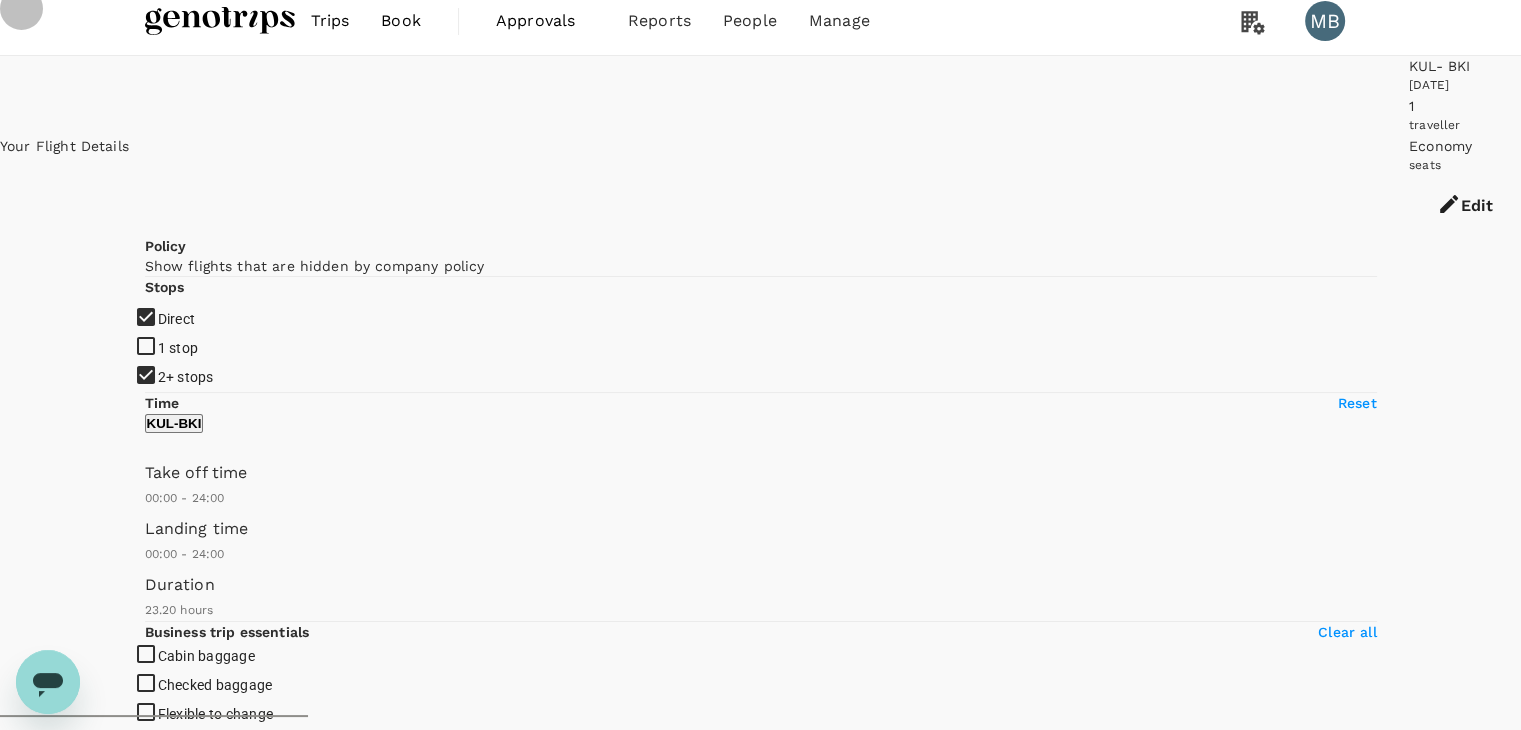 click on "2+ stops" at bounding box center (760, 352) 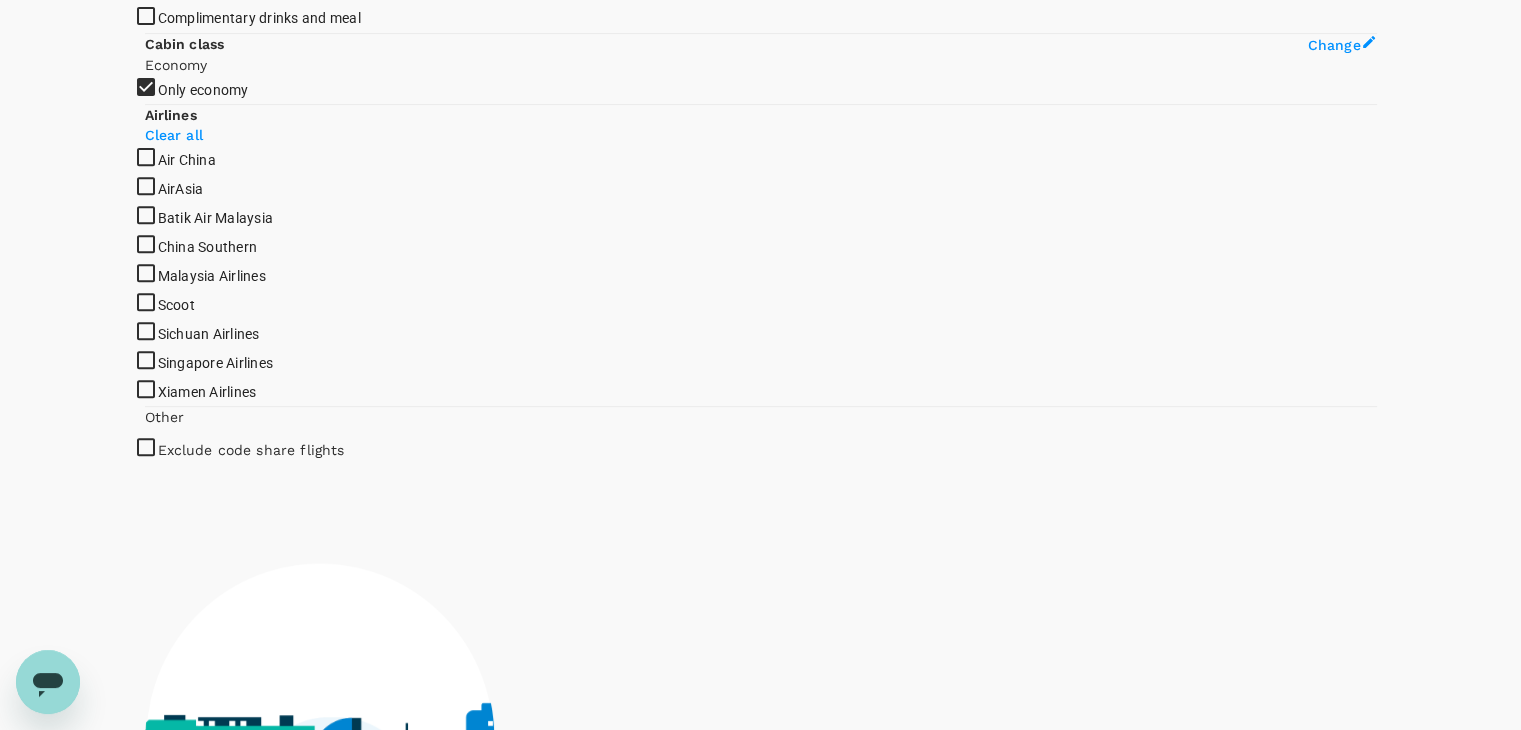 scroll, scrollTop: 813, scrollLeft: 0, axis: vertical 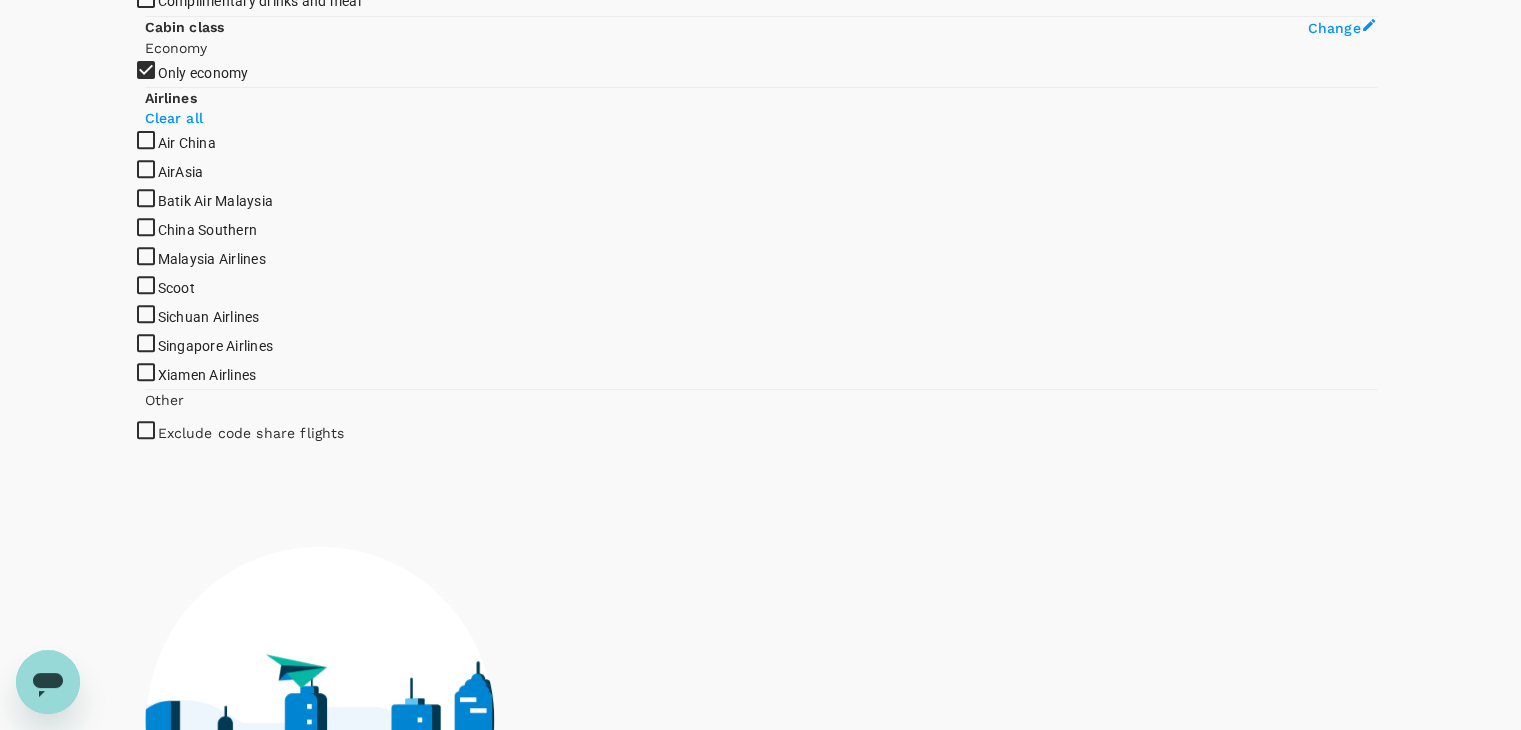 click on "AirAsia" at bounding box center [760, -448] 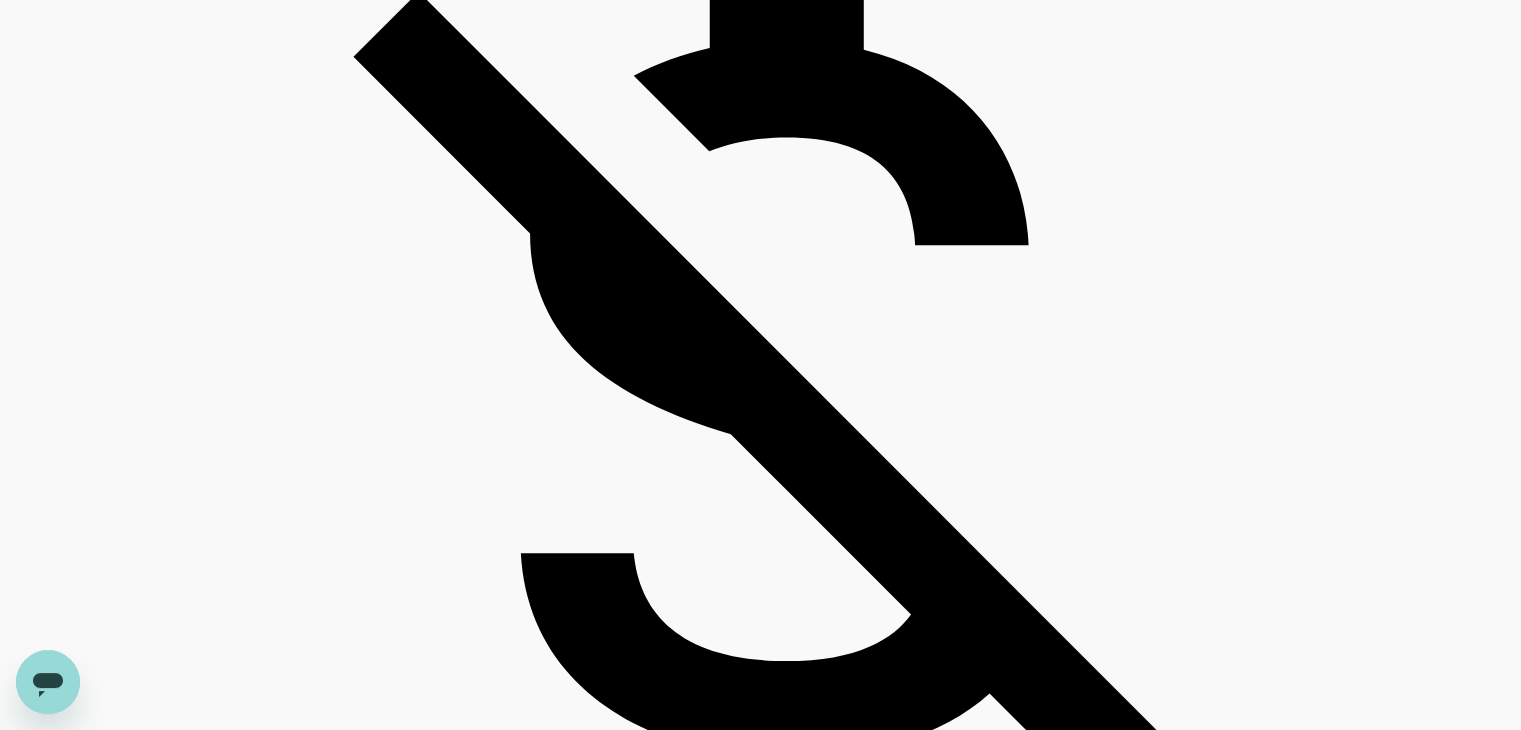 scroll, scrollTop: 1700, scrollLeft: 0, axis: vertical 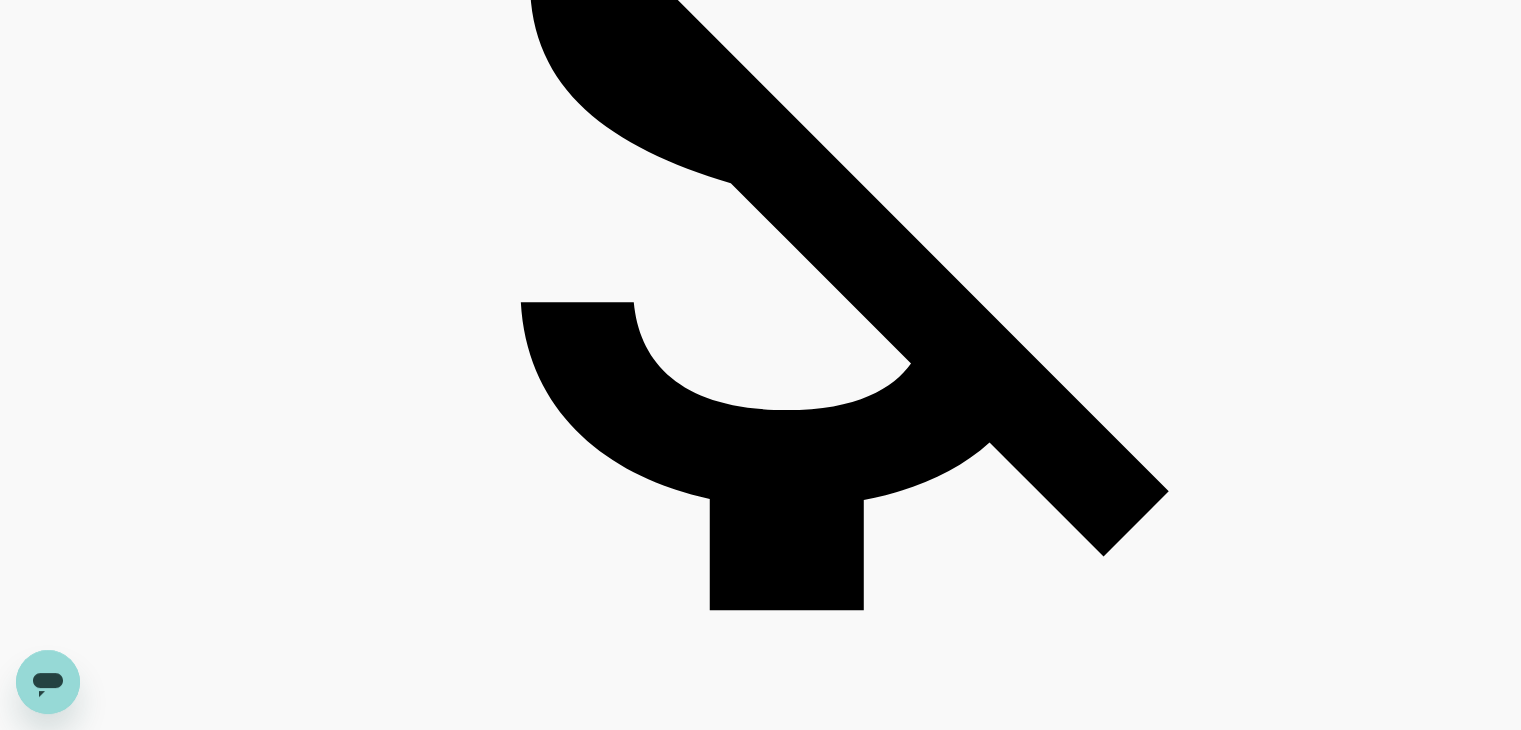 click 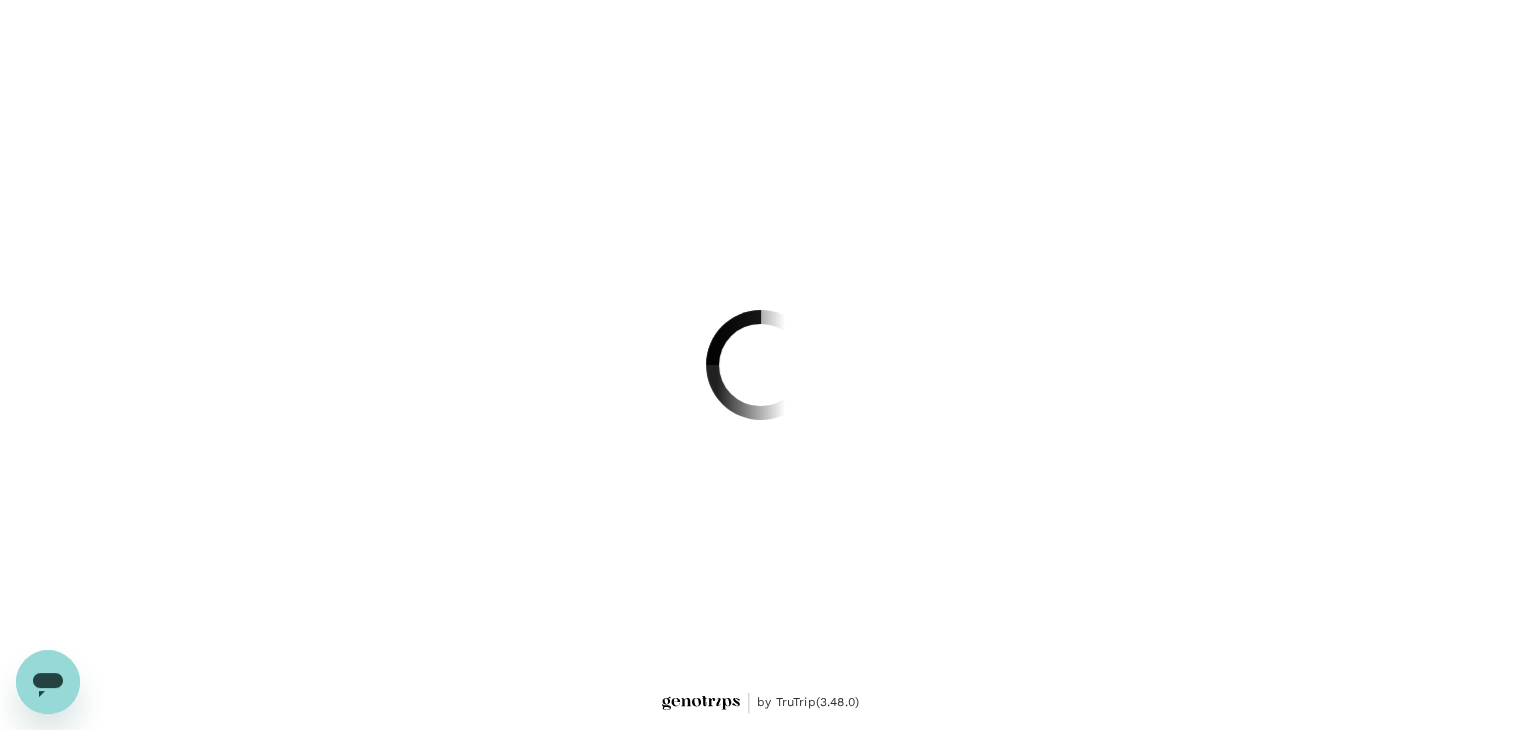 scroll, scrollTop: 0, scrollLeft: 0, axis: both 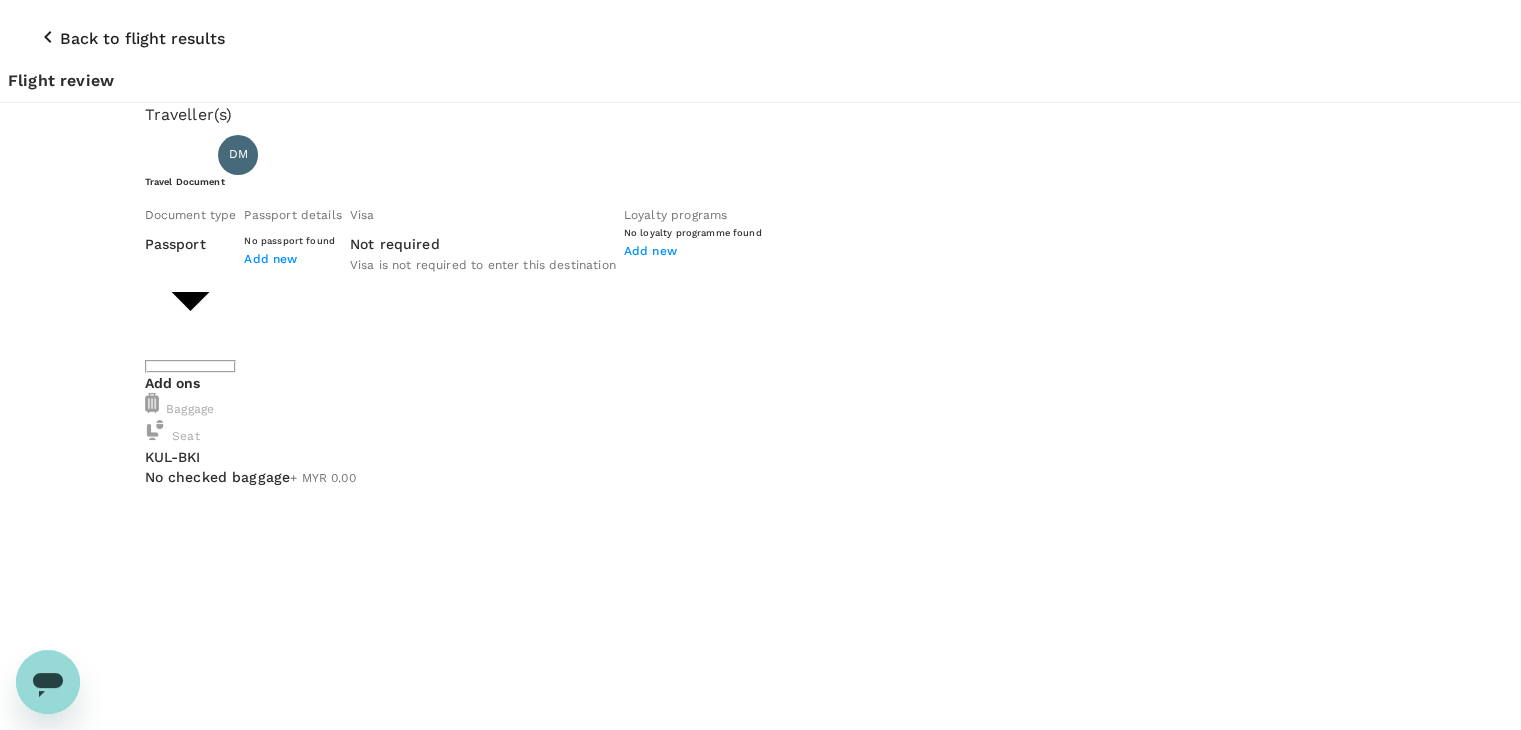click on "Back to flight results Flight review Traveller(s) Traveller   1 : DM Deepakaran   [PERSON_NAME] Travel Document Document type Passport Passport ​ Passport details No passport found Add new Visa Not required Visa is not required to enter this destination Loyalty programs No loyalty programme found Add new Add ons Baggage Seat KUL  -  BKI No checked baggage + MYR 0.00 ​ No seat selection + MYR 0.00 Special request Add any special requests here. Our support team will attend to it and reach out to you as soon as possible. Add request You've selected [DATE] 12:30 15:05 KUL Direct ,  2h 35min BKI View flight details Price summary Total fare (1 traveller(s)) MYR 858.35 Air fare MYR 858.35 Baggage fee MYR 0.00 Seat fee MYR 0.00 Service fee MYR 10.00 Total MYR 868.35 Continue to payment details Some travellers require a valid travel document to proceed with this booking by TruTrip  ( 3.48.0   ) View details Edit Add new" at bounding box center (760, 1320) 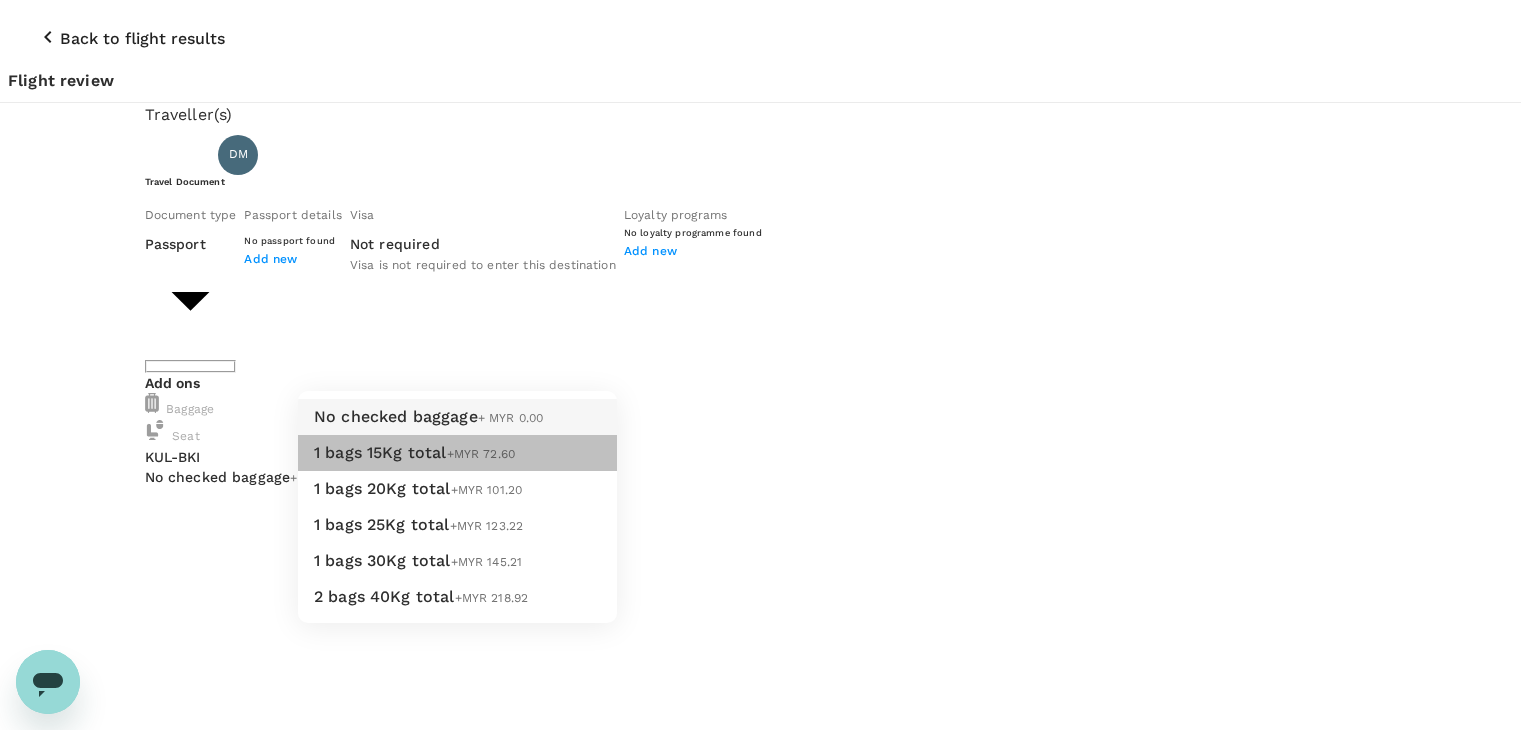 click on "1 bags 15Kg total +MYR 72.60" at bounding box center [457, 453] 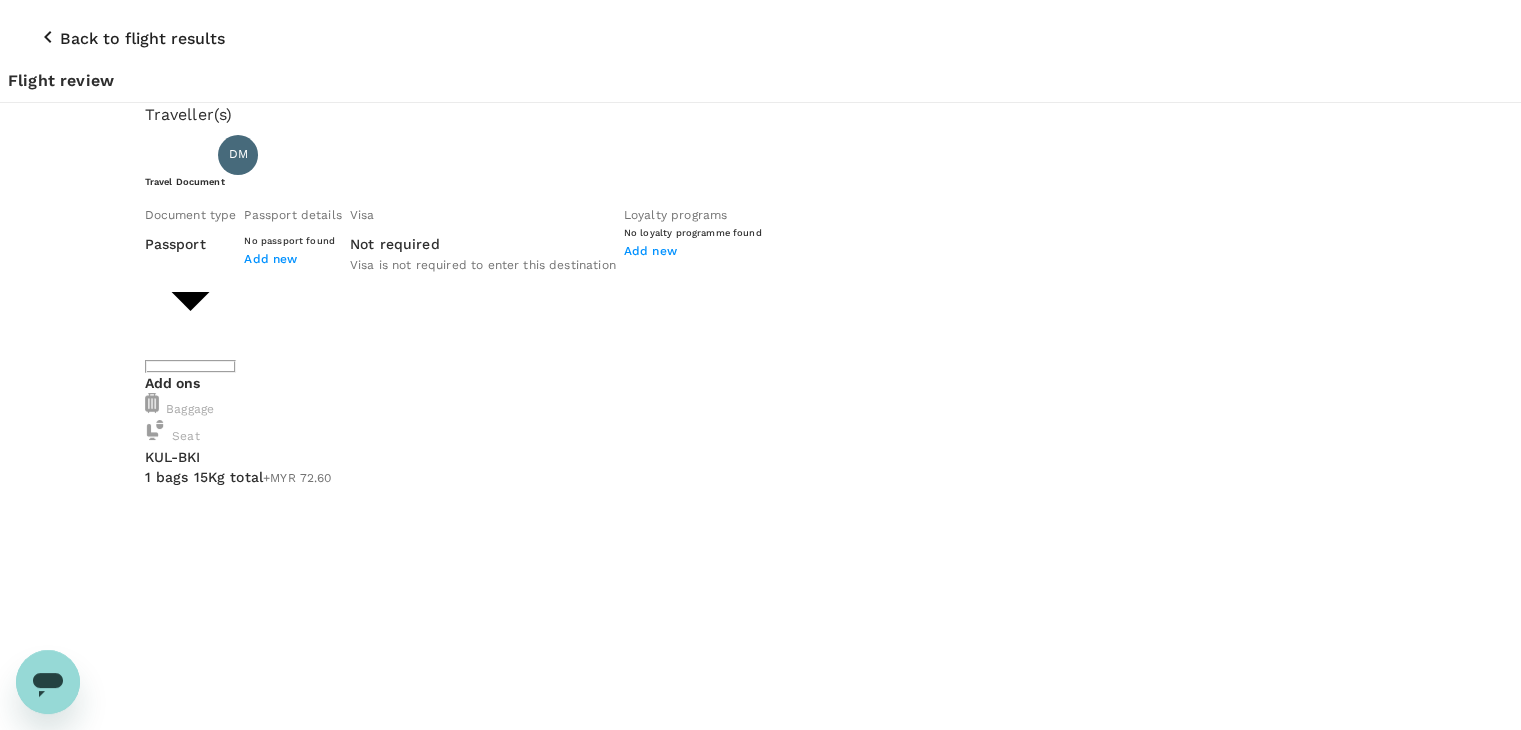 click on "Back to flight results" at bounding box center [142, 39] 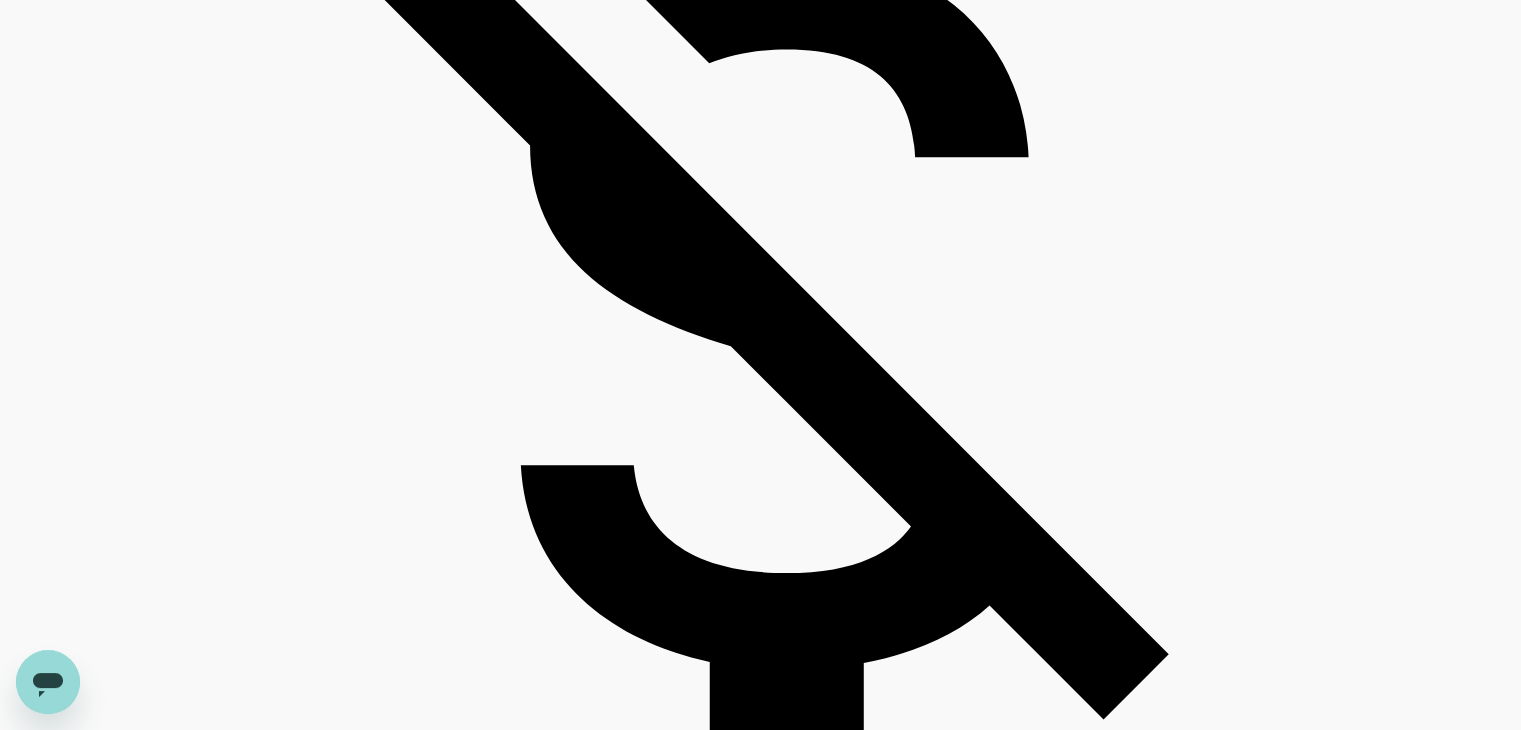 scroll, scrollTop: 1913, scrollLeft: 0, axis: vertical 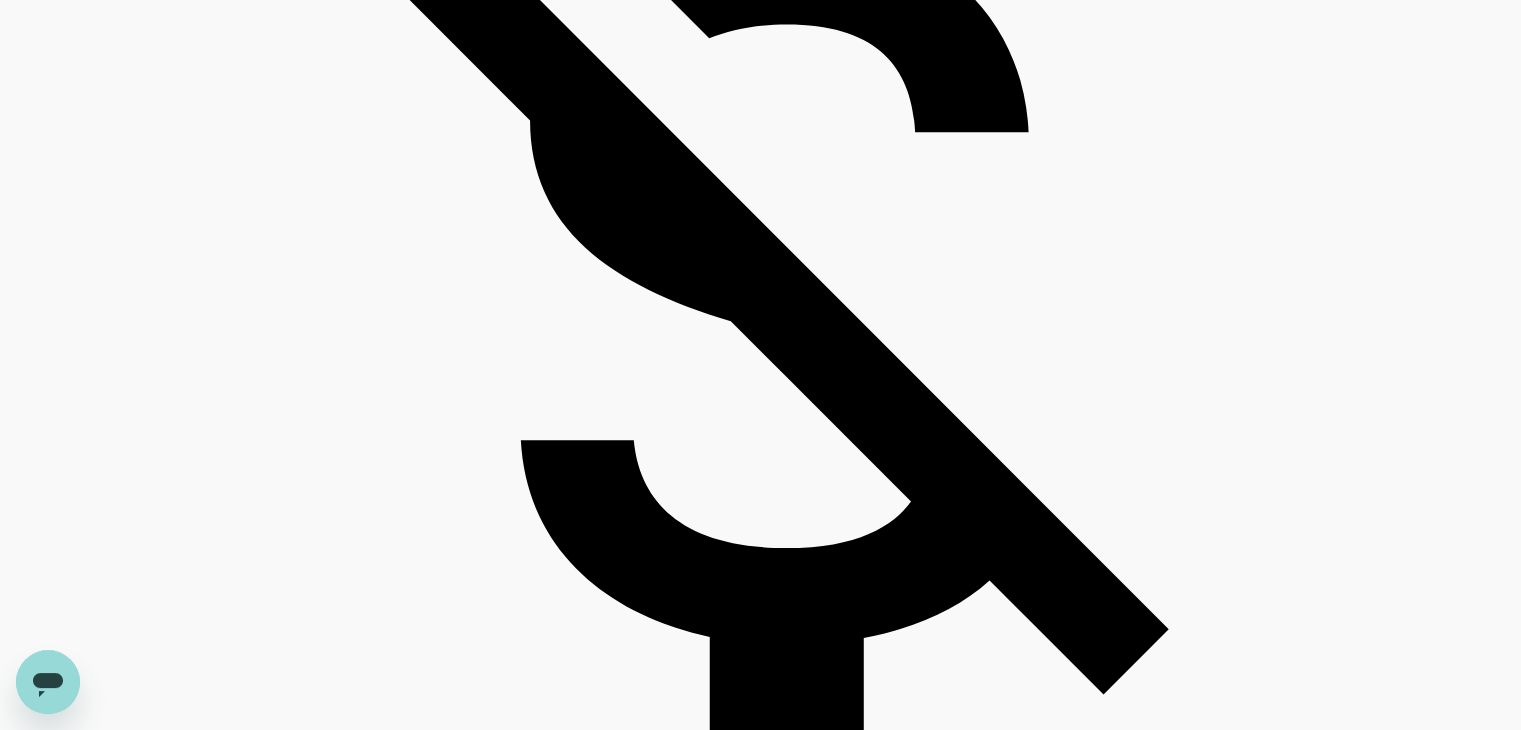 click on "View options" at bounding box center [184, 30213] 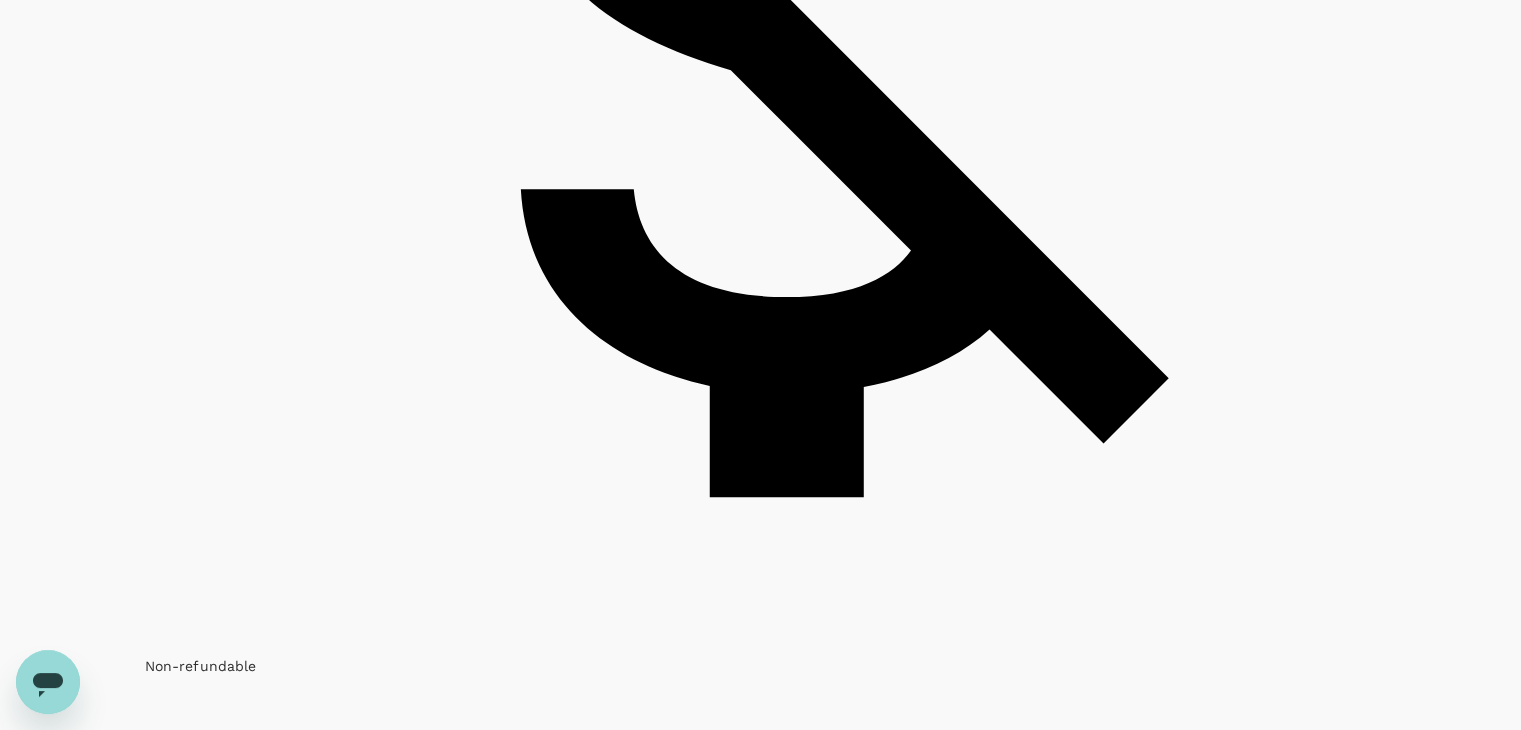scroll, scrollTop: 2209, scrollLeft: 0, axis: vertical 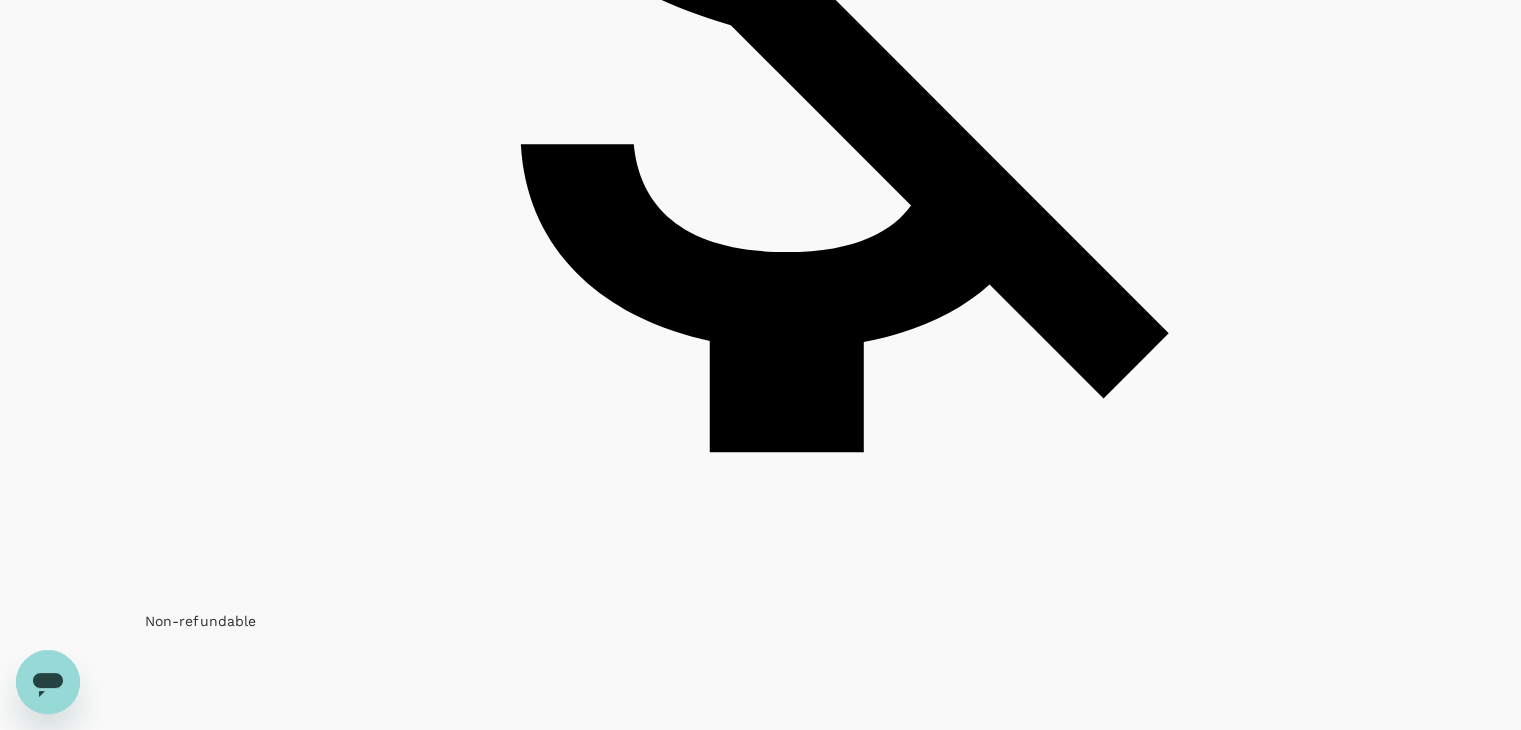 click on "MYR 918.56" at bounding box center (1169, 30313) 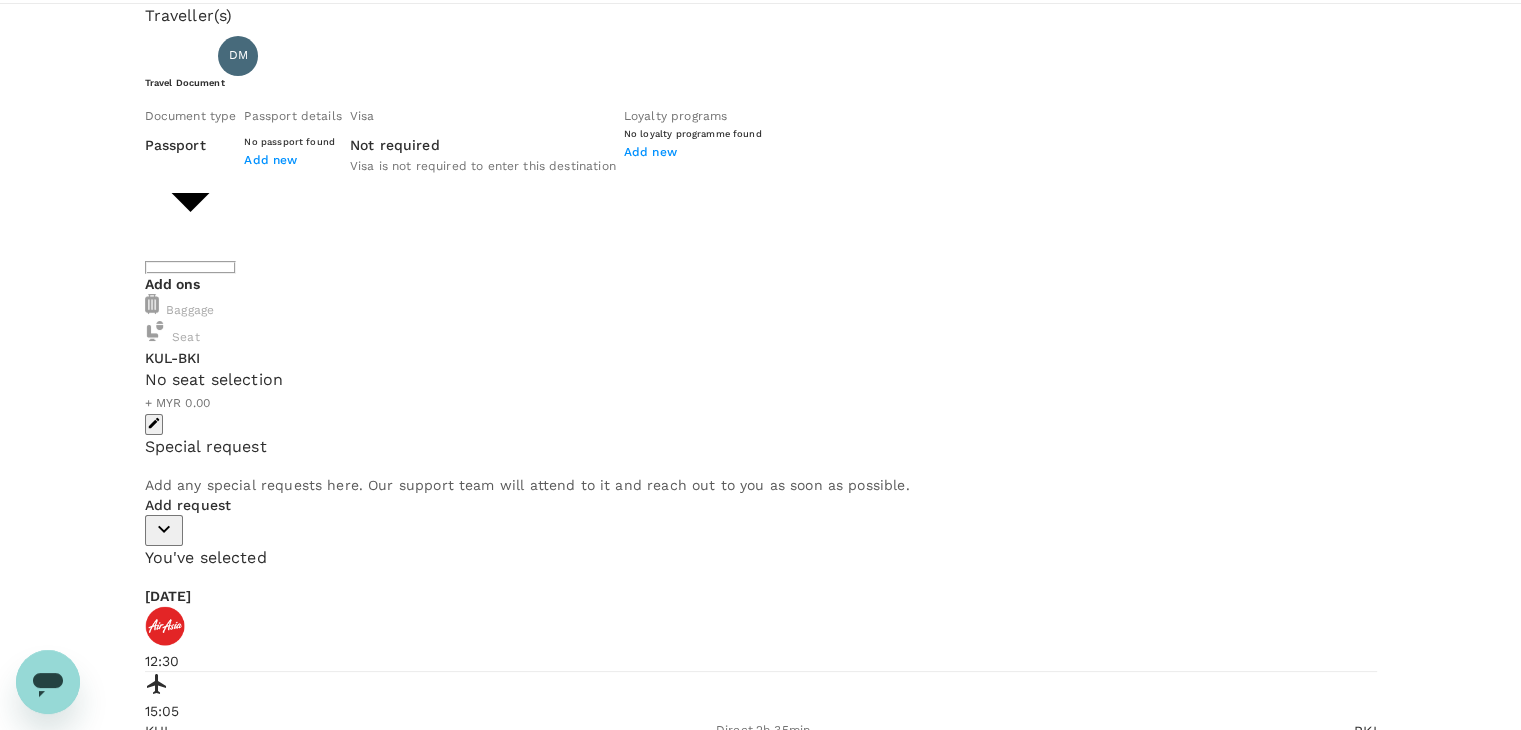scroll, scrollTop: 0, scrollLeft: 0, axis: both 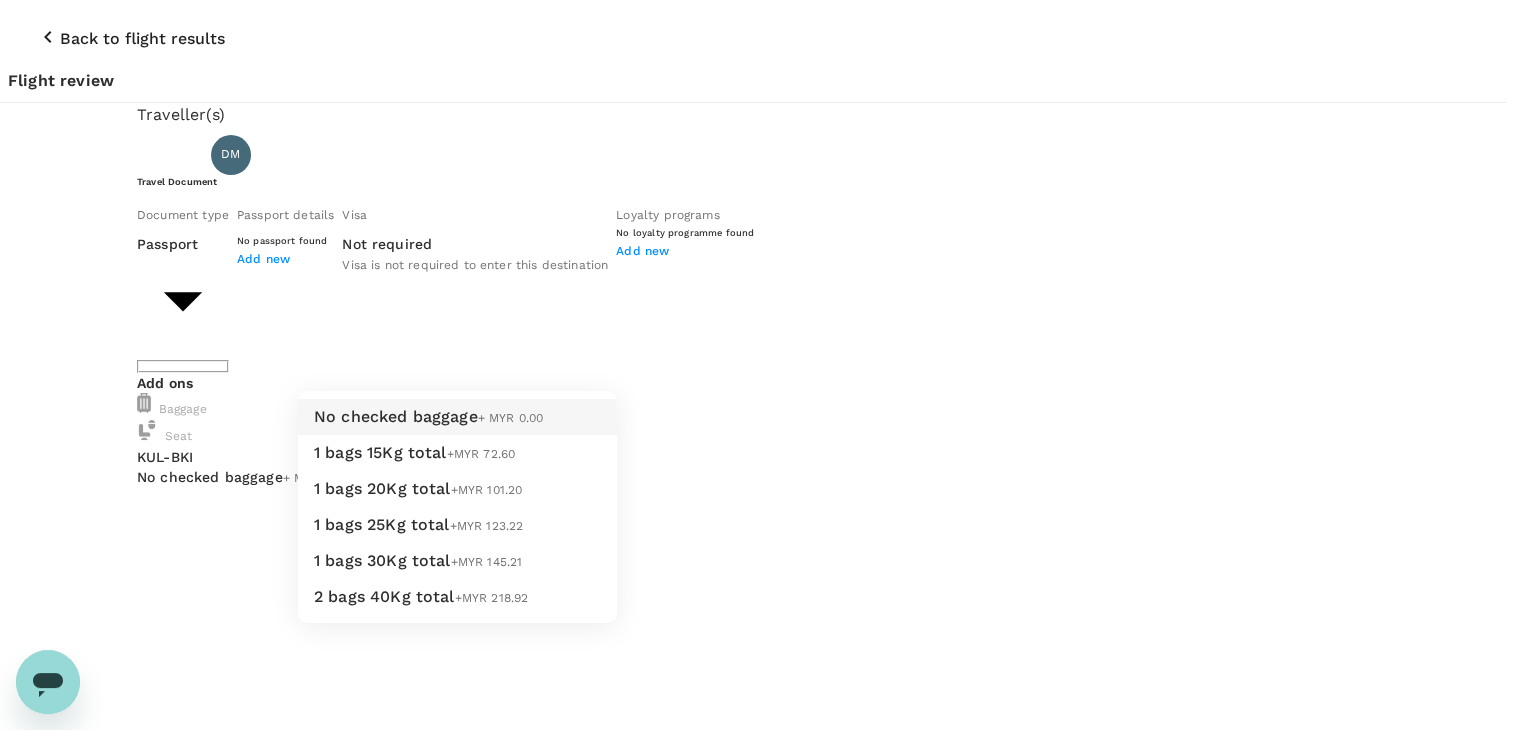 click on "Back to flight results Flight review Traveller(s) Traveller   1 : DM Deepakaran   [PERSON_NAME] Travel Document Document type Passport Passport ​ Passport details No passport found Add new Visa Not required Visa is not required to enter this destination Loyalty programs No loyalty programme found Add new Add ons Baggage Seat KUL  -  BKI No checked baggage + MYR 0.00 ​ No seat selection + MYR 0.00 Special request Add any special requests here. Our support team will attend to it and reach out to you as soon as possible. Add request You've selected [DATE] 11:40 14:15 KUL Direct ,  2h 35min BKI View flight details Price summary Total fare (1 traveller(s)) MYR 908.56 Air fare MYR 908.56 Baggage fee MYR 0.00 Seat fee MYR 0.00 Service fee MYR 10.00 Total MYR 918.56 Continue to payment details Some travellers require a valid travel document to proceed with this booking by TruTrip  ( 3.48.0   ) View details Edit Add new No checked baggage + MYR 0.00 1 bags 15Kg total +MYR 72.60 1 bags 20Kg total" at bounding box center (760, 1320) 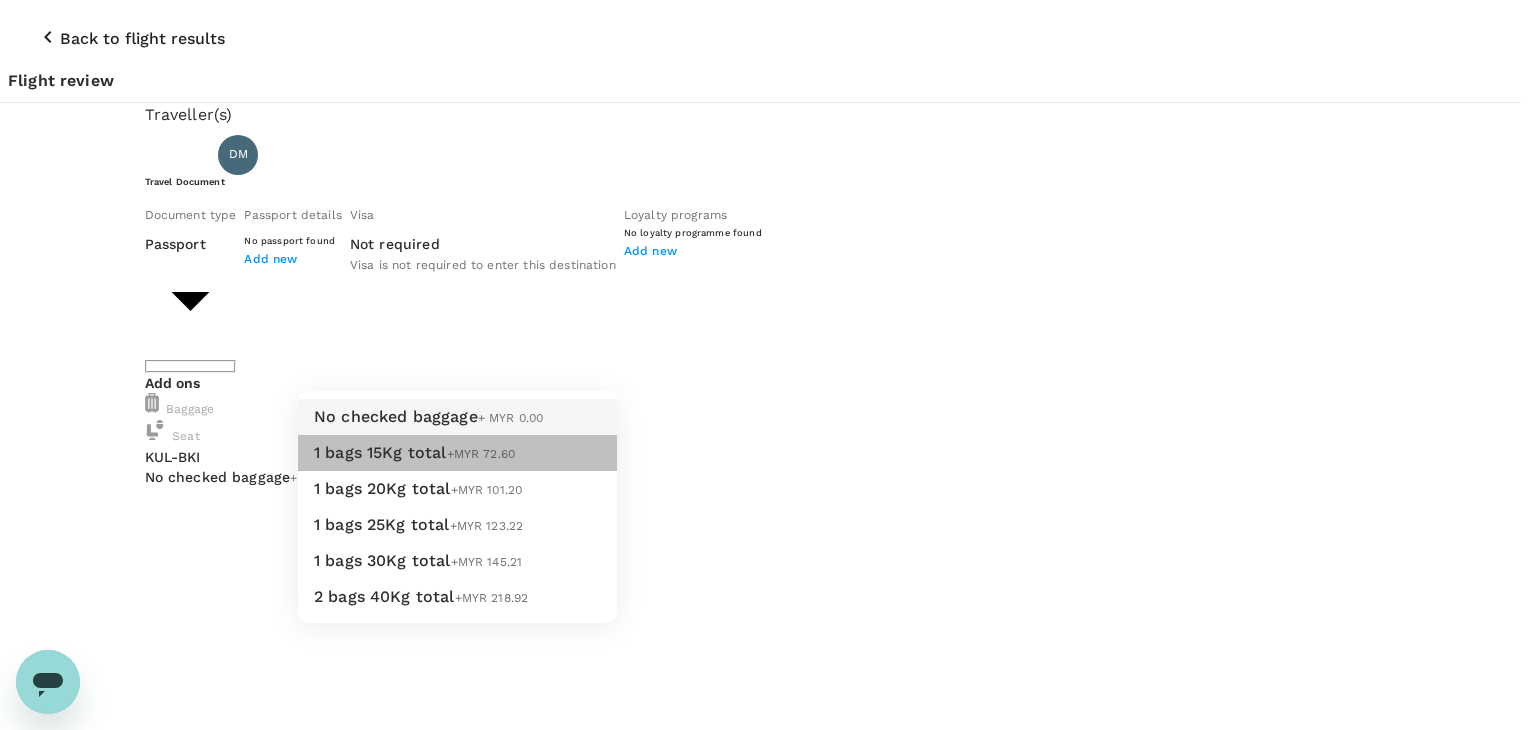 click on "1 bags 15Kg total +MYR 72.60" at bounding box center (457, 453) 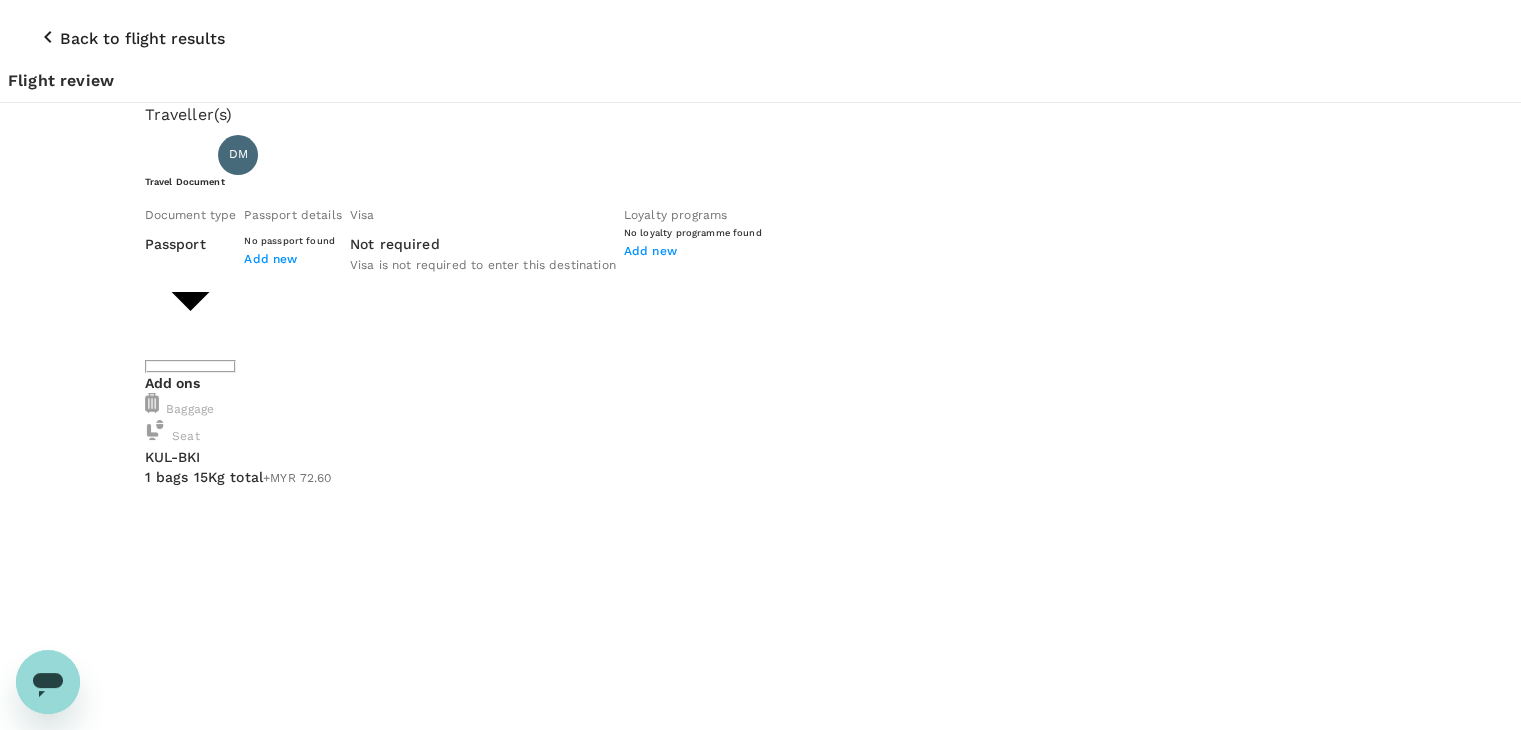 click on "Back to flight results" at bounding box center (142, 39) 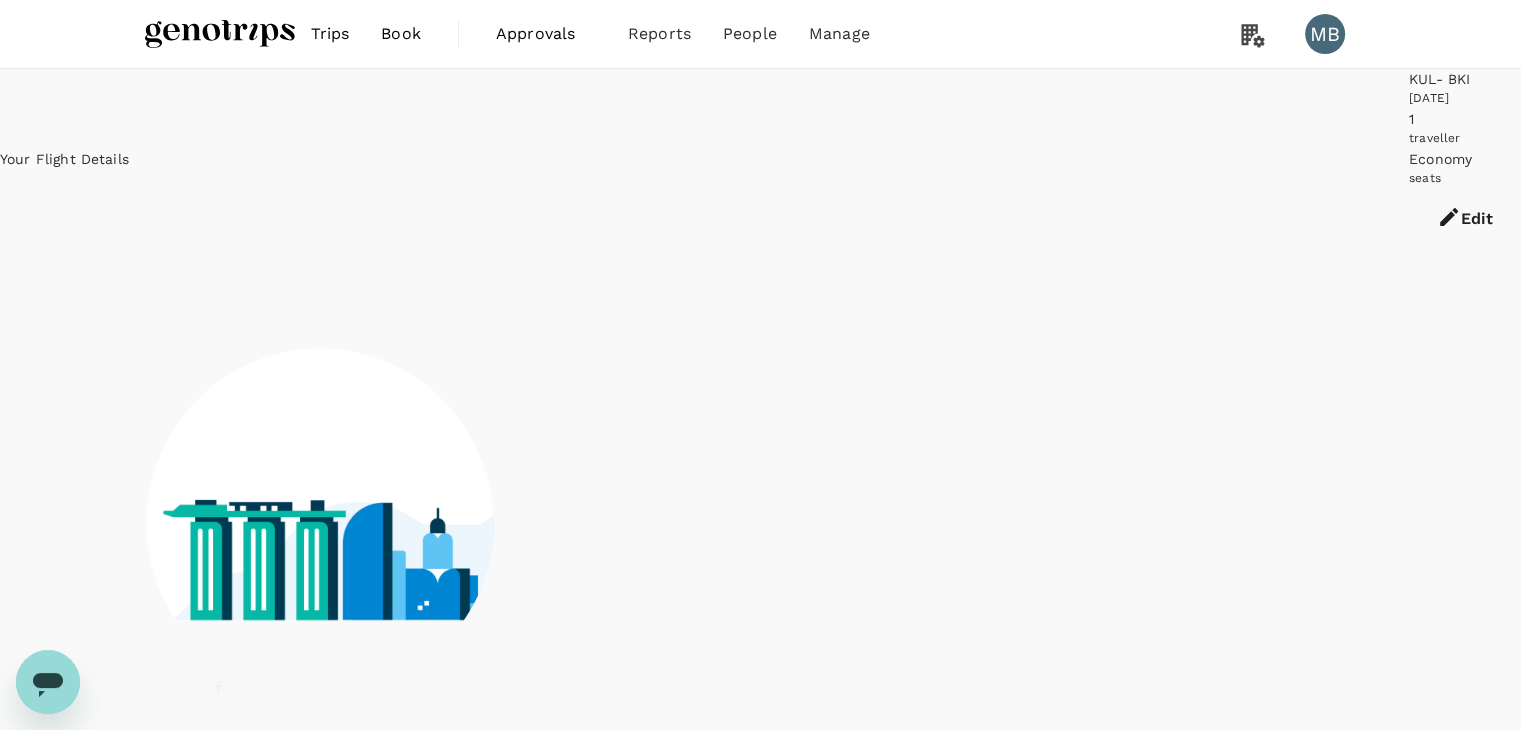 scroll, scrollTop: 13, scrollLeft: 0, axis: vertical 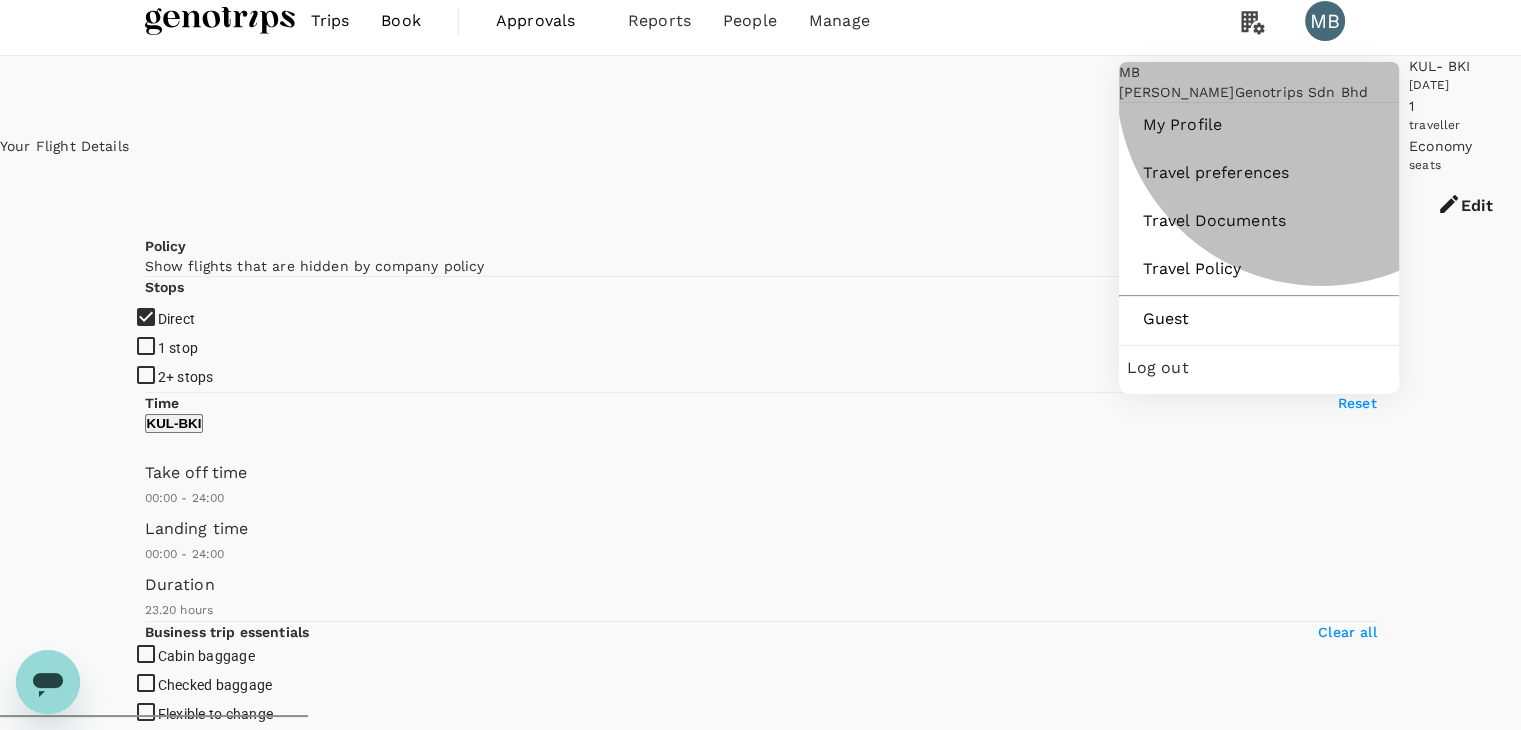 click on "Log out" at bounding box center (1259, 368) 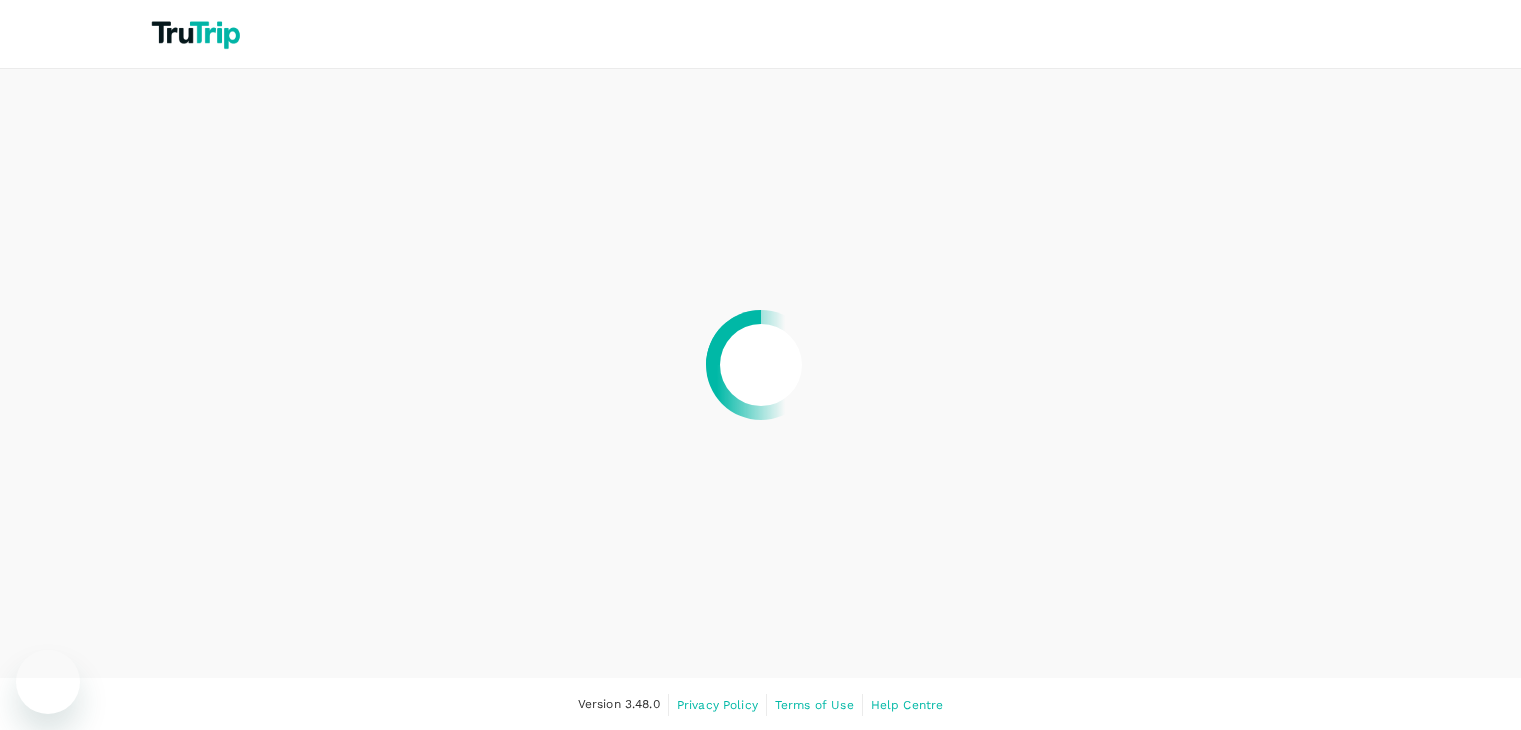 scroll, scrollTop: 0, scrollLeft: 0, axis: both 